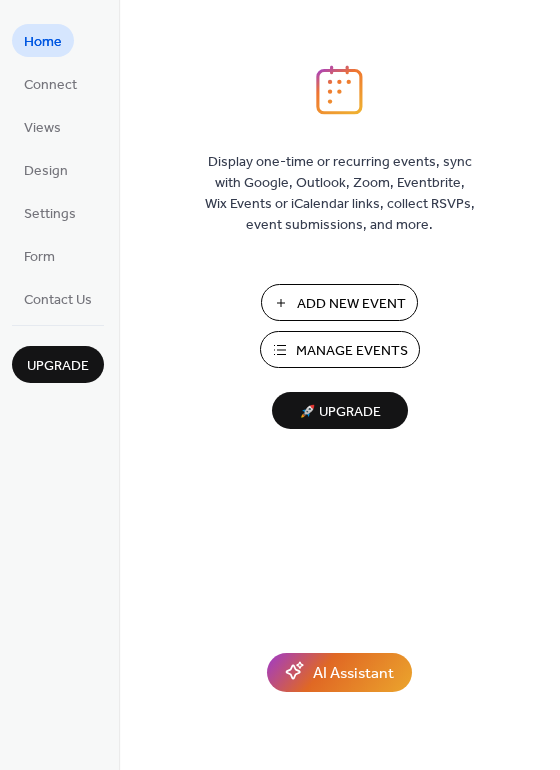 scroll, scrollTop: 0, scrollLeft: 0, axis: both 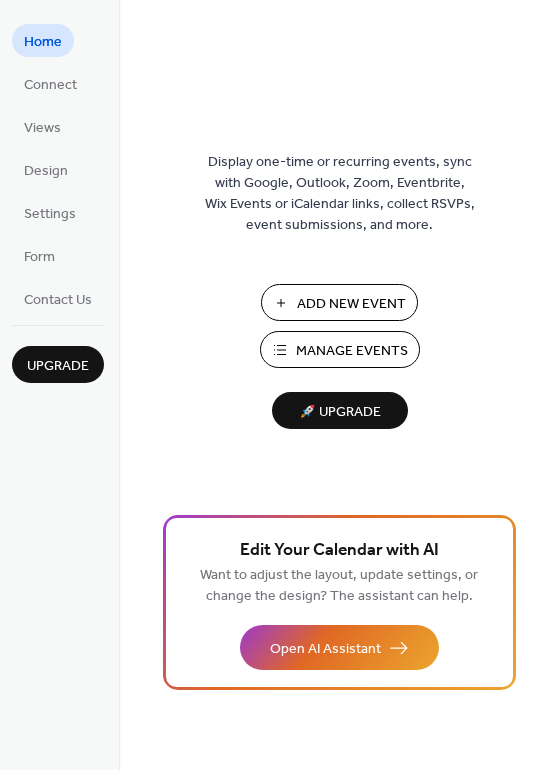 click on "Manage Events" at bounding box center [352, 351] 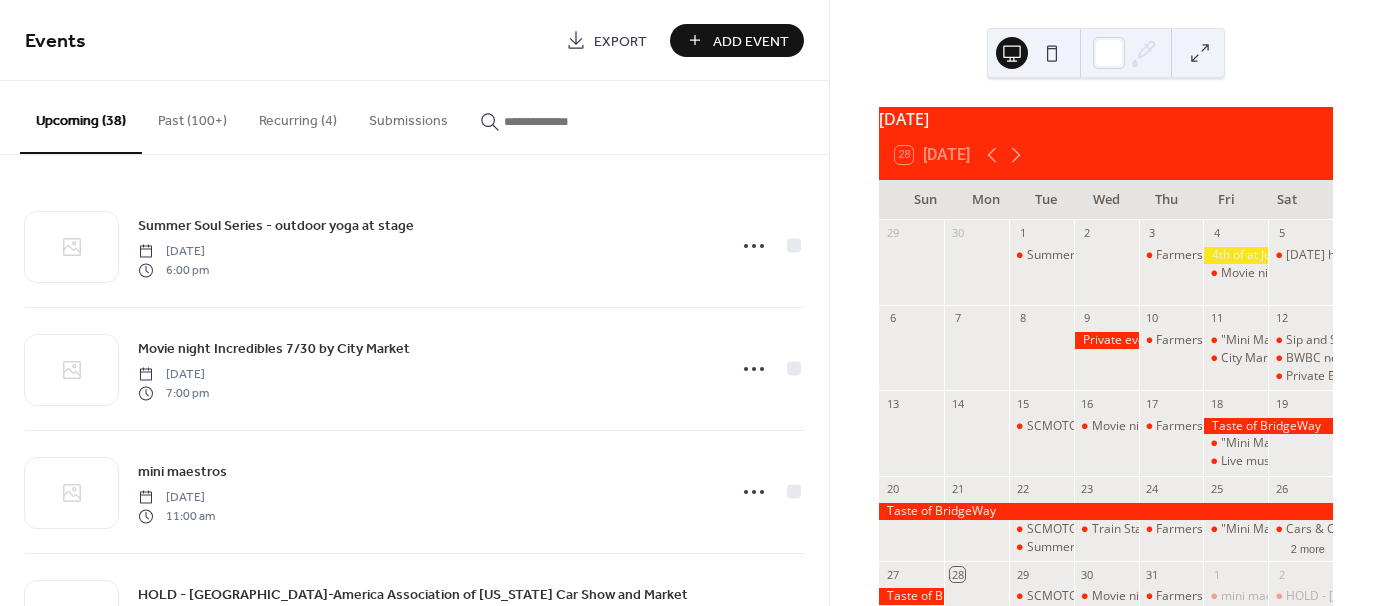 scroll, scrollTop: 0, scrollLeft: 0, axis: both 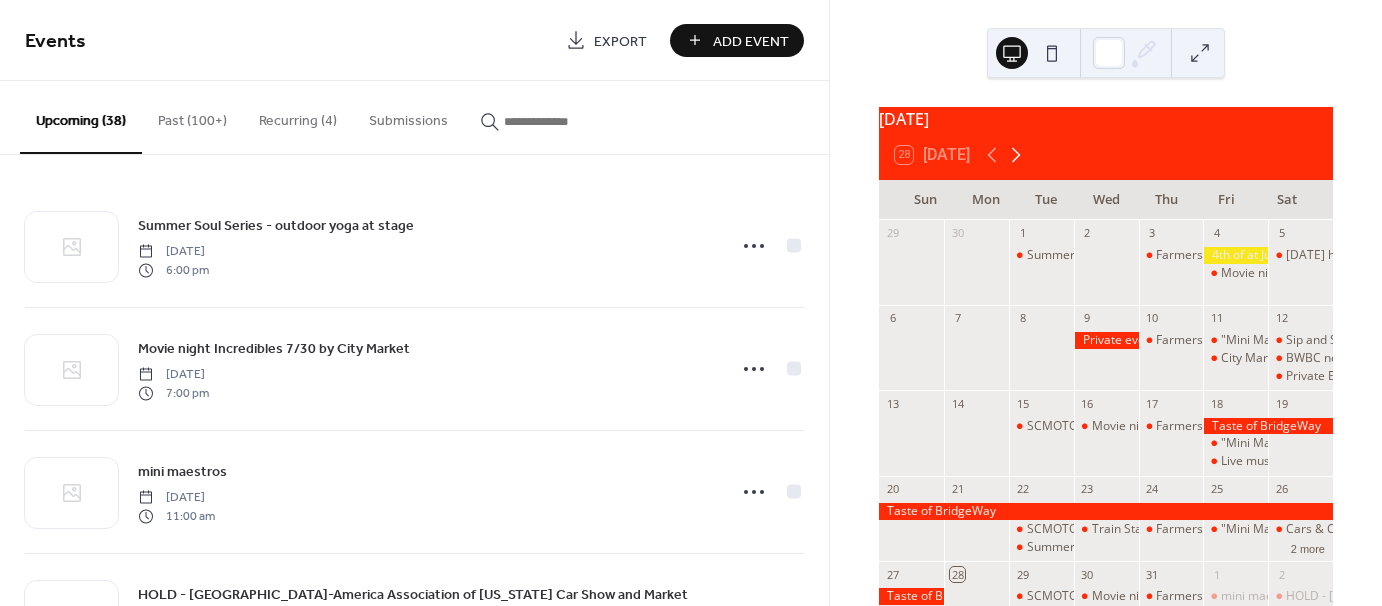 click 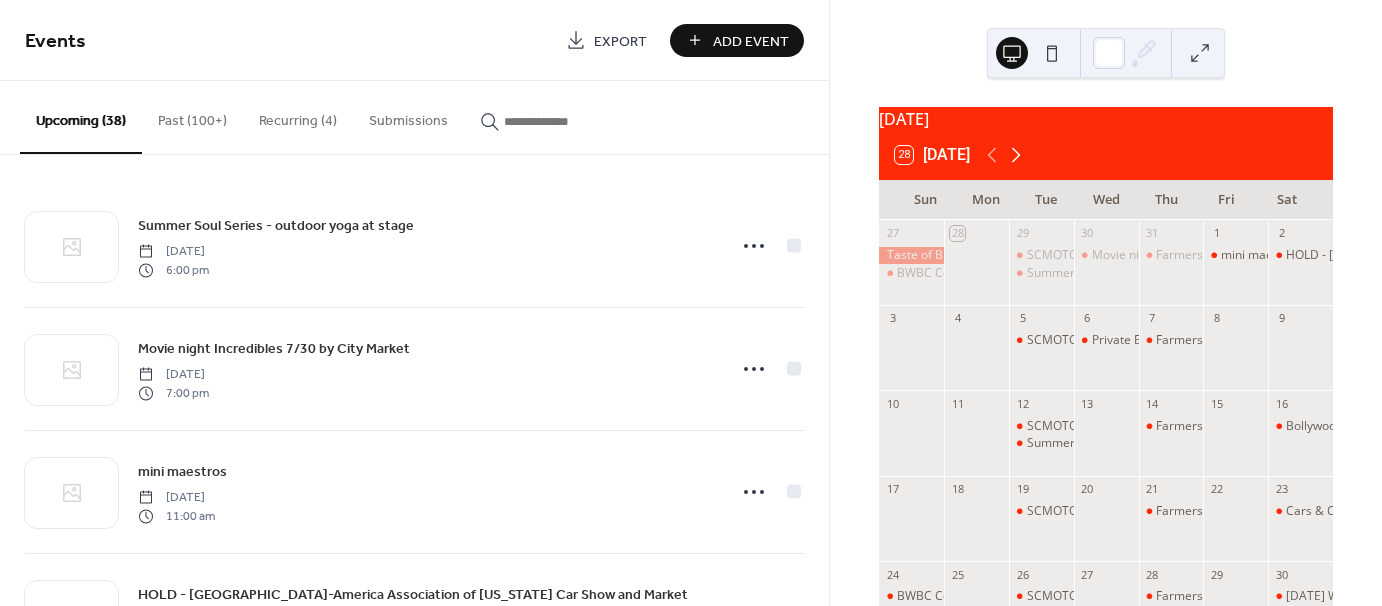 click 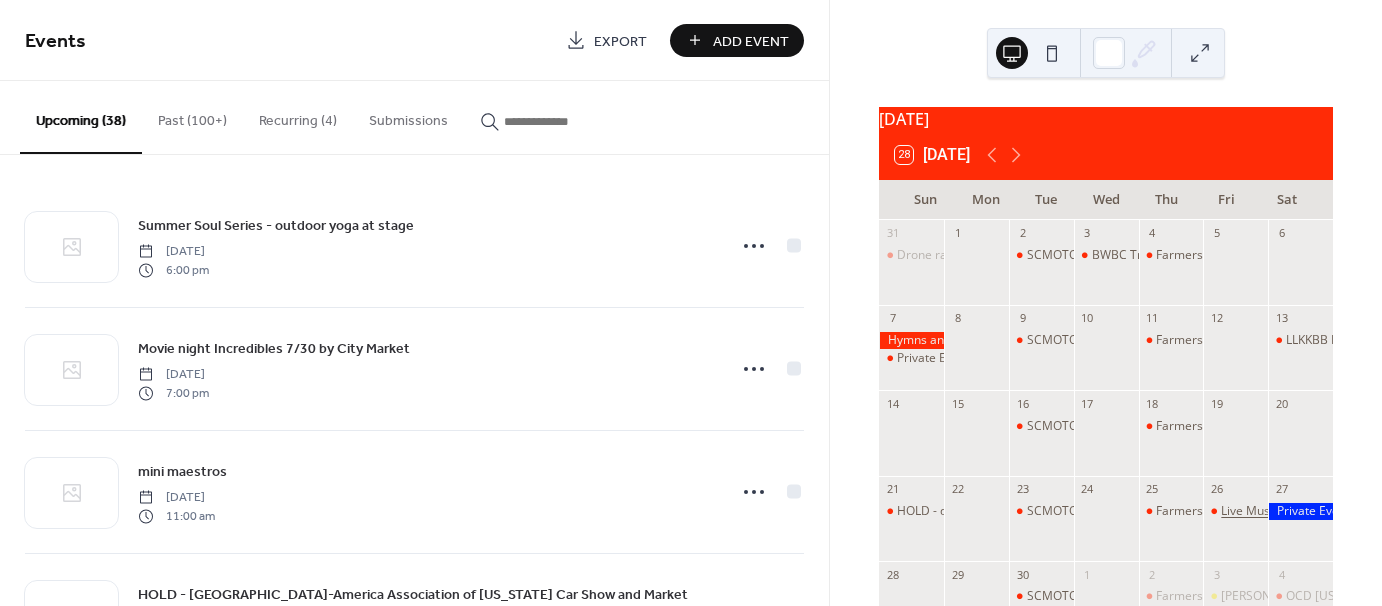 click on "Live Music: [PERSON_NAME] on big stage (farmers market performance make up date)" at bounding box center (1462, 511) 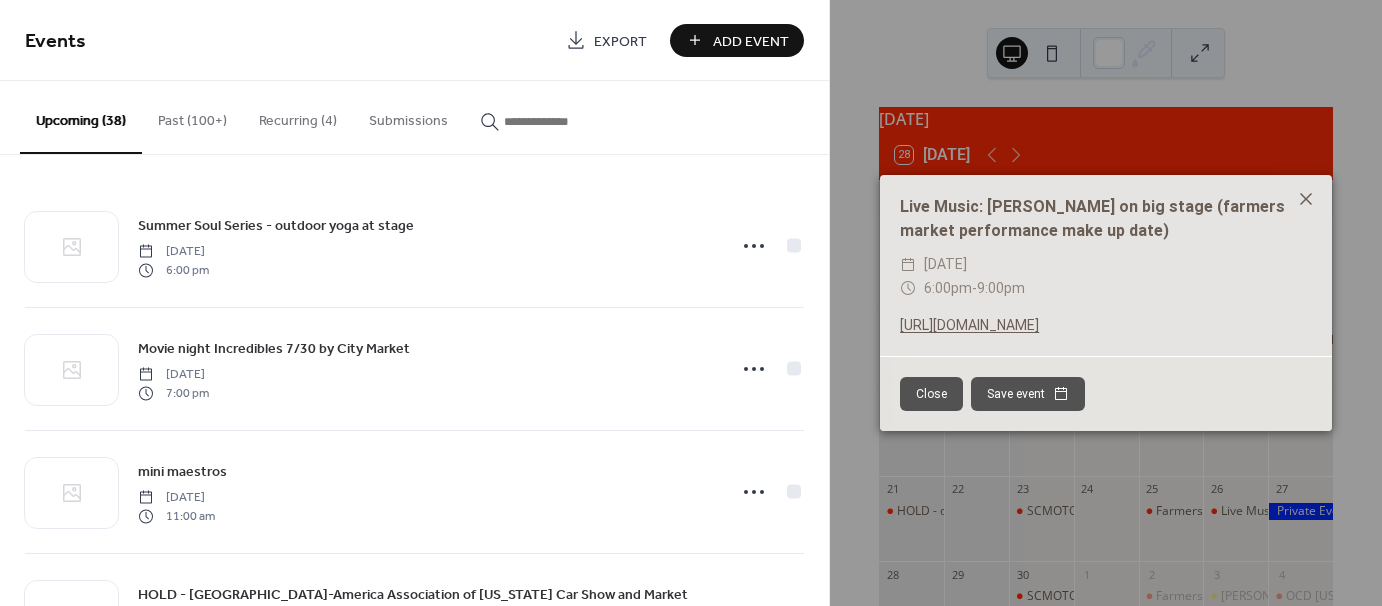 click 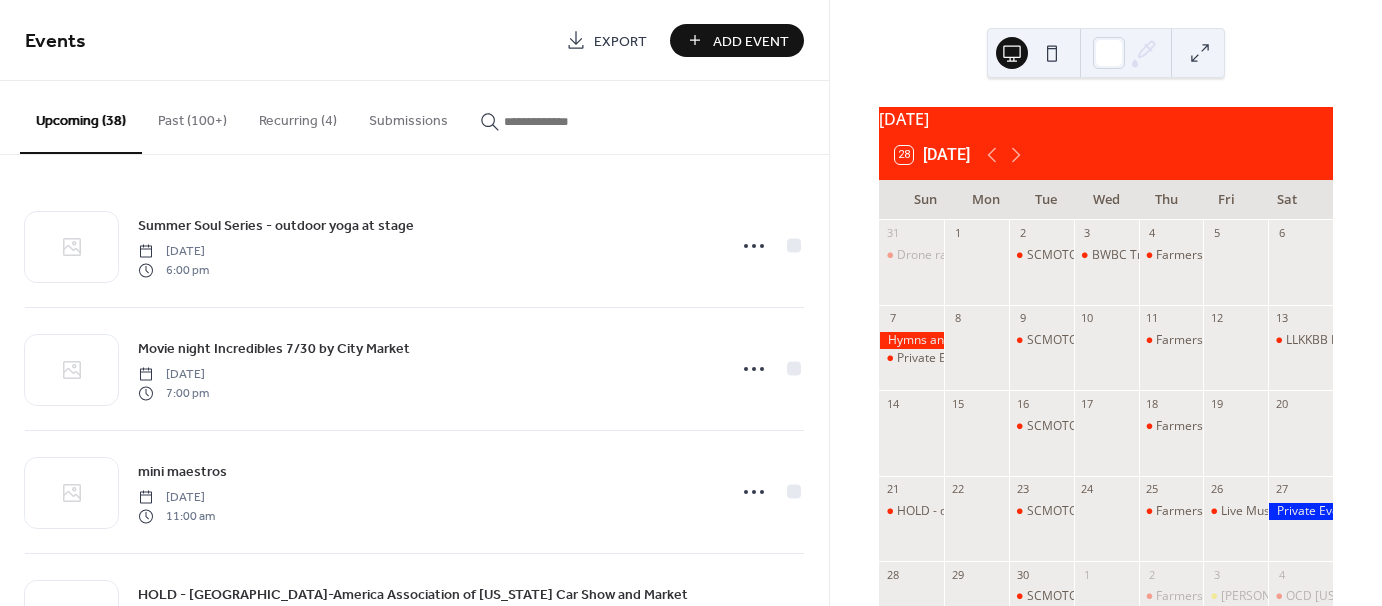 scroll, scrollTop: 100, scrollLeft: 0, axis: vertical 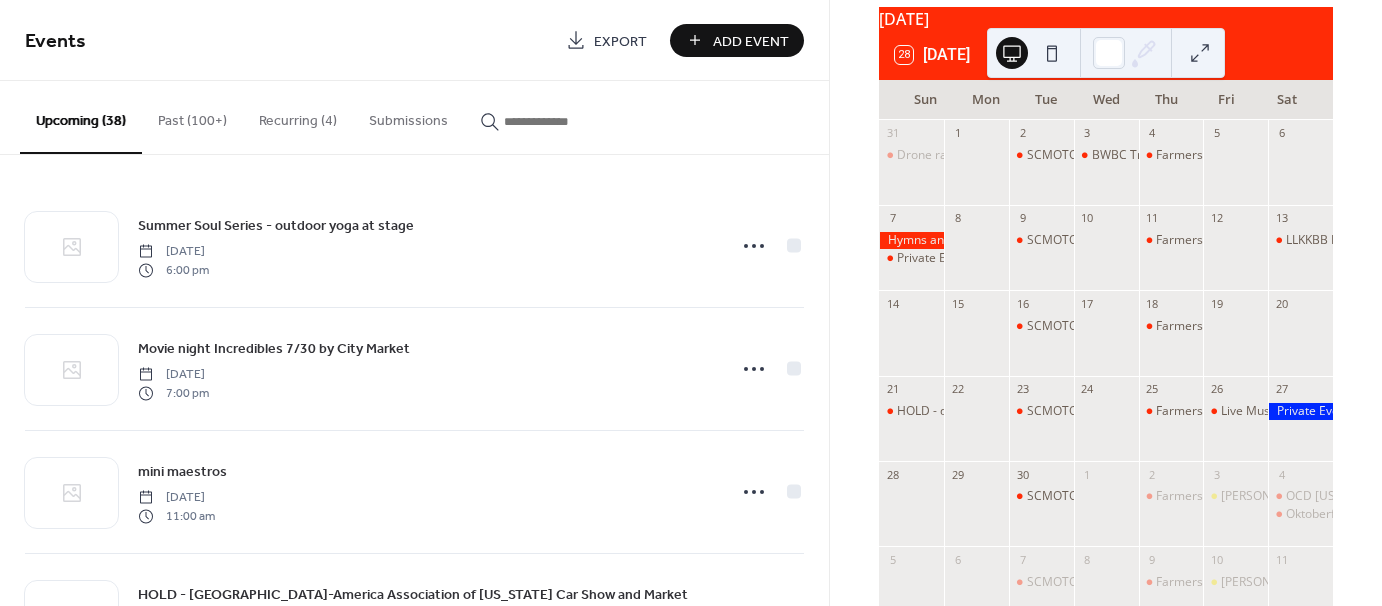 drag, startPoint x: 952, startPoint y: 40, endPoint x: 971, endPoint y: 36, distance: 19.416489 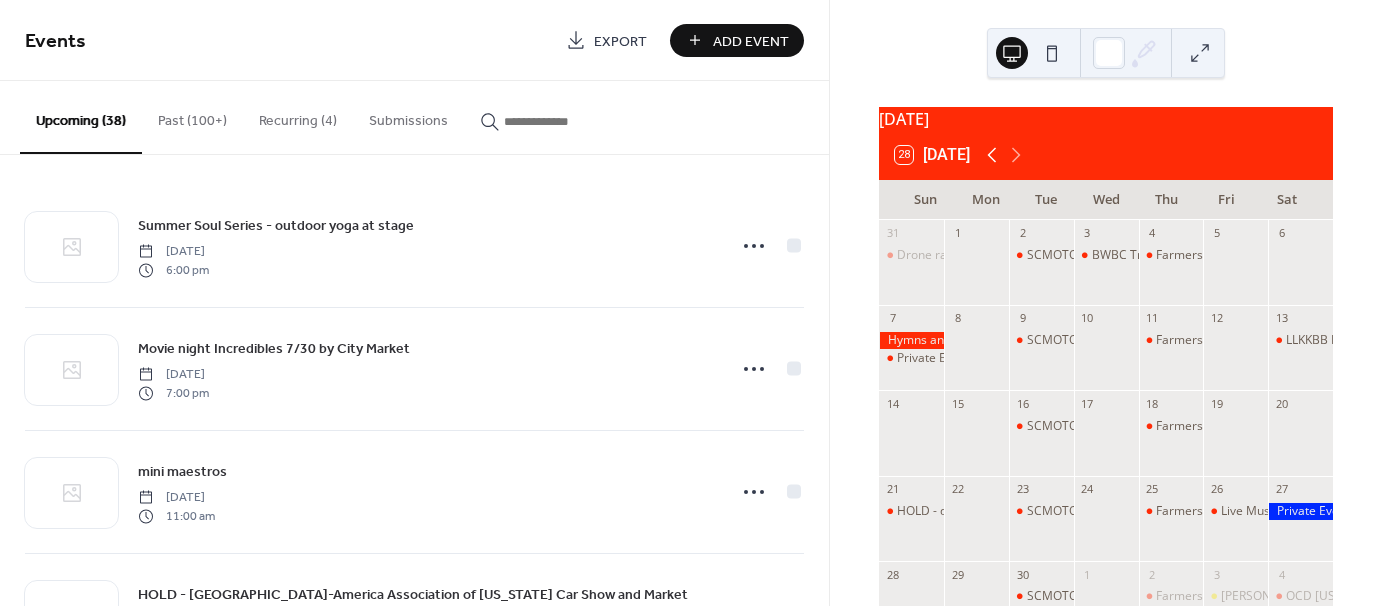 click 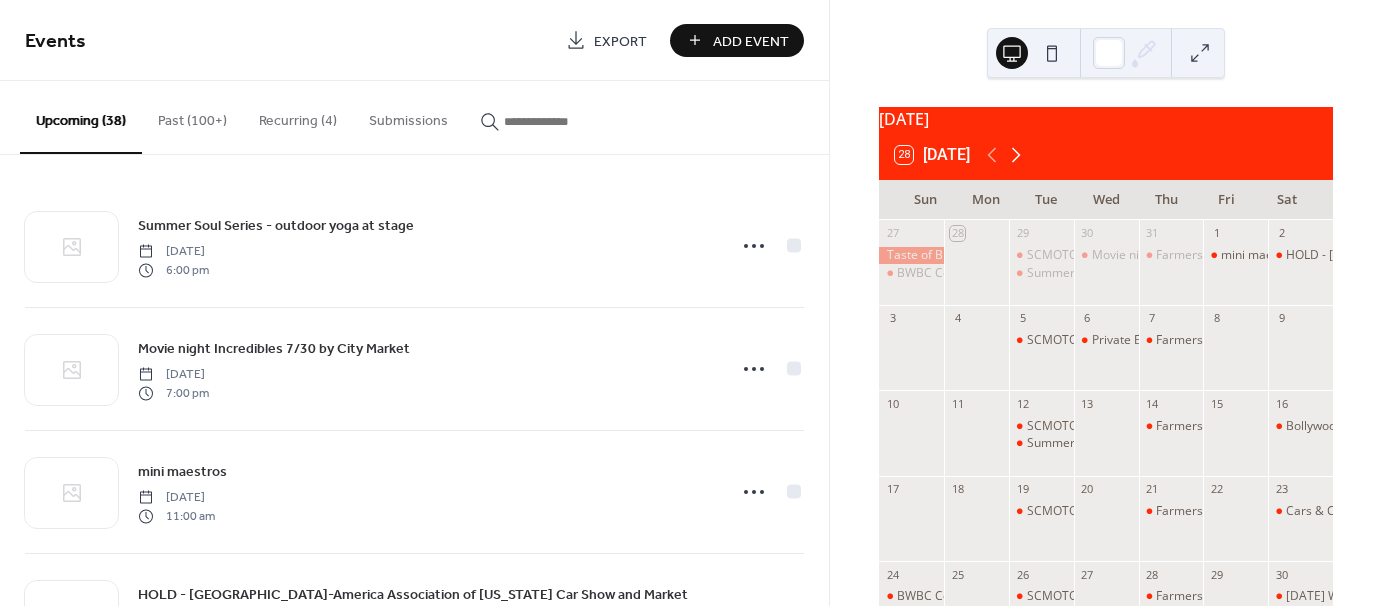 click 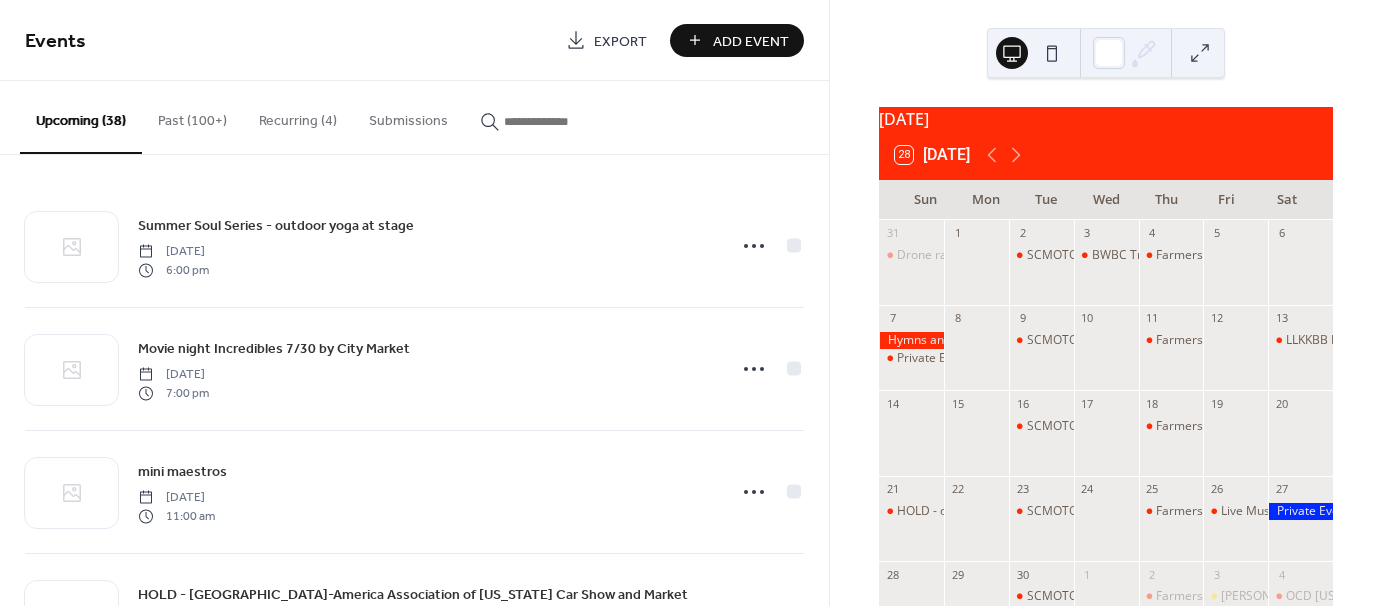 scroll, scrollTop: 184, scrollLeft: 0, axis: vertical 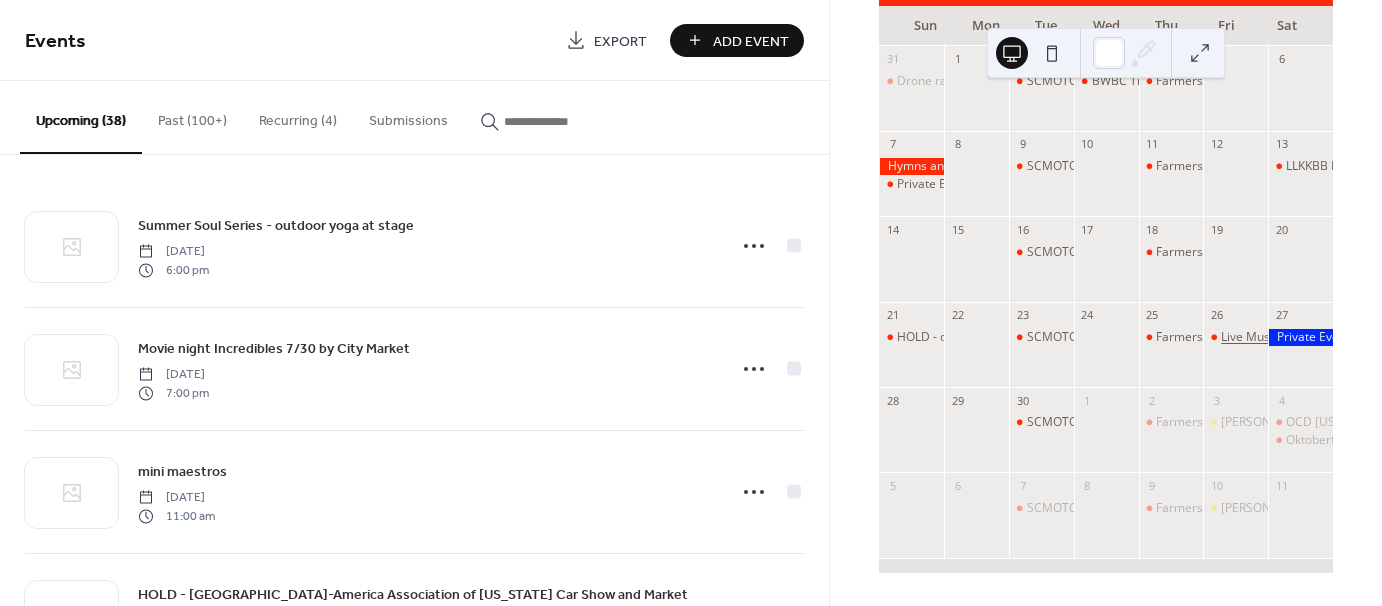 click on "Live Music: [PERSON_NAME] on big stage (farmers market performance make up date)" at bounding box center (1462, 337) 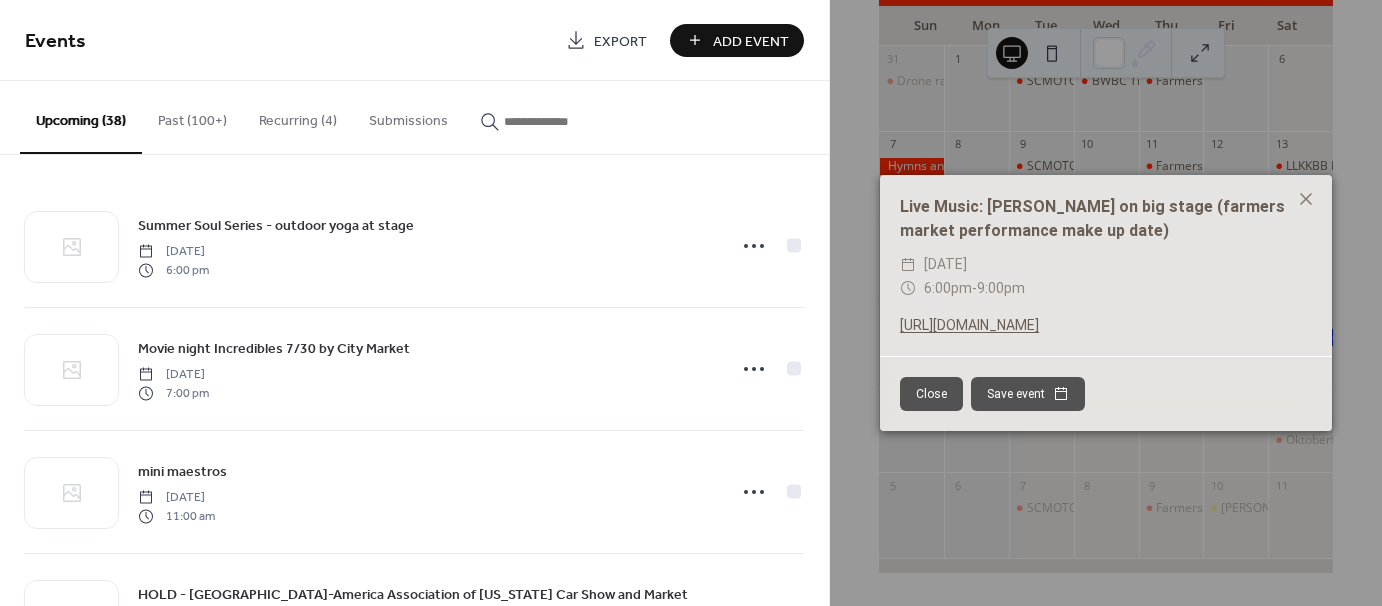 click on "Live Music: [PERSON_NAME] on big stage (farmers market performance make up date) ​ [DATE] ​ 6:00pm - 9:00pm [URL][DOMAIN_NAME] Close Save event" at bounding box center (1106, 303) 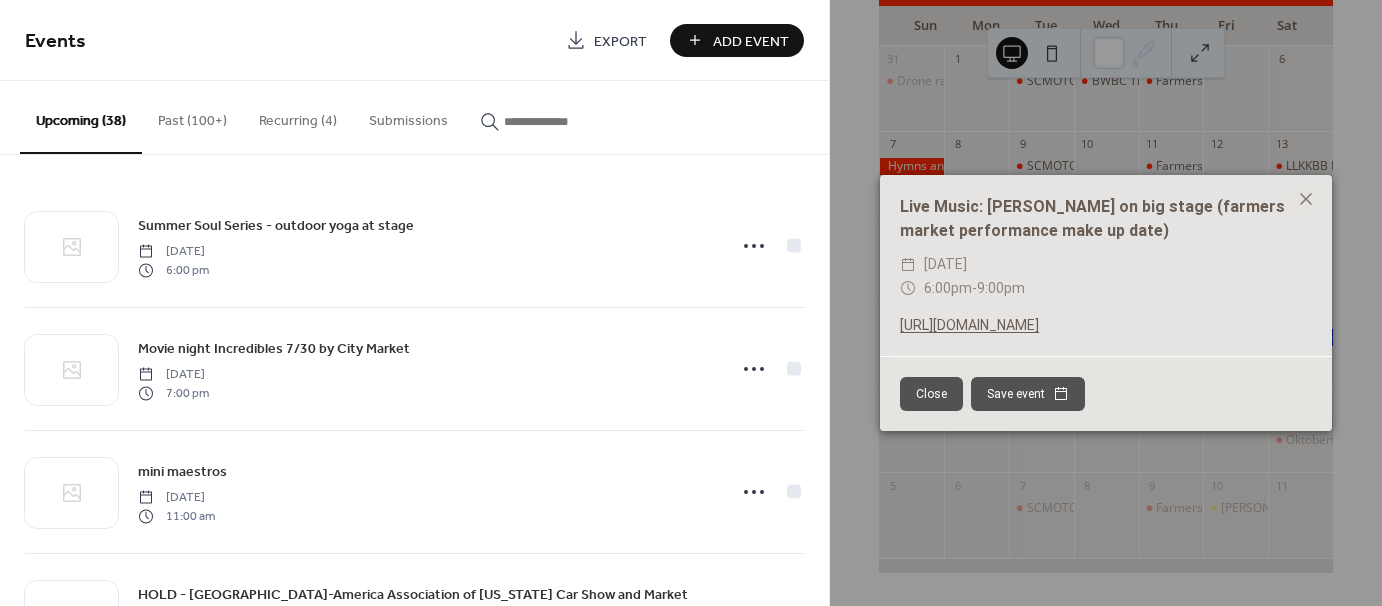click on "Add Event" at bounding box center (751, 41) 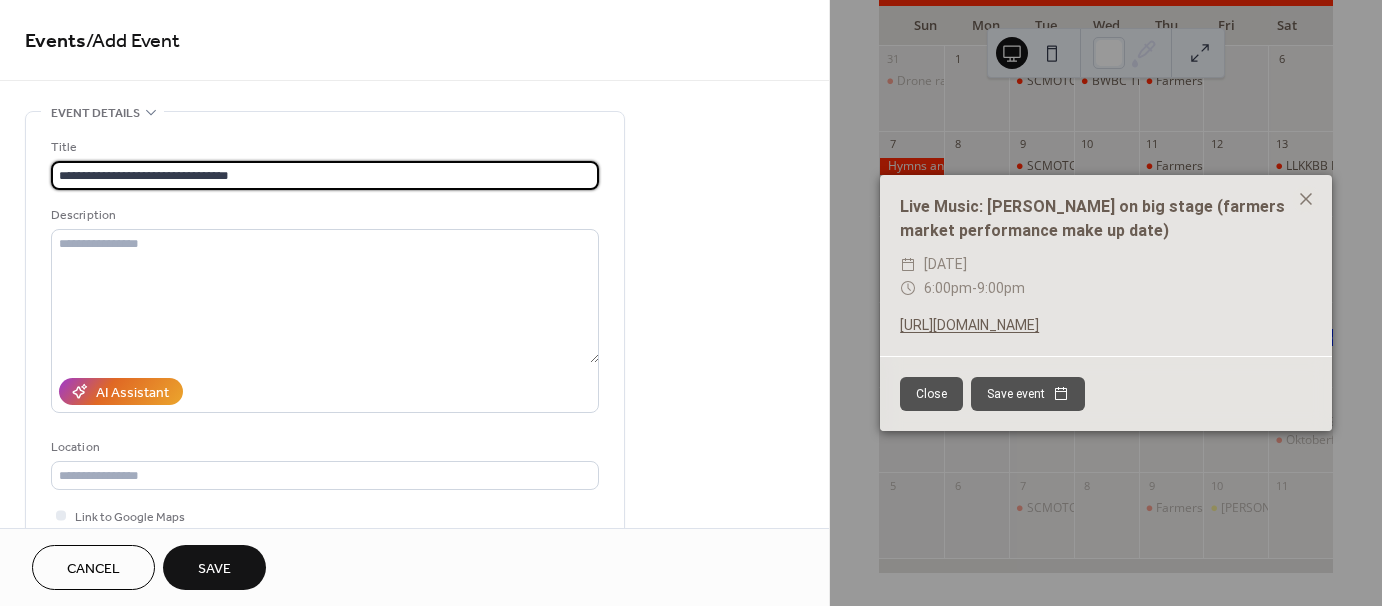 type on "**********" 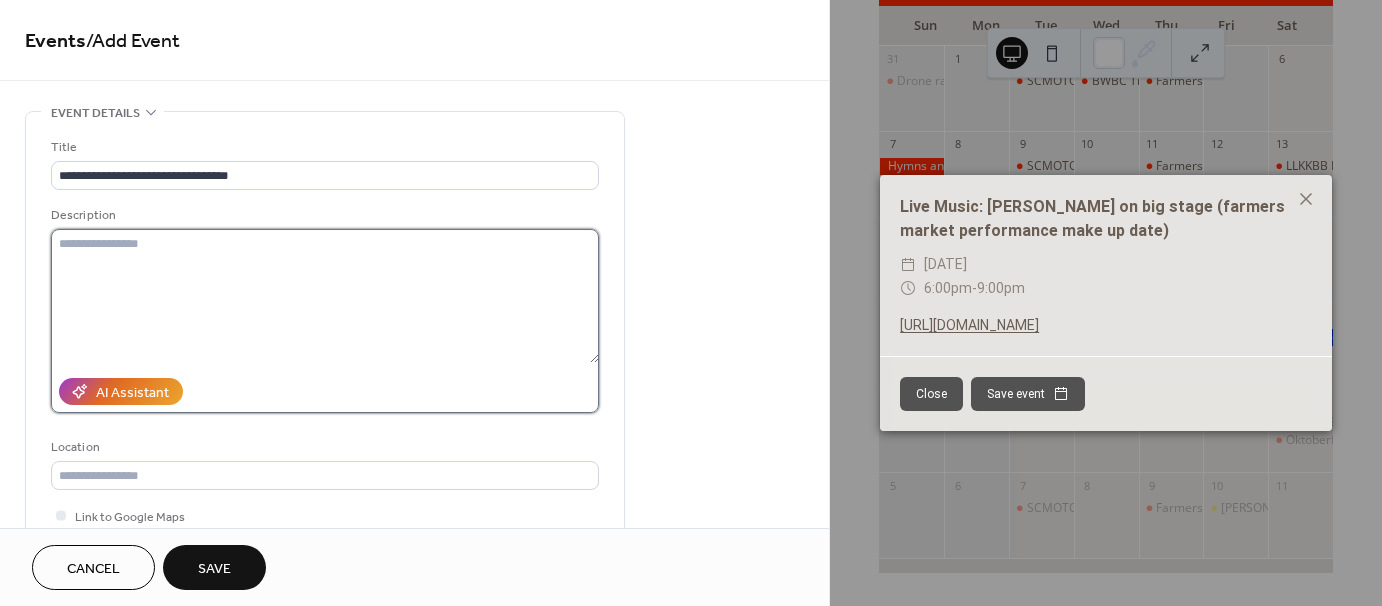 click at bounding box center [325, 296] 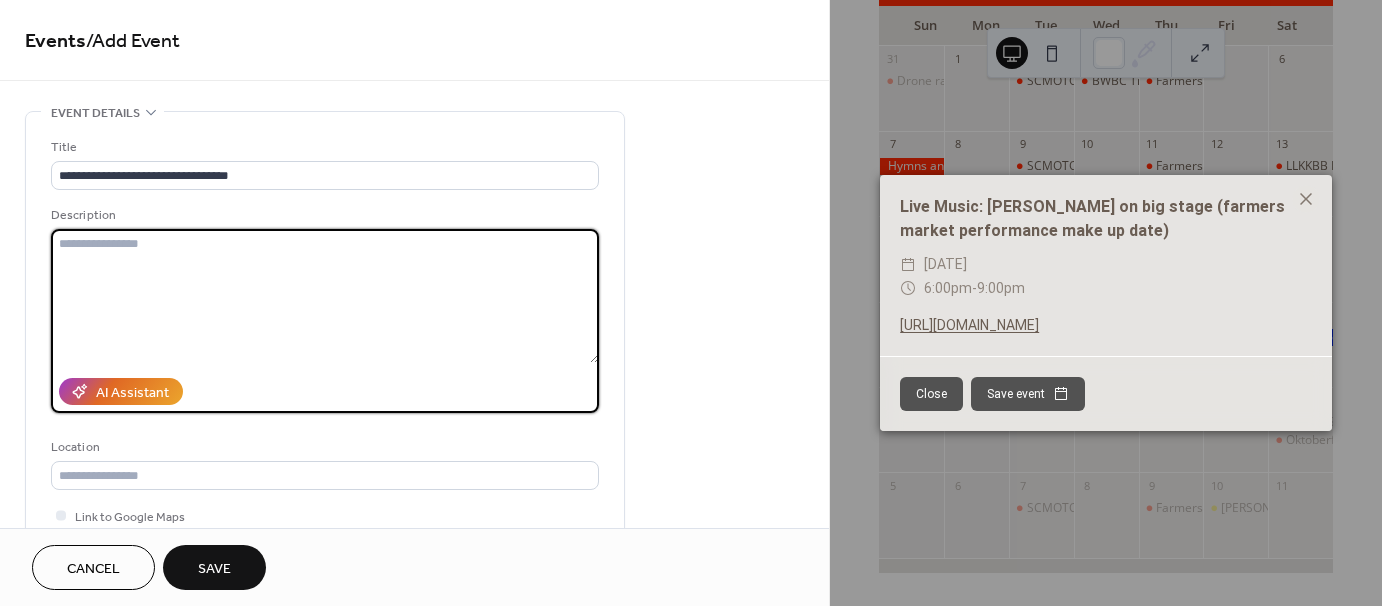 paste on "**********" 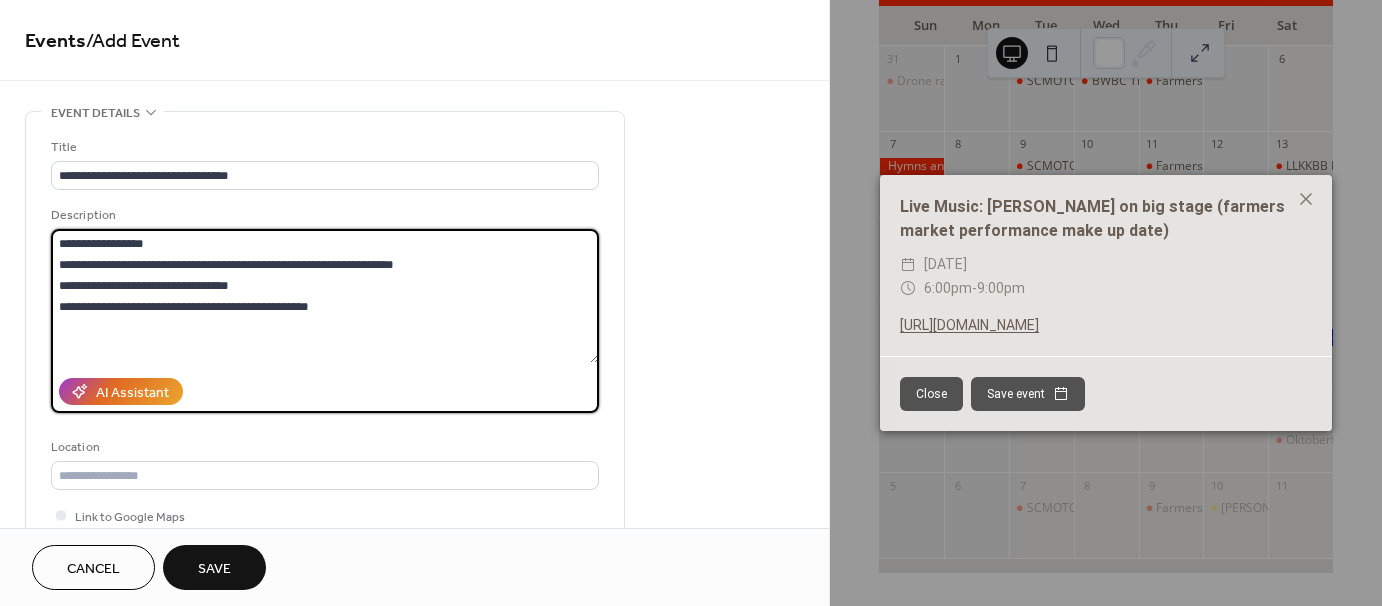 type on "**********" 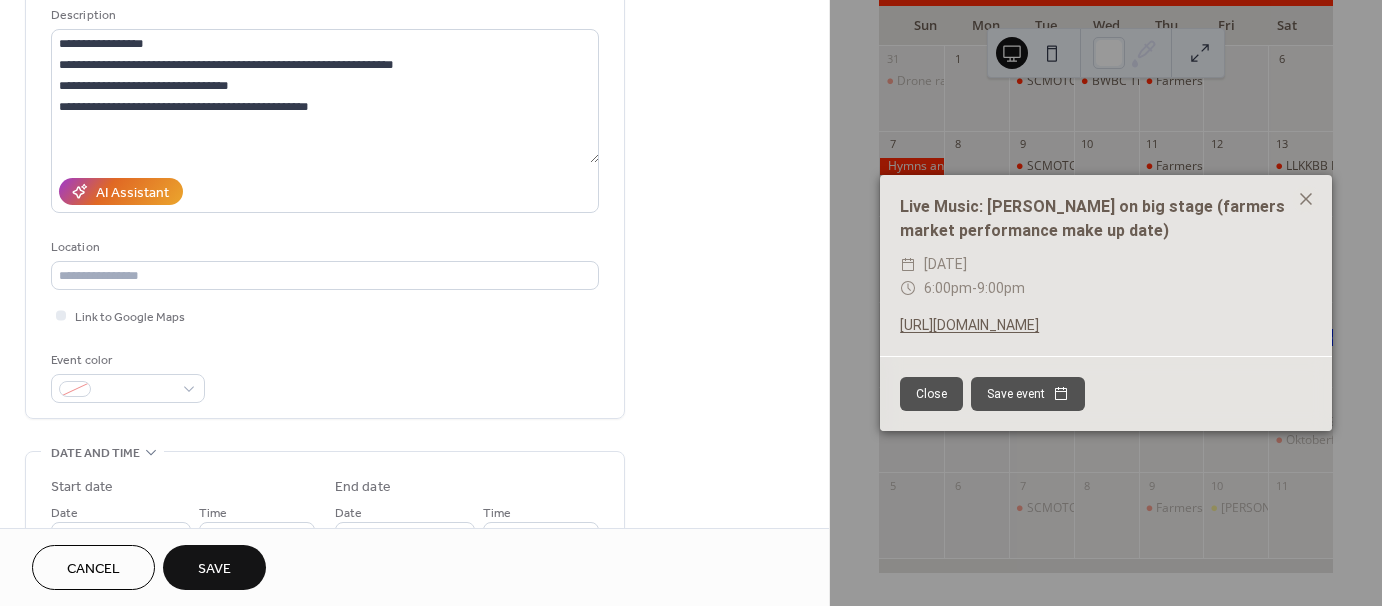 scroll, scrollTop: 400, scrollLeft: 0, axis: vertical 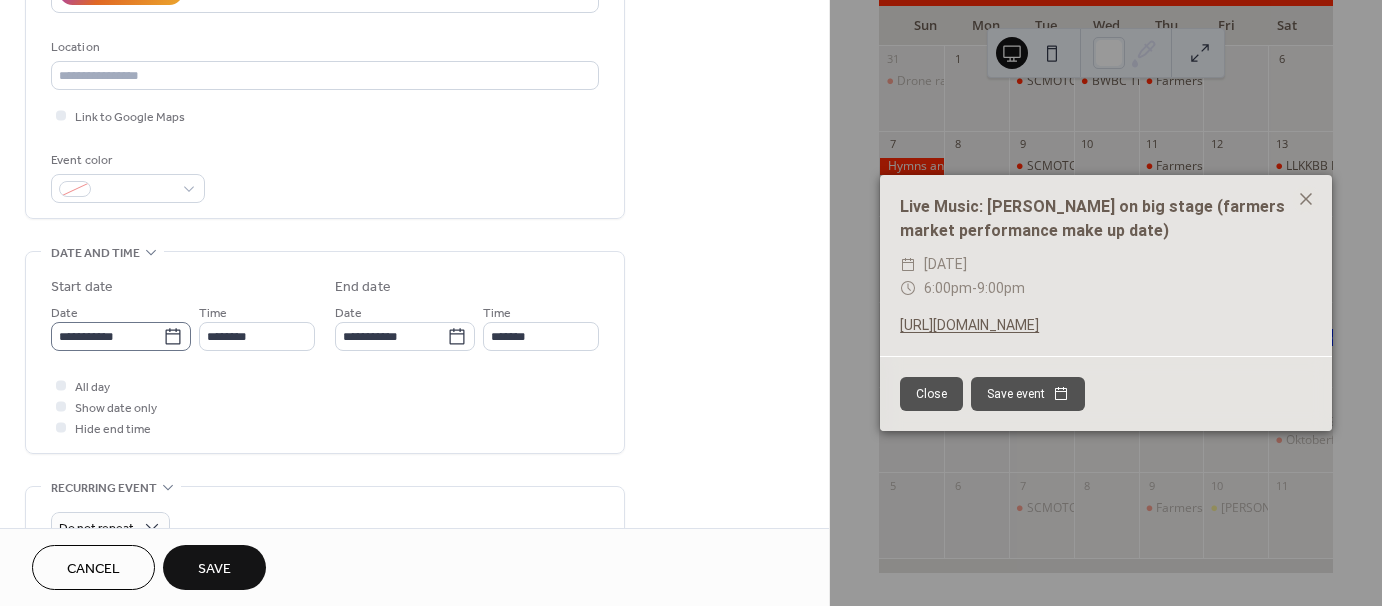 click 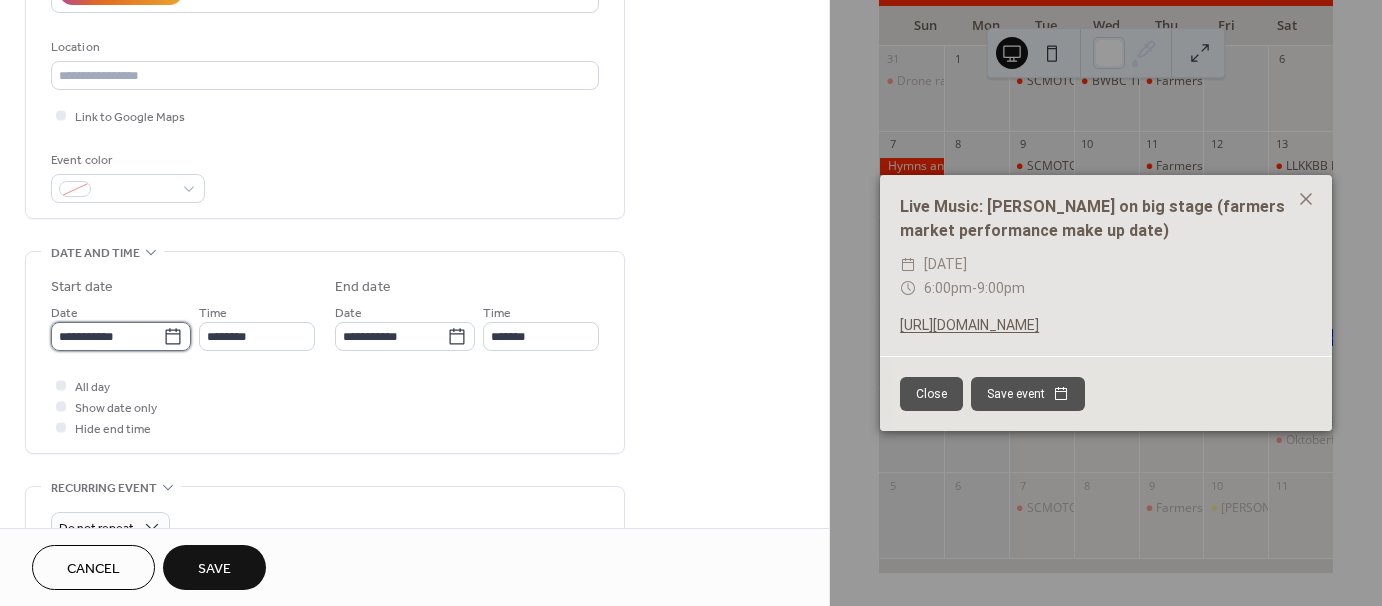 click on "**********" at bounding box center [107, 336] 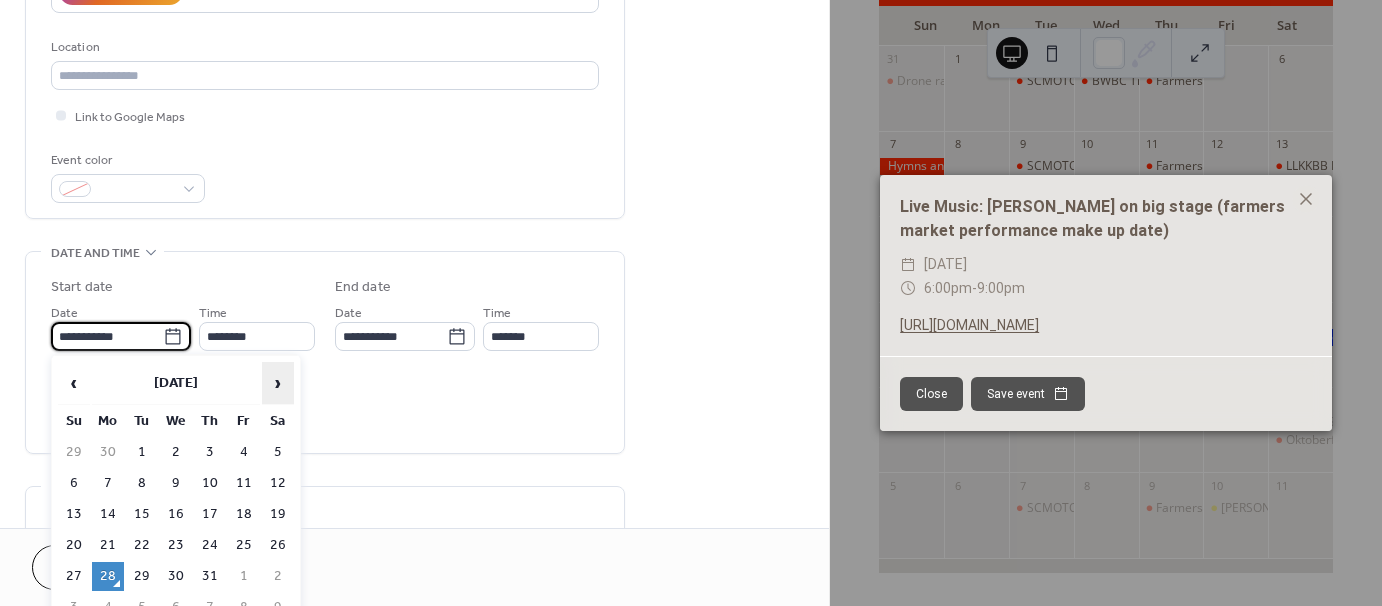 click on "›" at bounding box center (278, 383) 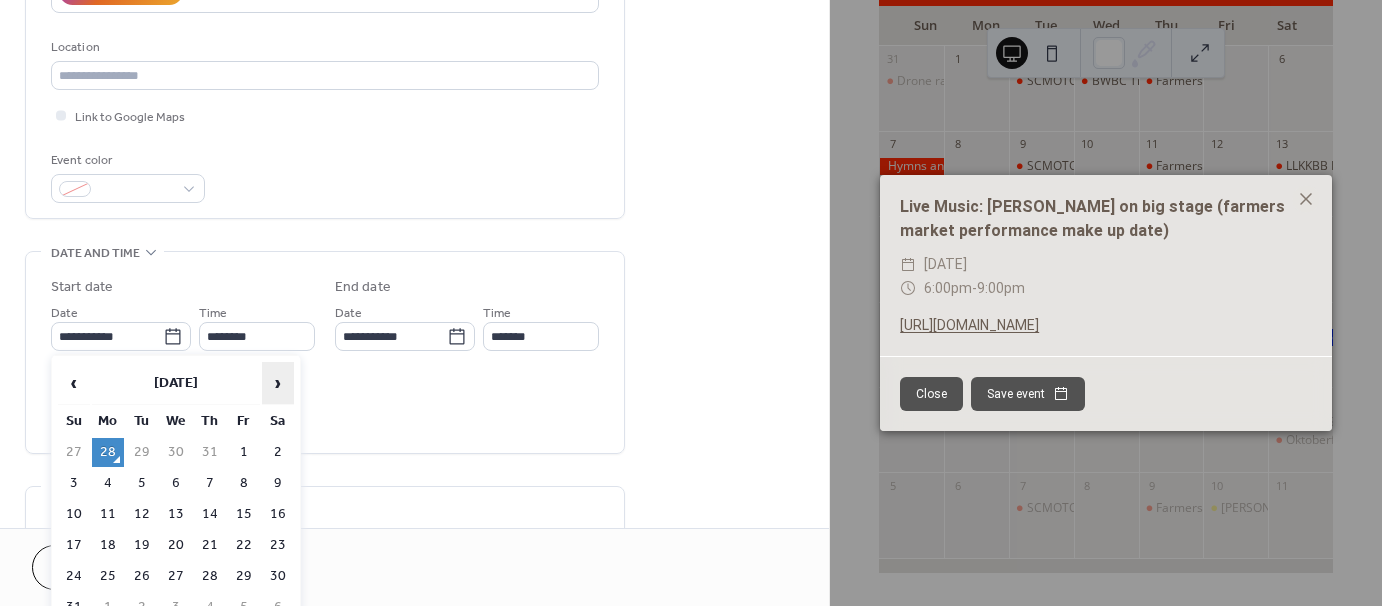 click on "›" at bounding box center [278, 383] 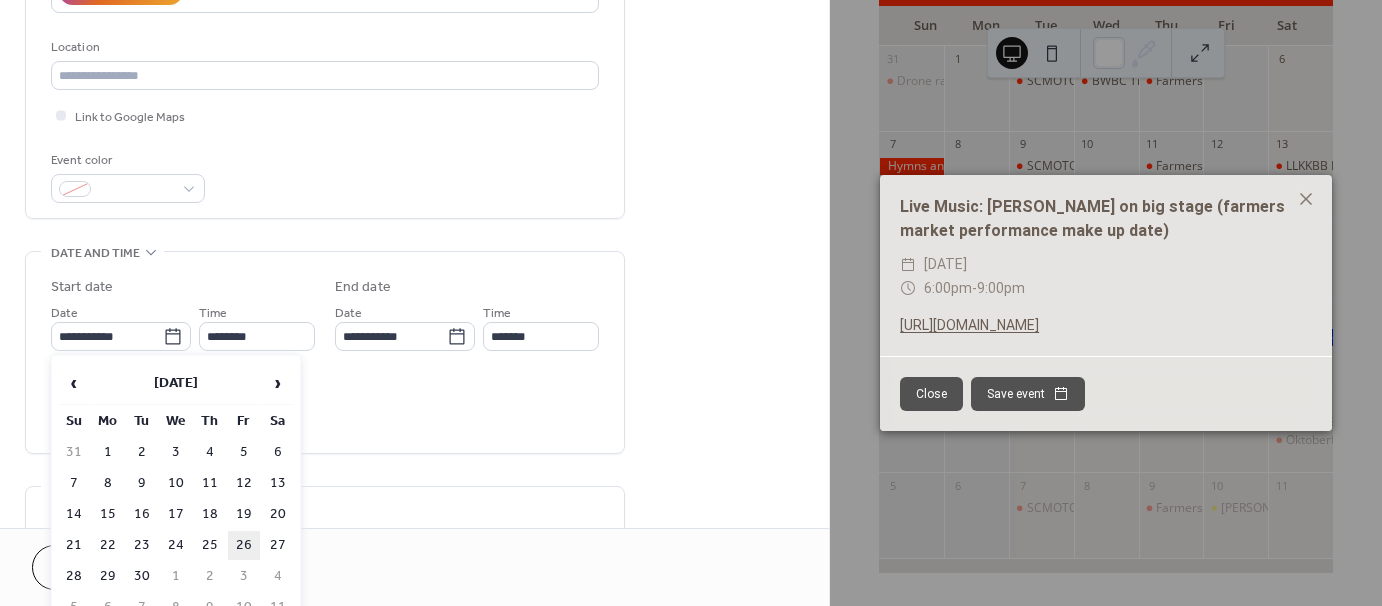 click on "26" at bounding box center (244, 545) 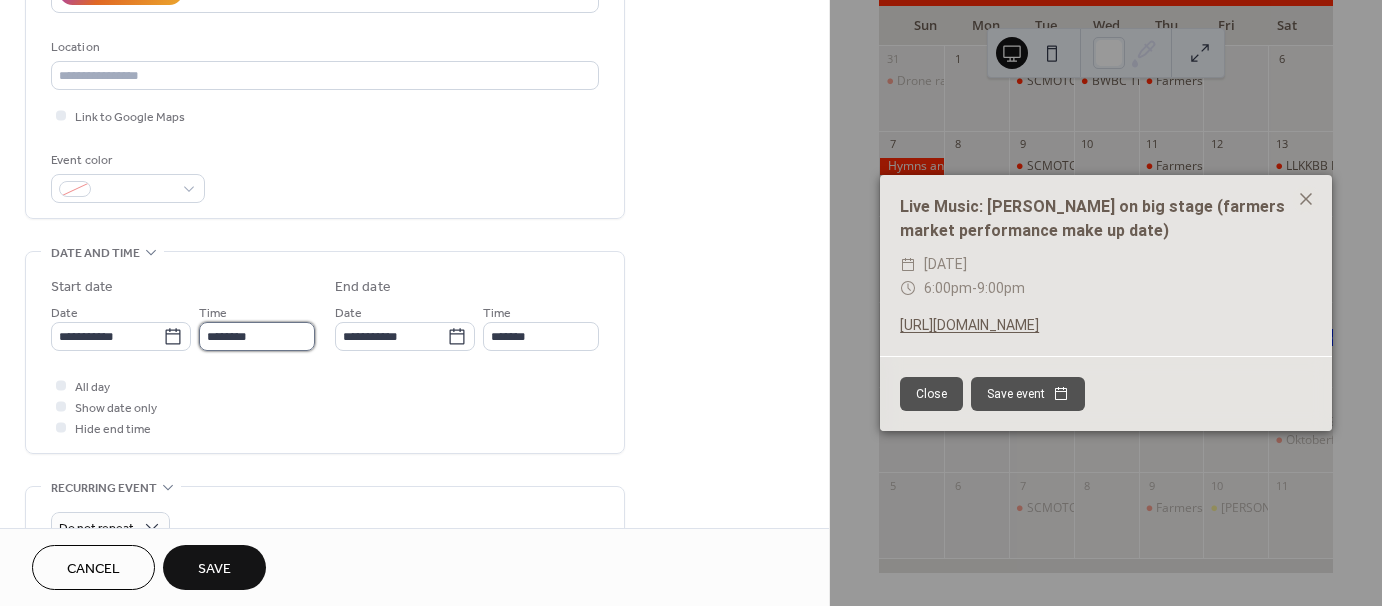 click on "********" at bounding box center [257, 336] 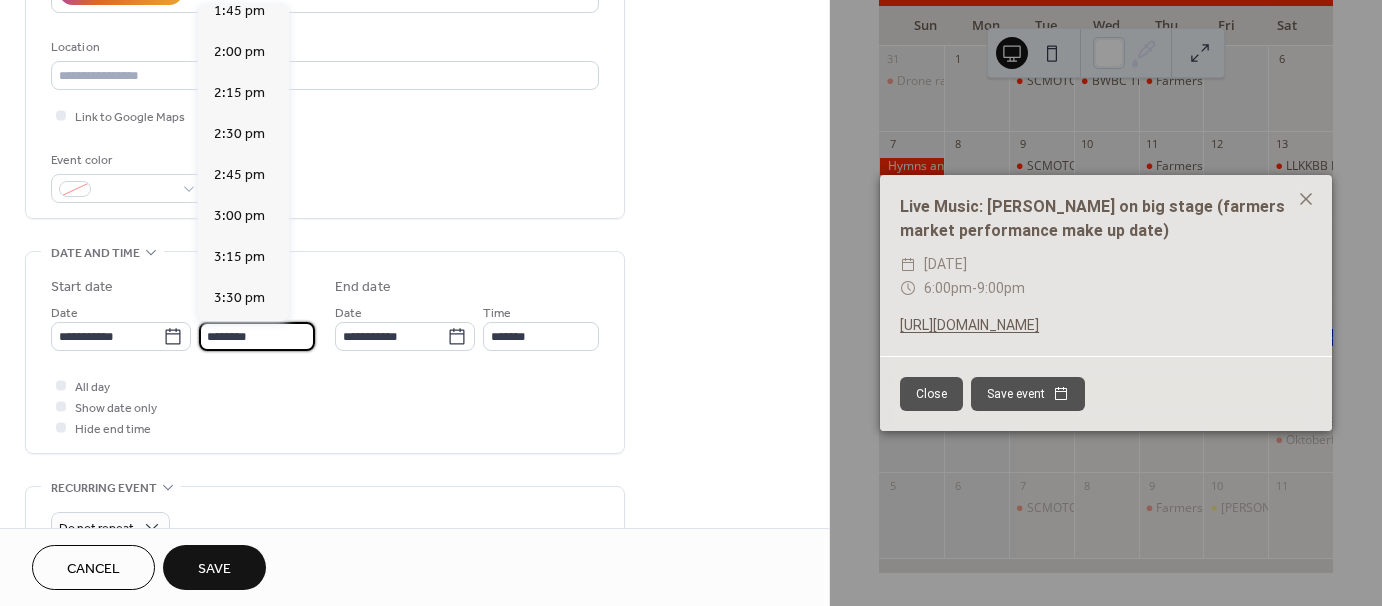 scroll, scrollTop: 2568, scrollLeft: 0, axis: vertical 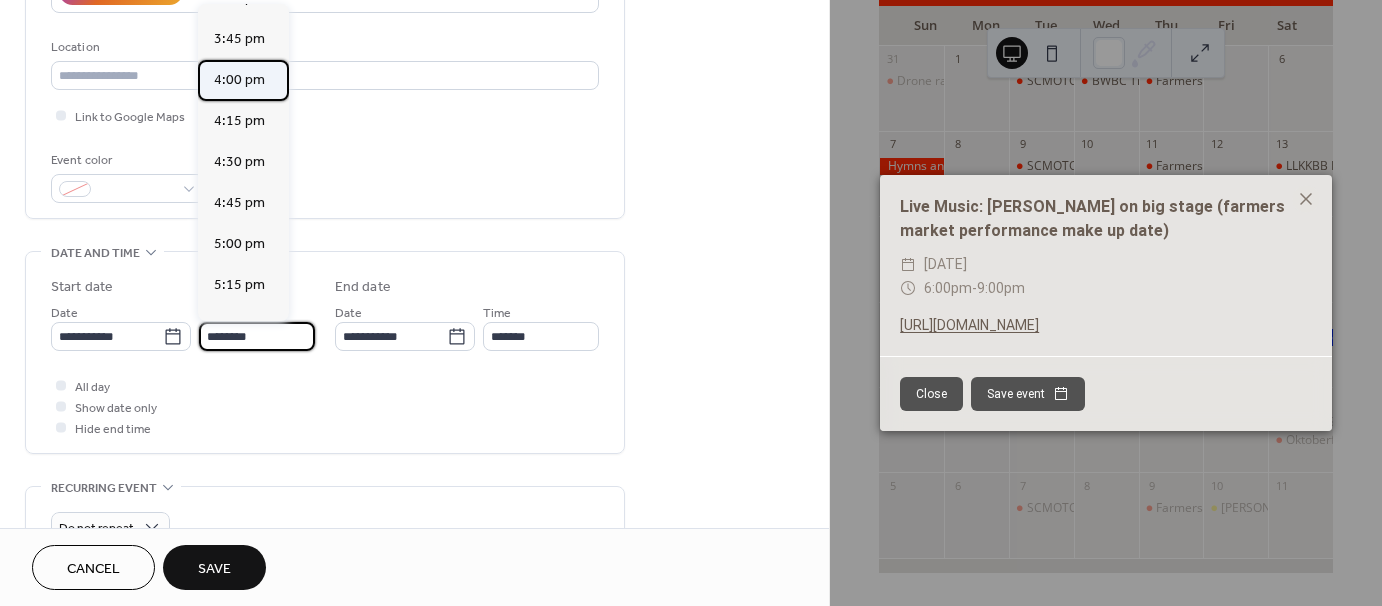 click on "4:00 pm" at bounding box center [239, 80] 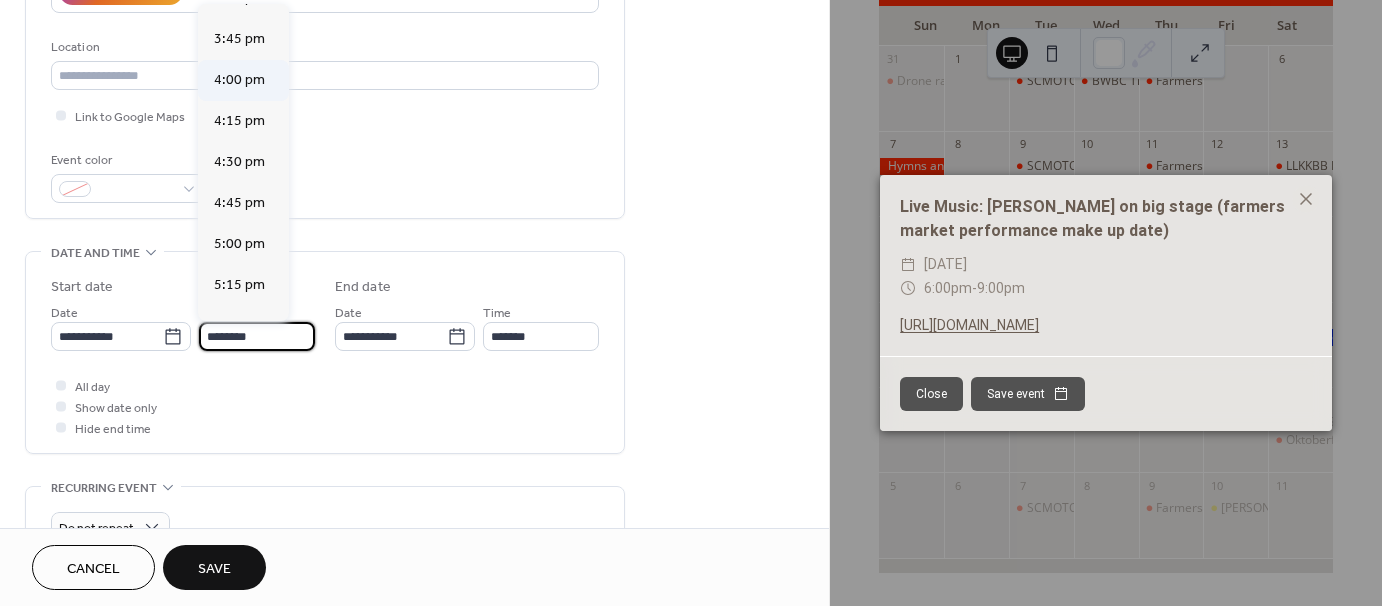 type on "*******" 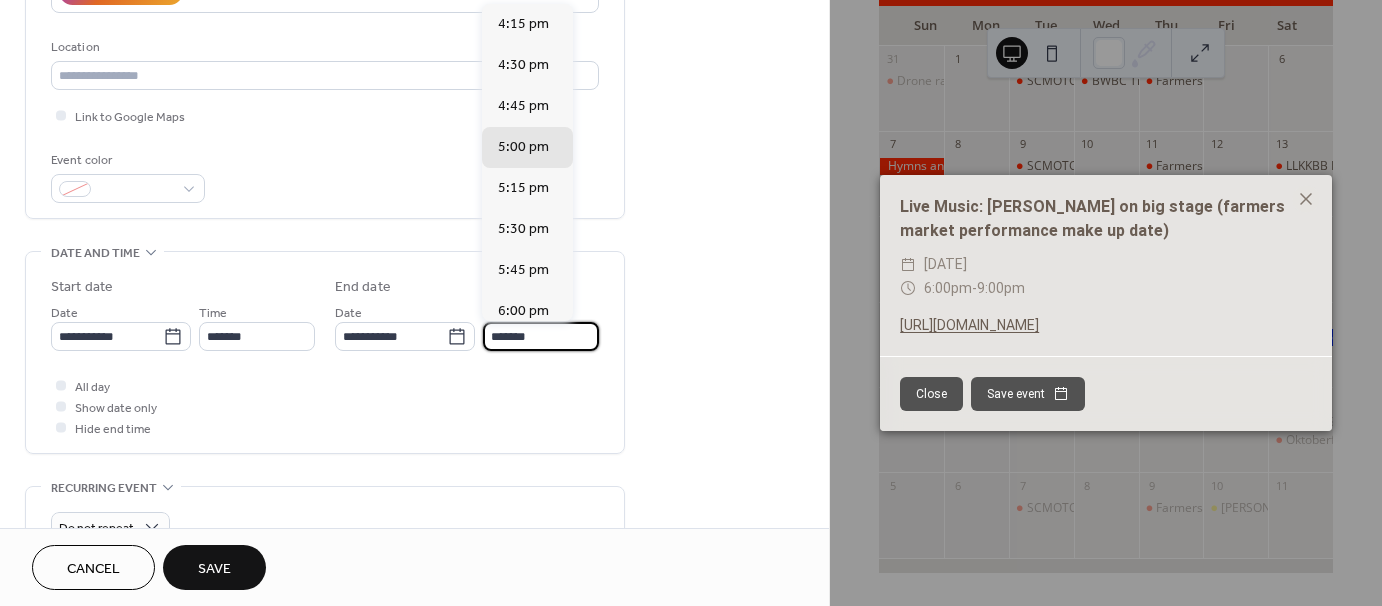 click on "*******" at bounding box center [541, 336] 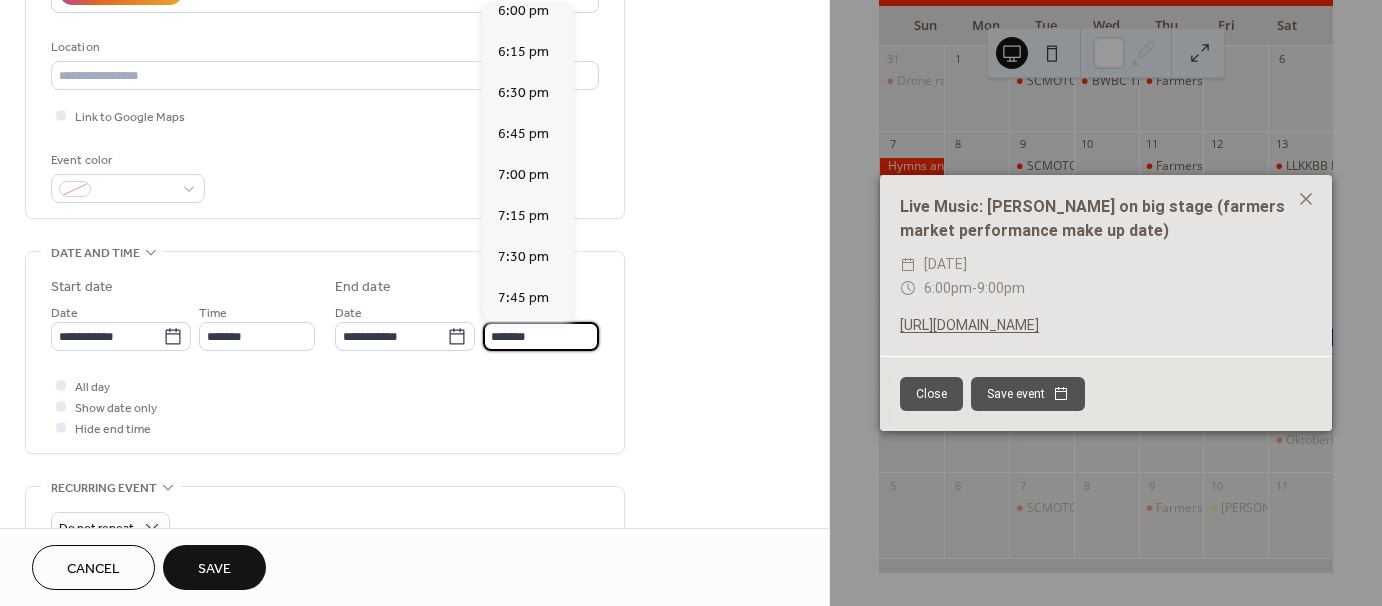 scroll, scrollTop: 500, scrollLeft: 0, axis: vertical 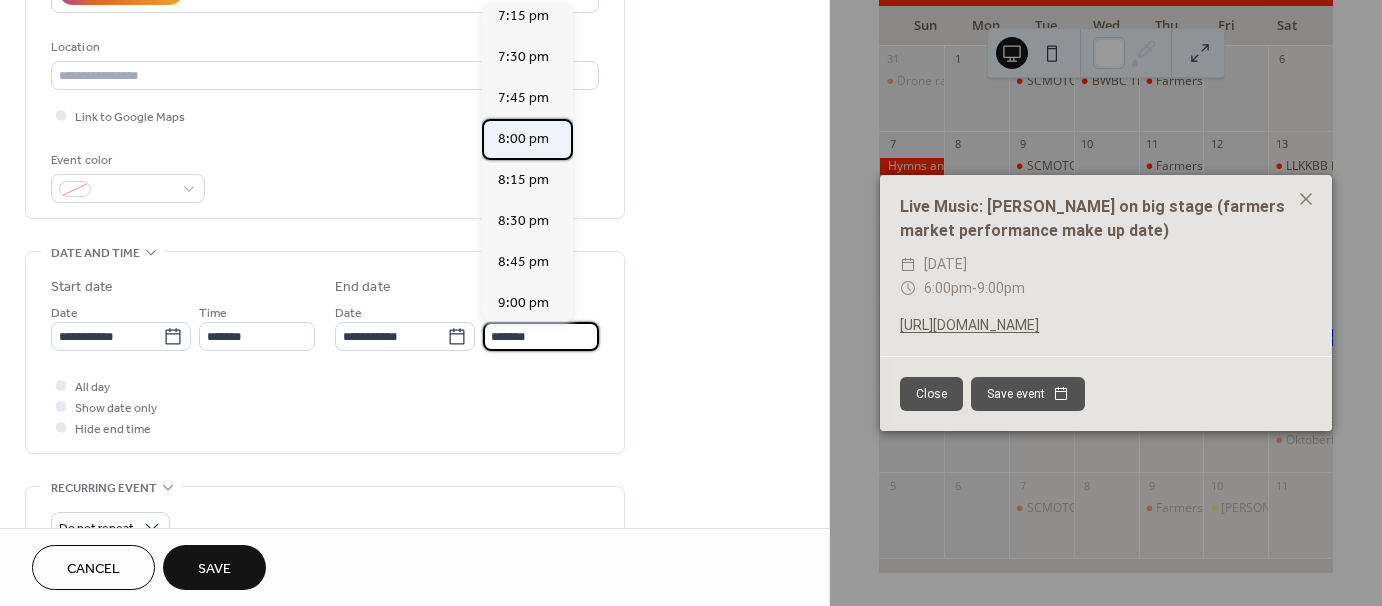 click on "8:00 pm" at bounding box center [523, 139] 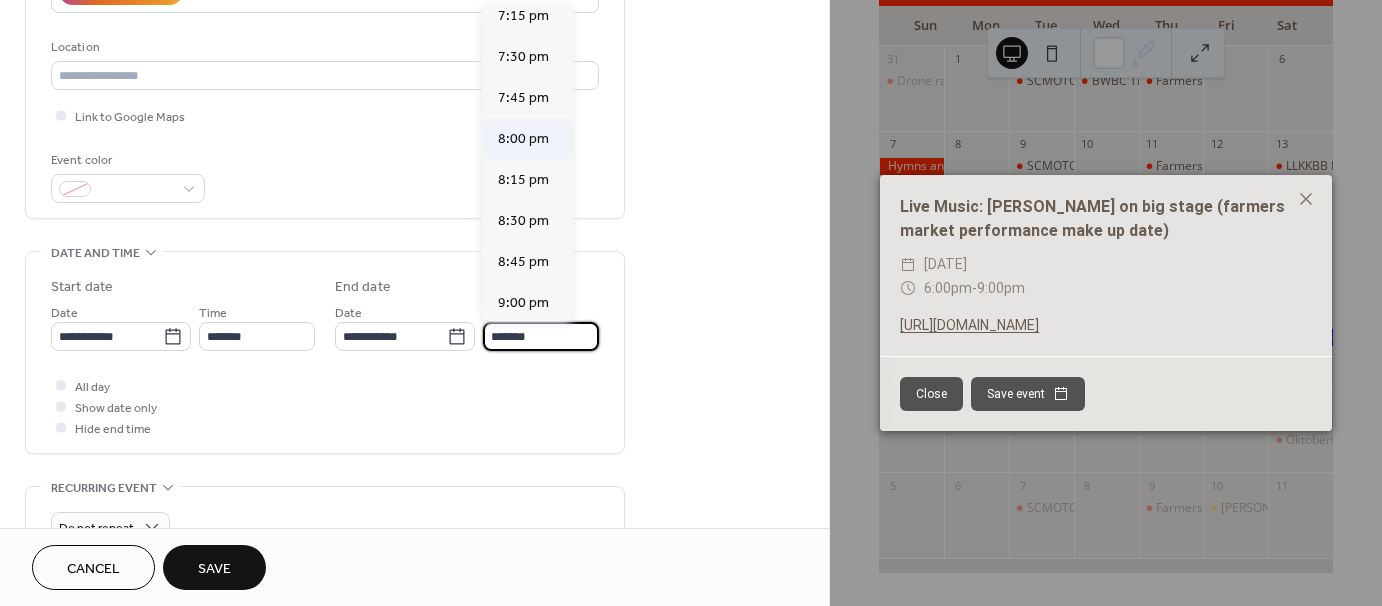 type on "*******" 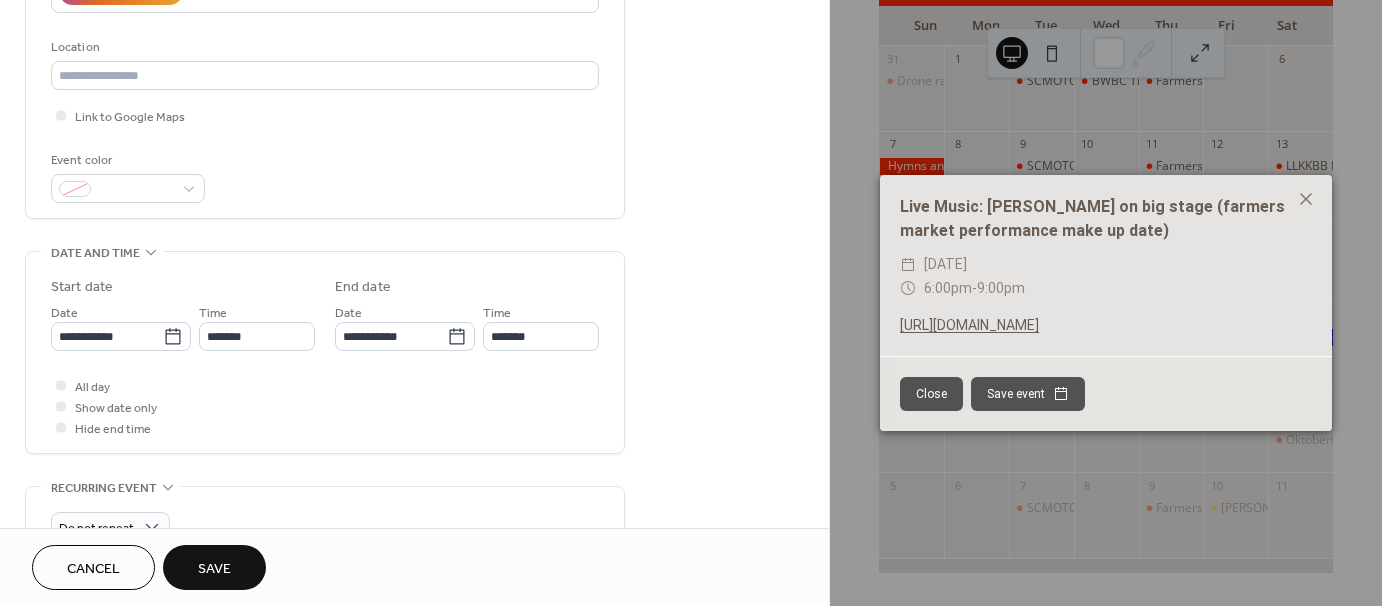 click on "Save" at bounding box center [214, 567] 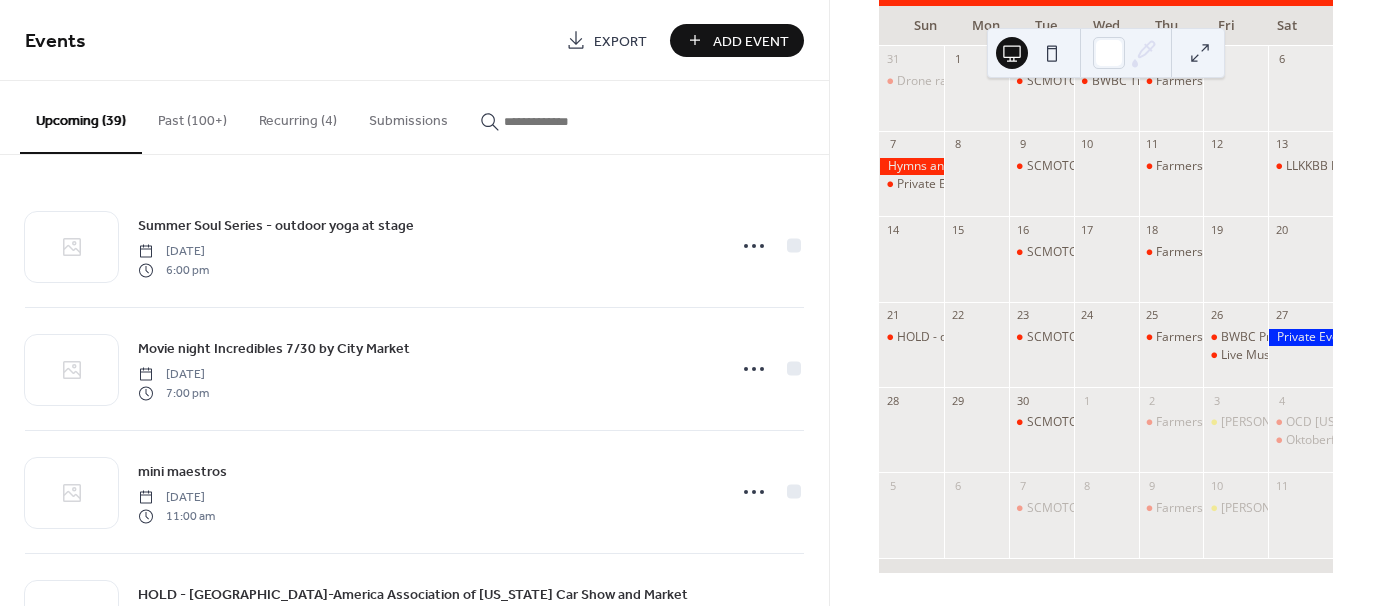 click on "Add Event" at bounding box center (751, 41) 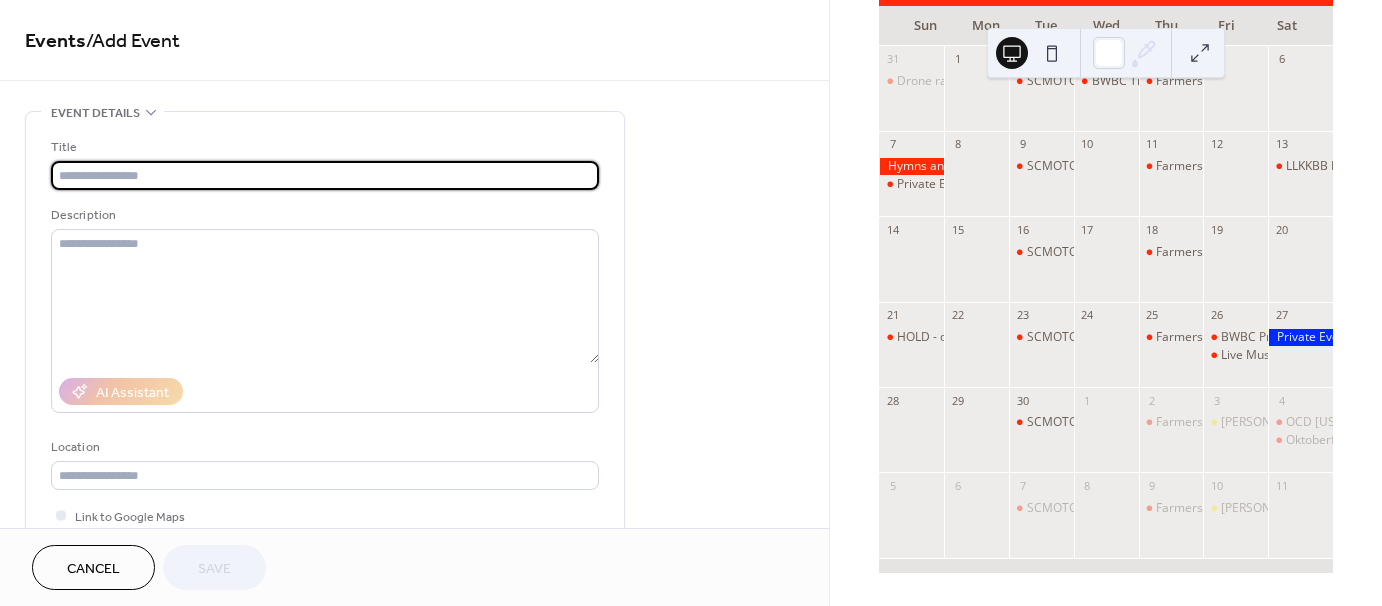 scroll, scrollTop: 0, scrollLeft: 0, axis: both 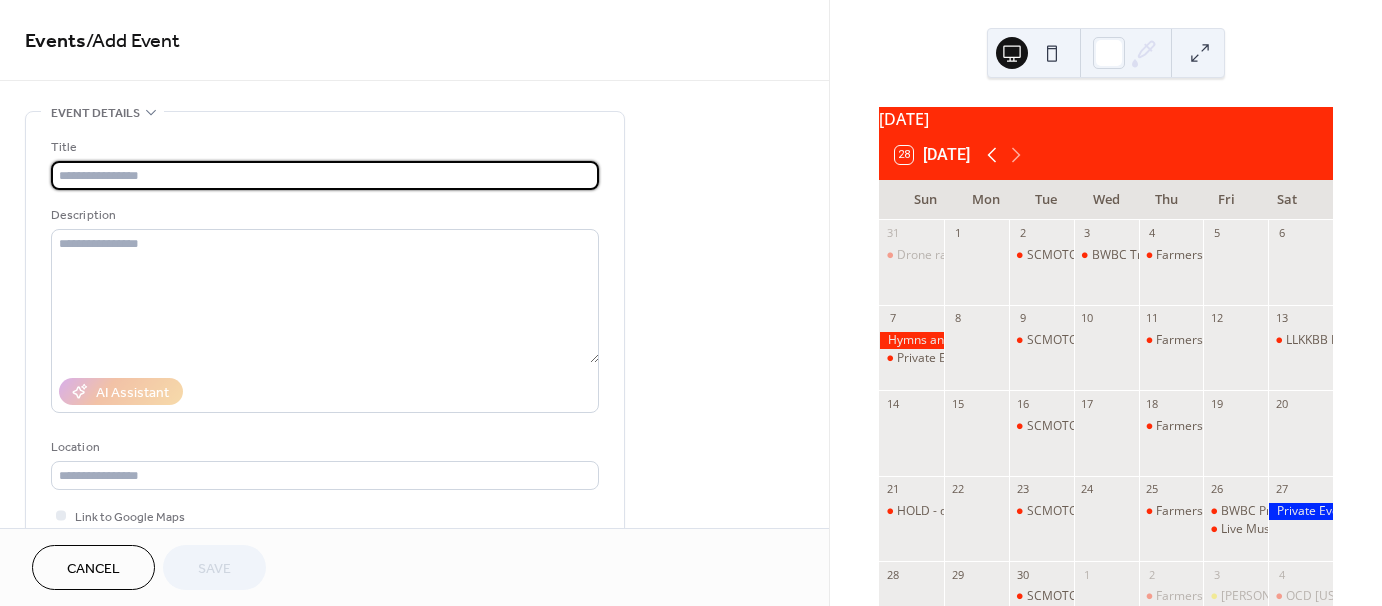 click 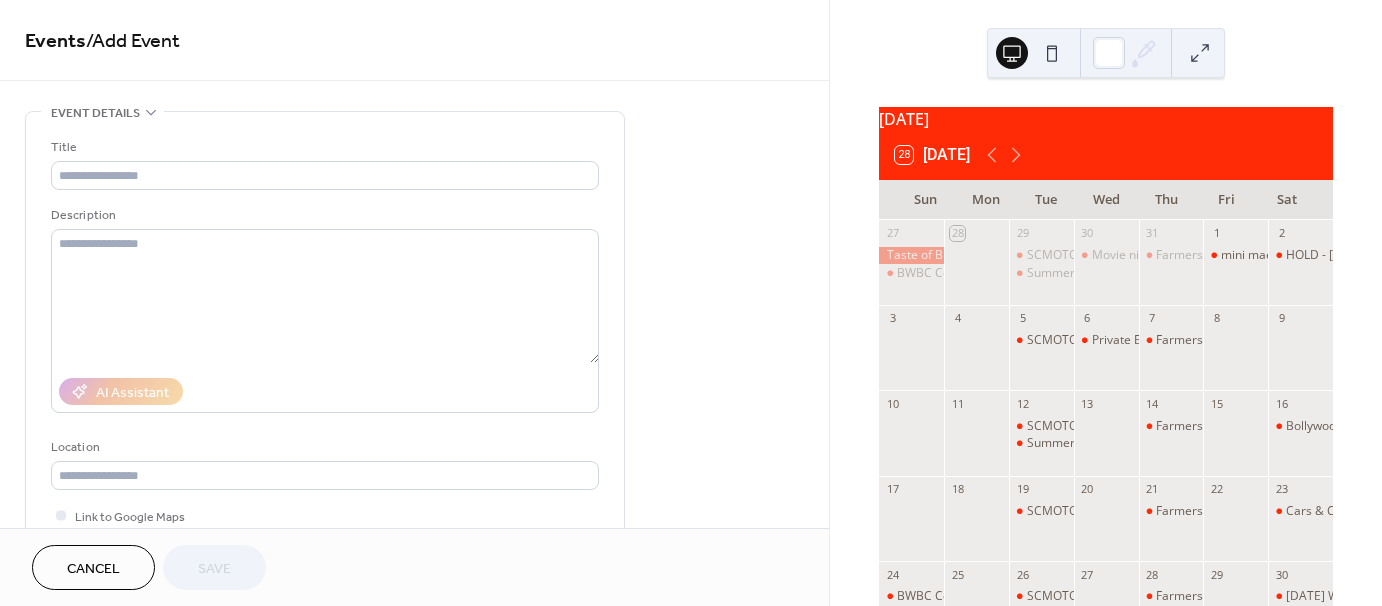 scroll, scrollTop: 100, scrollLeft: 0, axis: vertical 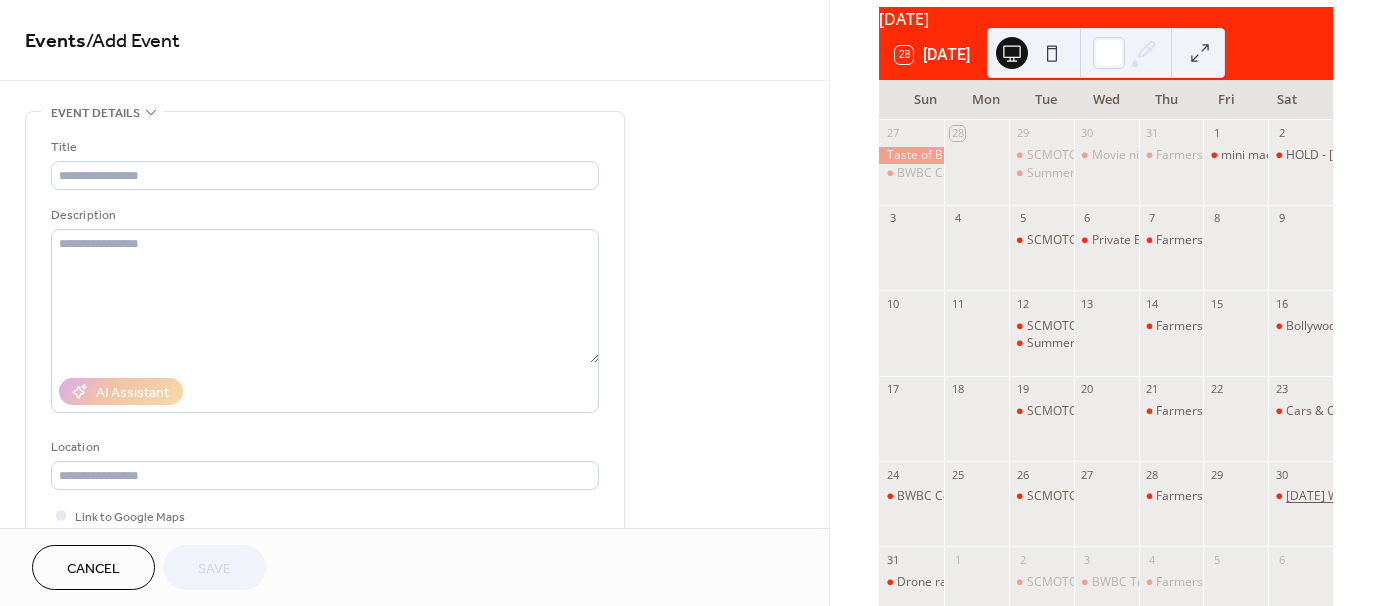 click on "[DATE] Weekend Celebration hosted by City Market- 12-10pm" at bounding box center (1457, 496) 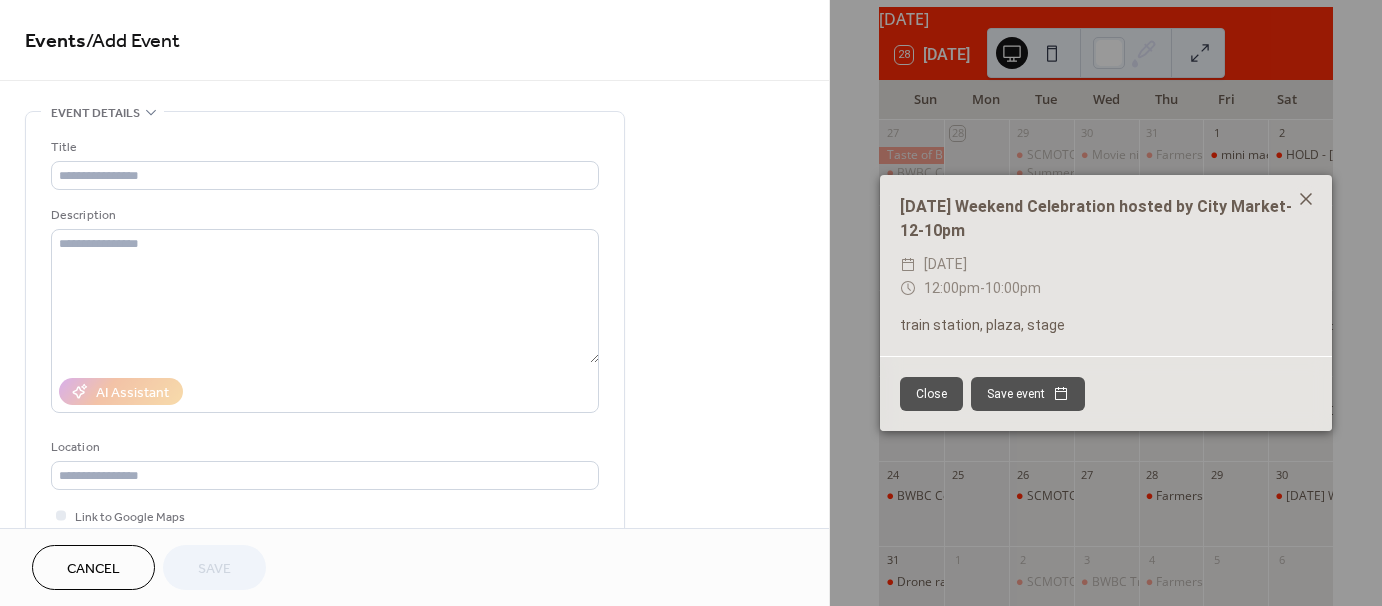 click 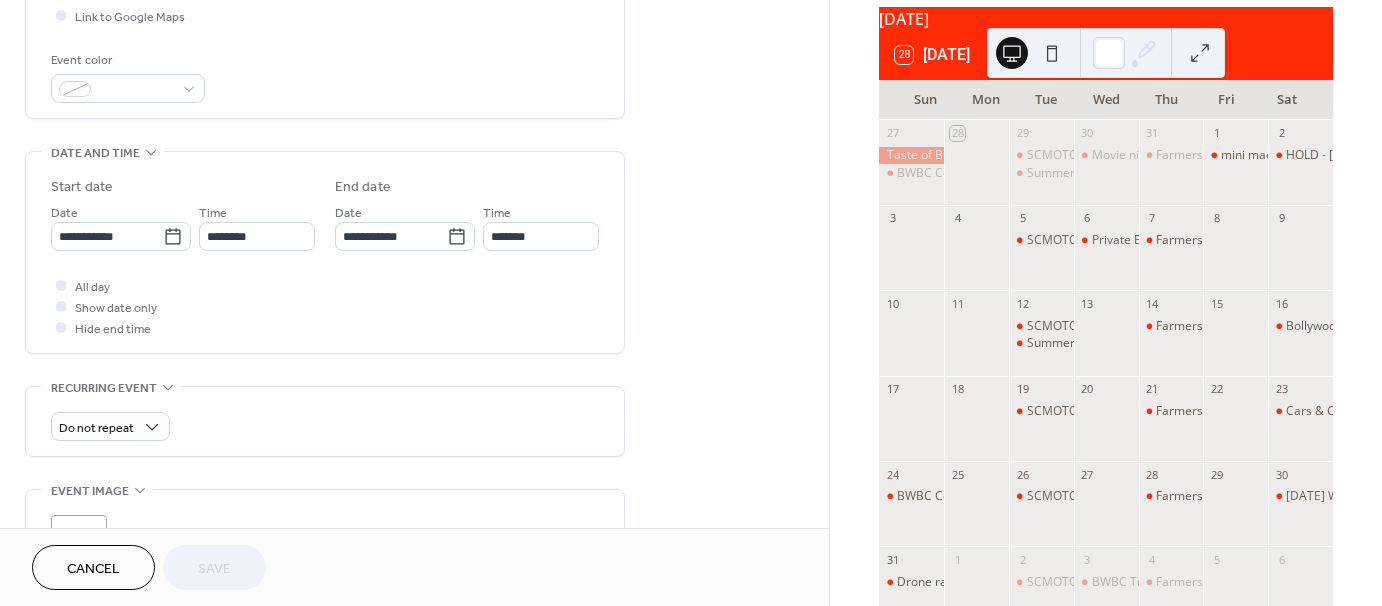 scroll, scrollTop: 0, scrollLeft: 0, axis: both 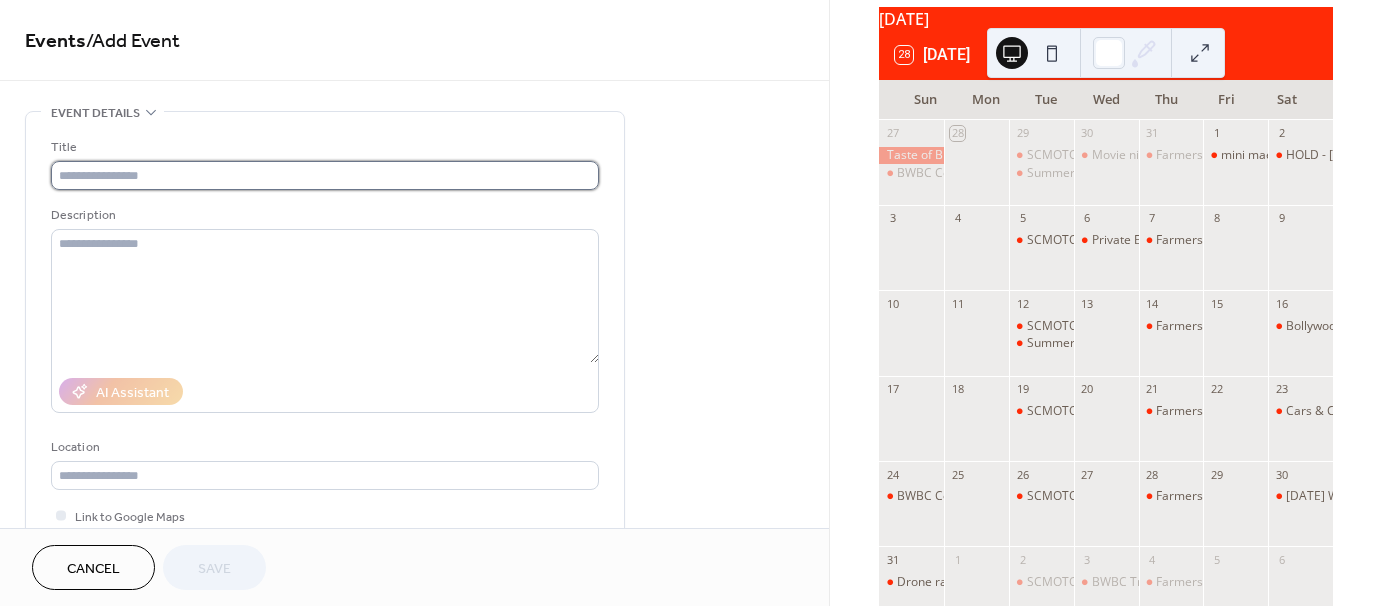 click at bounding box center [325, 175] 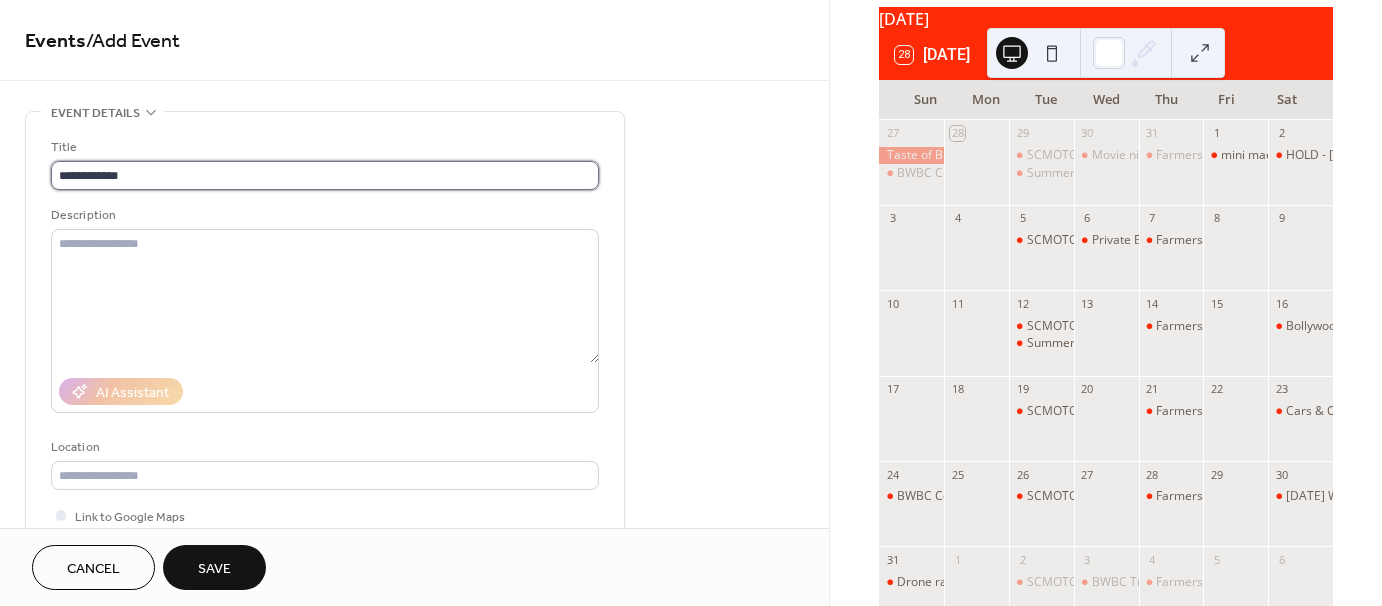 click on "**********" at bounding box center [325, 175] 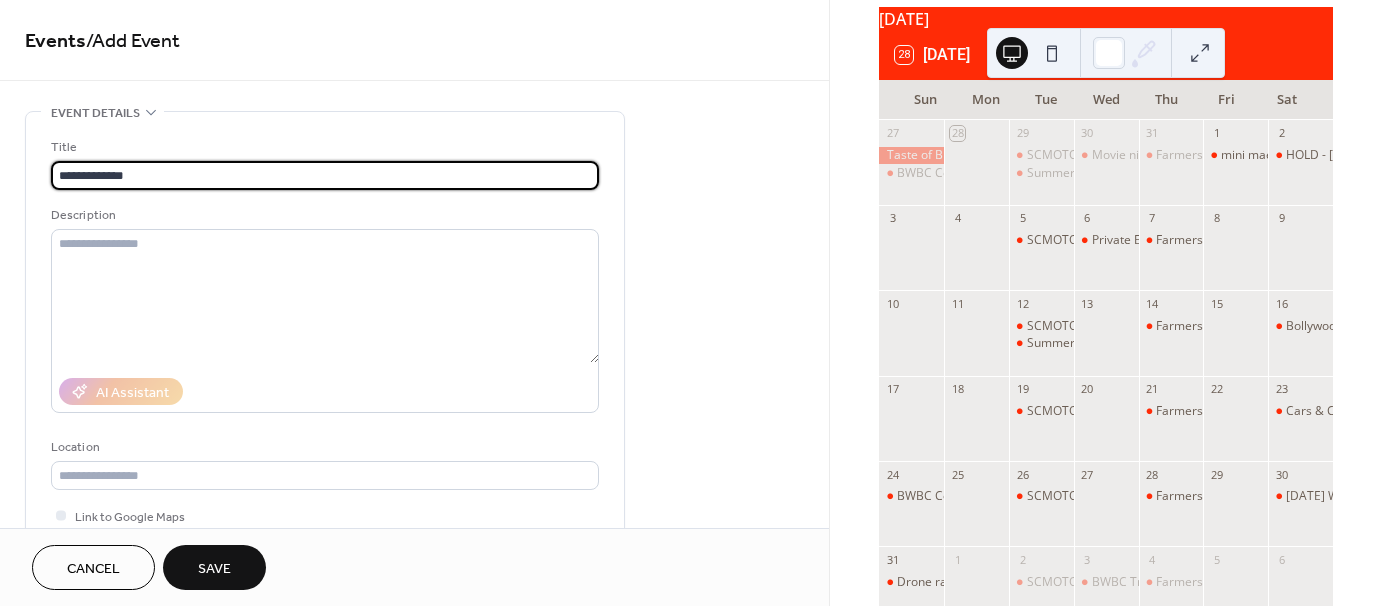 paste on "**********" 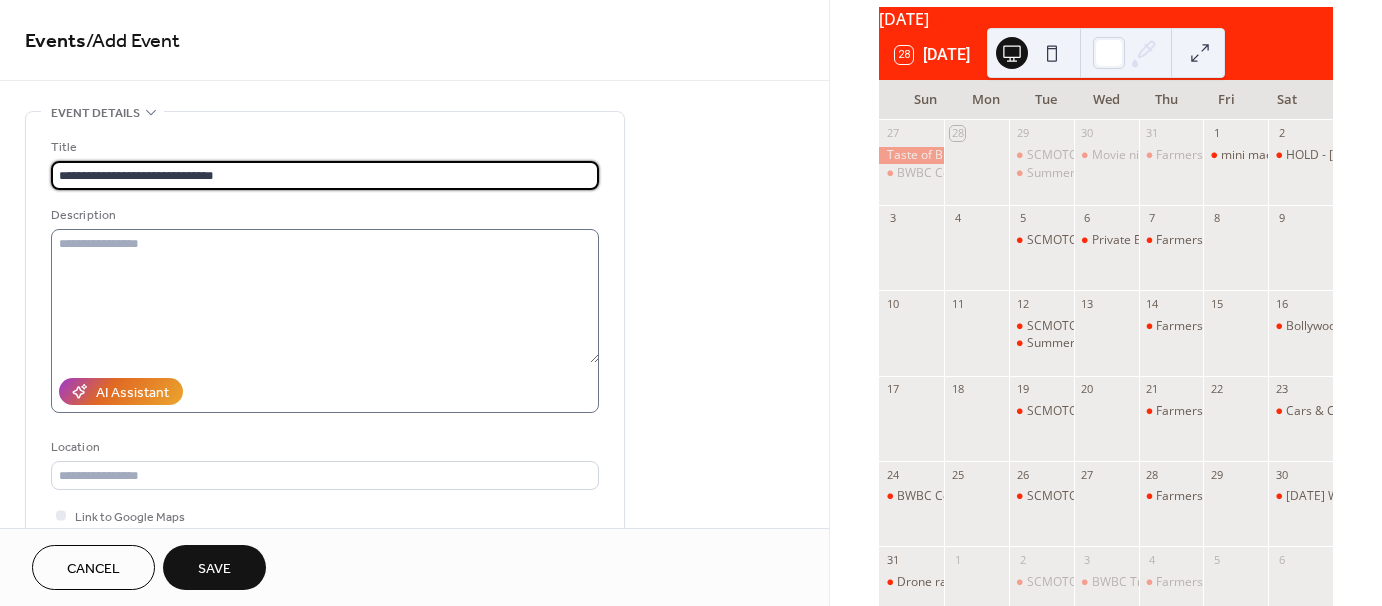 type on "**********" 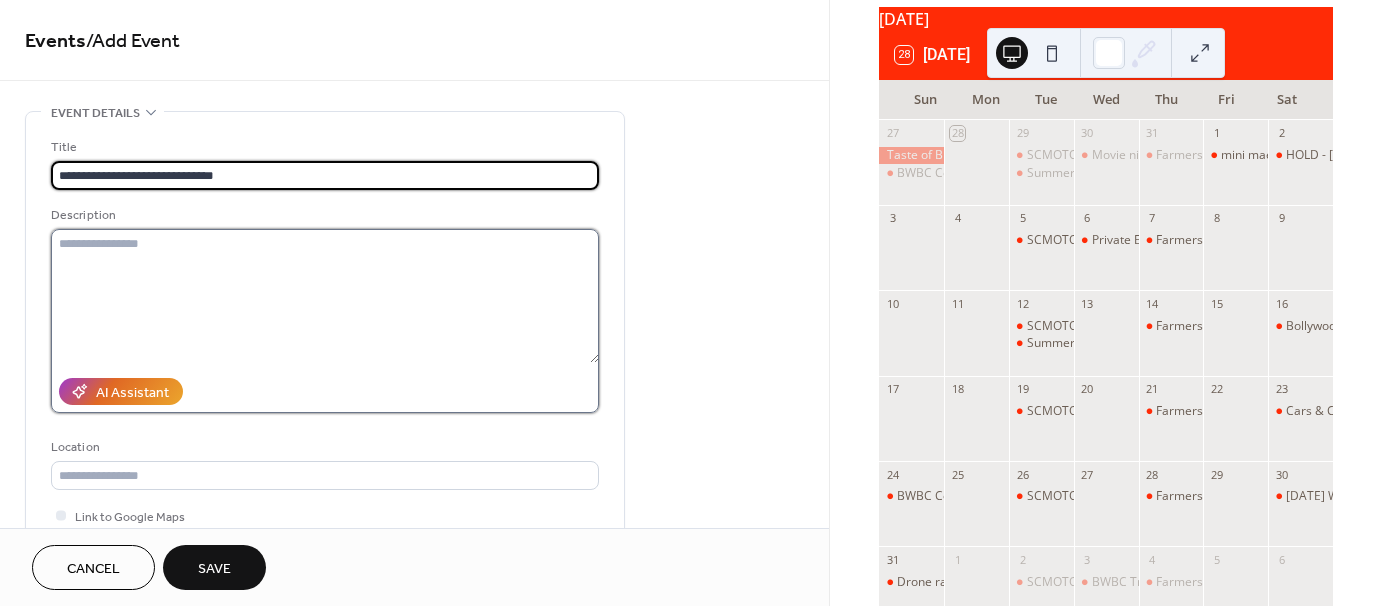 click at bounding box center (325, 296) 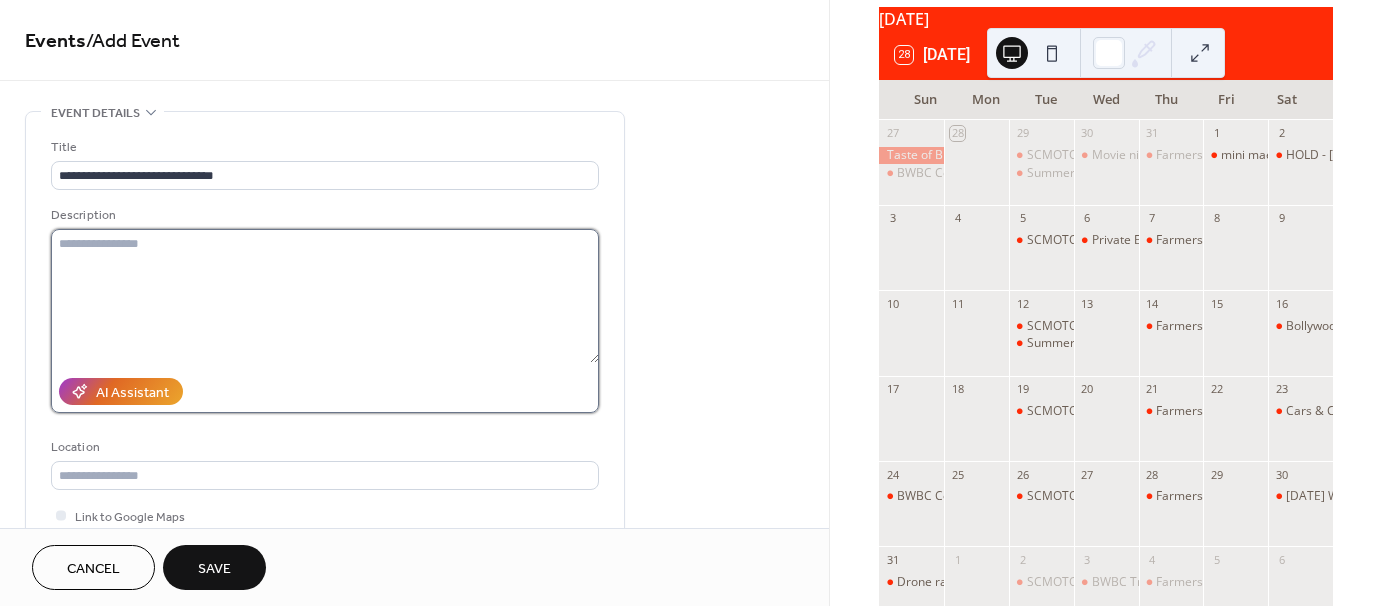 click at bounding box center (325, 296) 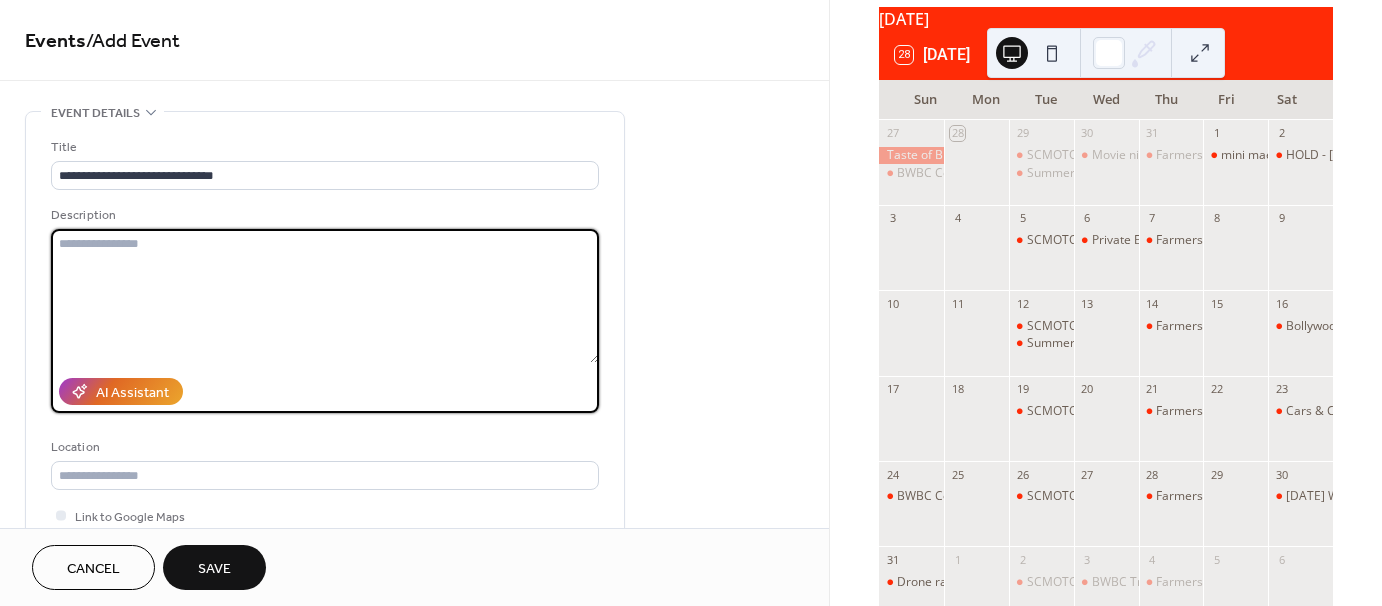 paste on "**********" 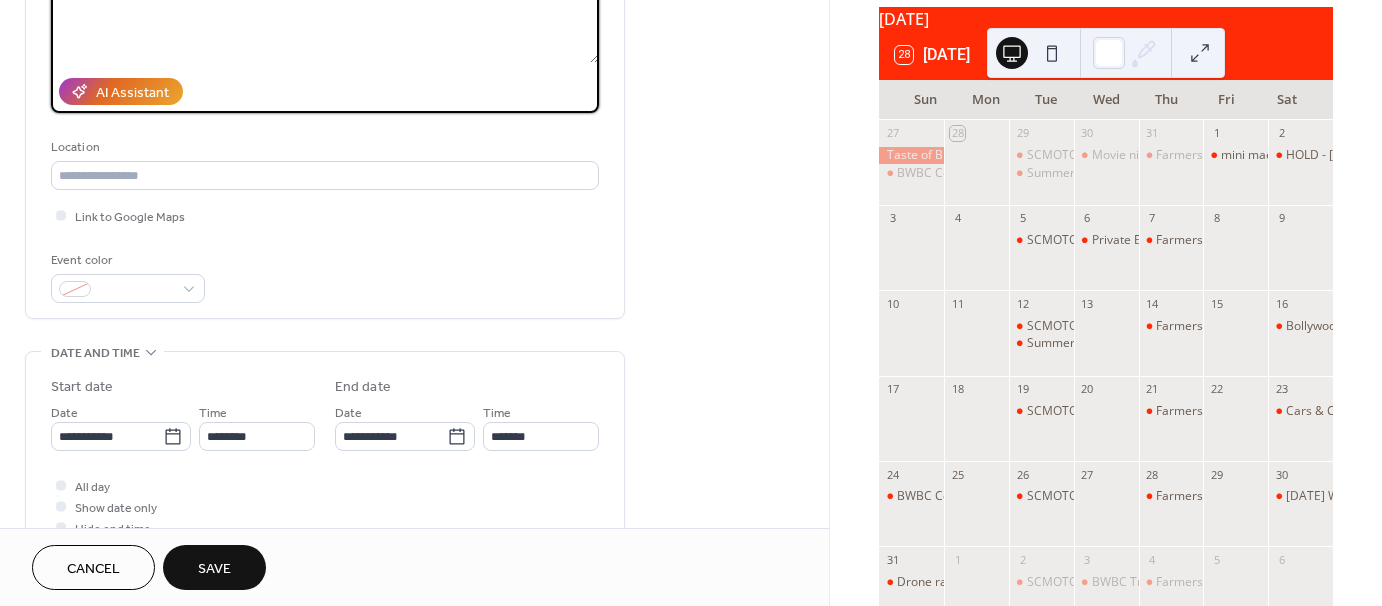 scroll, scrollTop: 400, scrollLeft: 0, axis: vertical 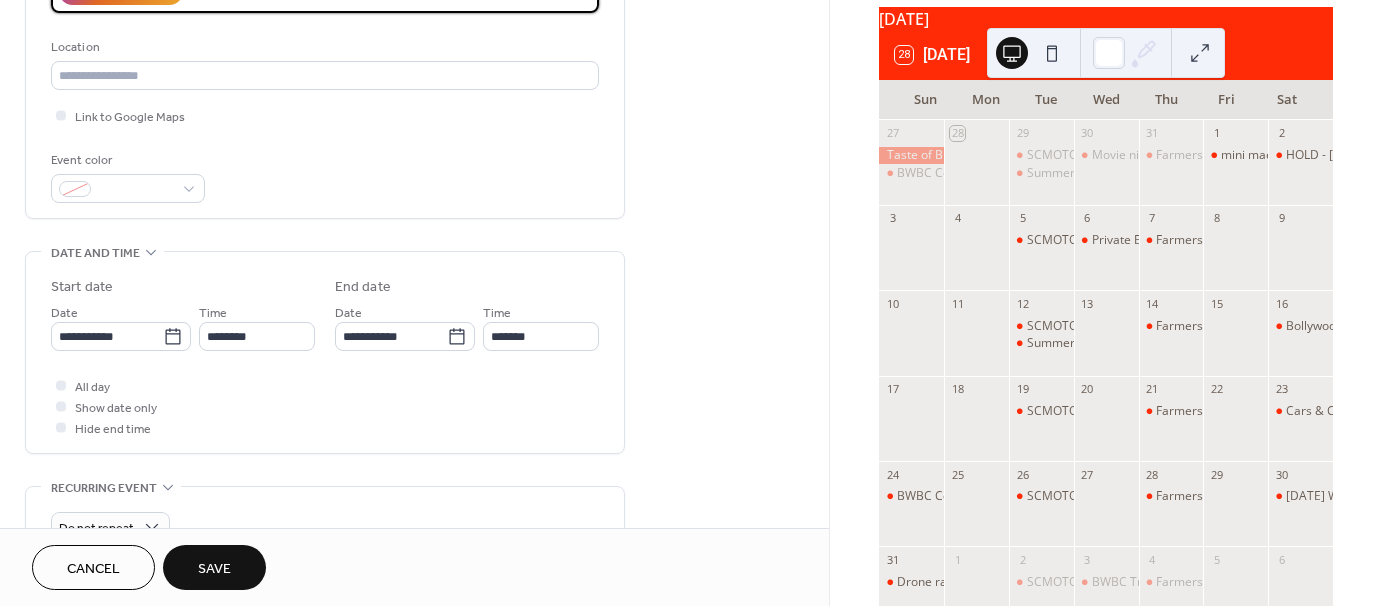 type on "**********" 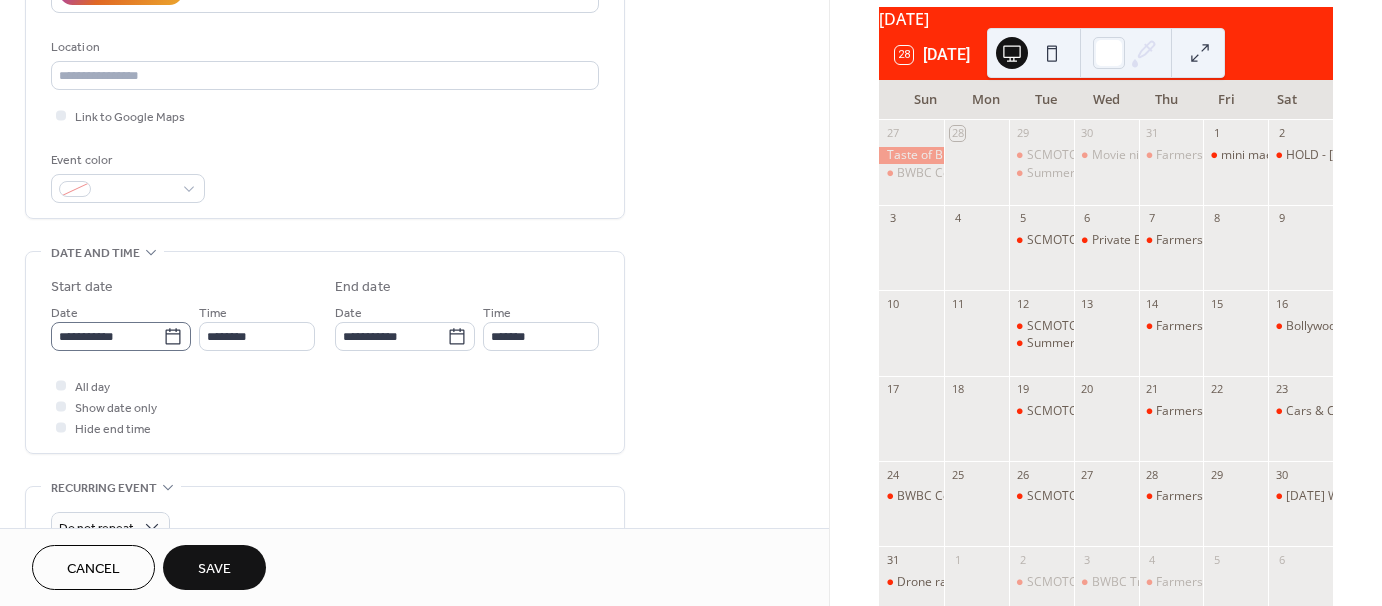 click 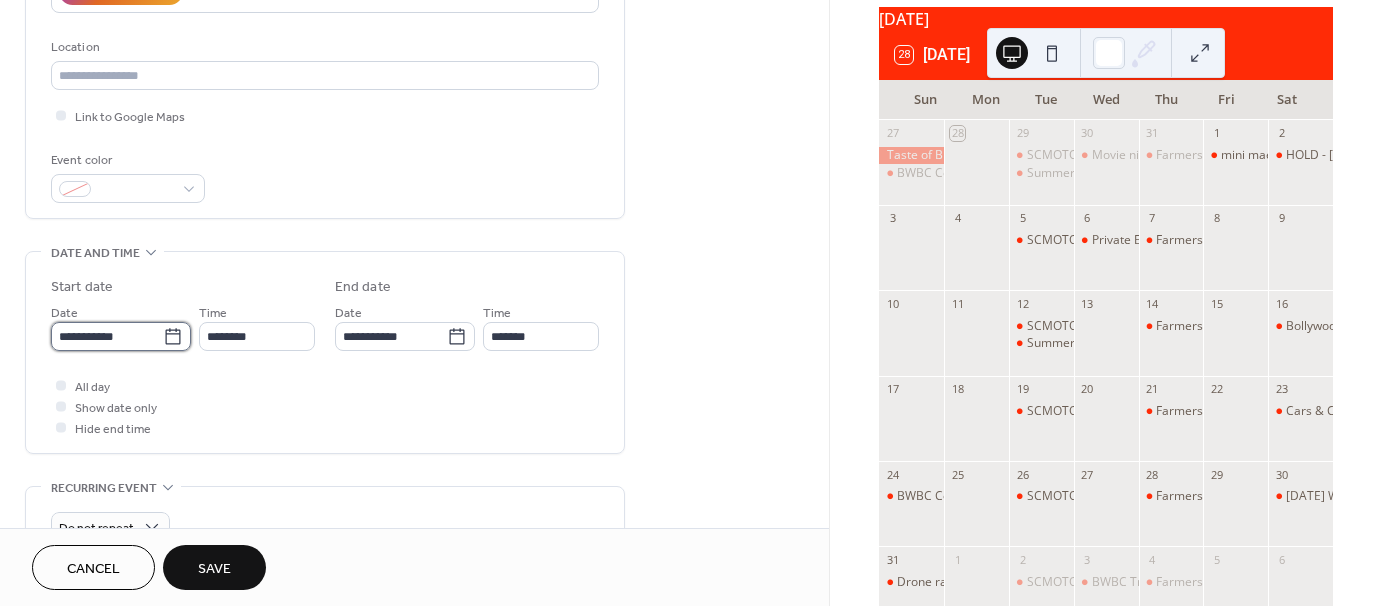click on "**********" at bounding box center (107, 336) 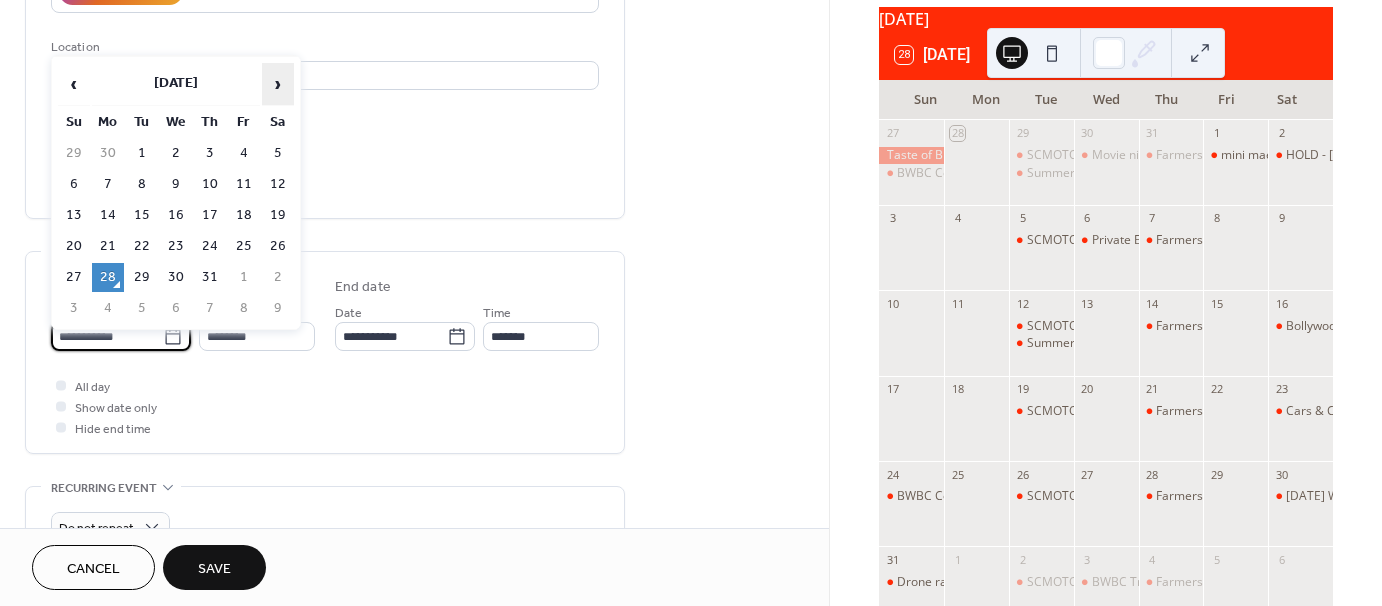 click on "›" at bounding box center (278, 84) 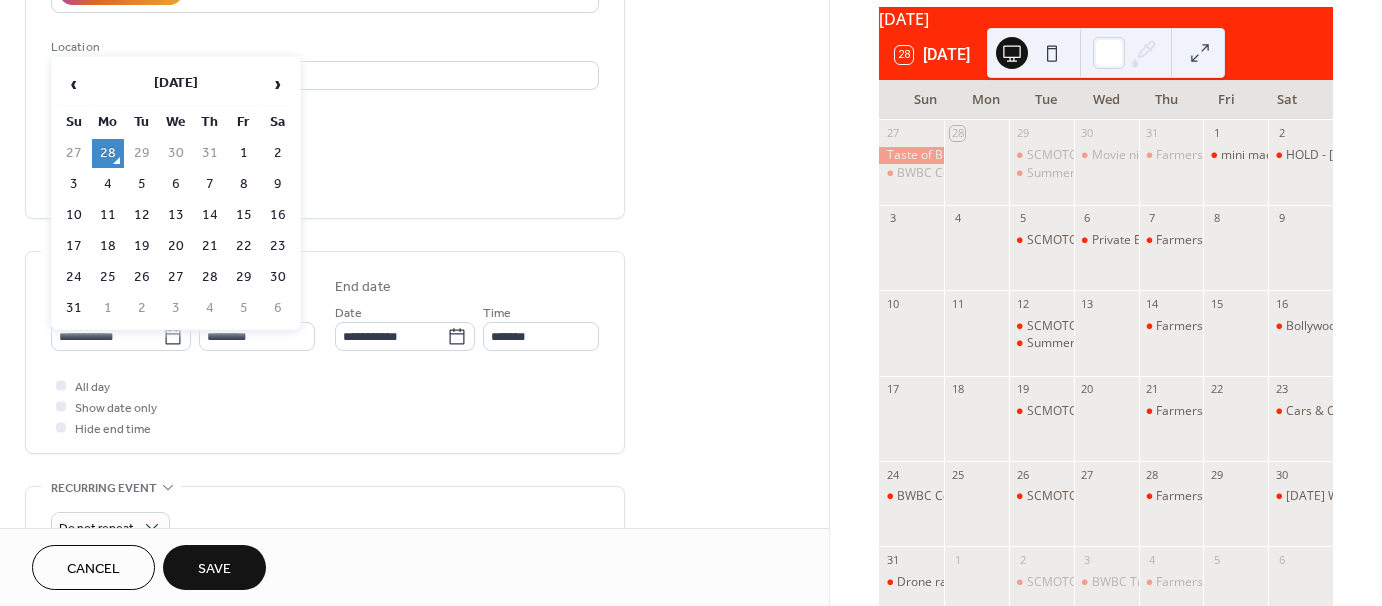 click on "30" at bounding box center (278, 277) 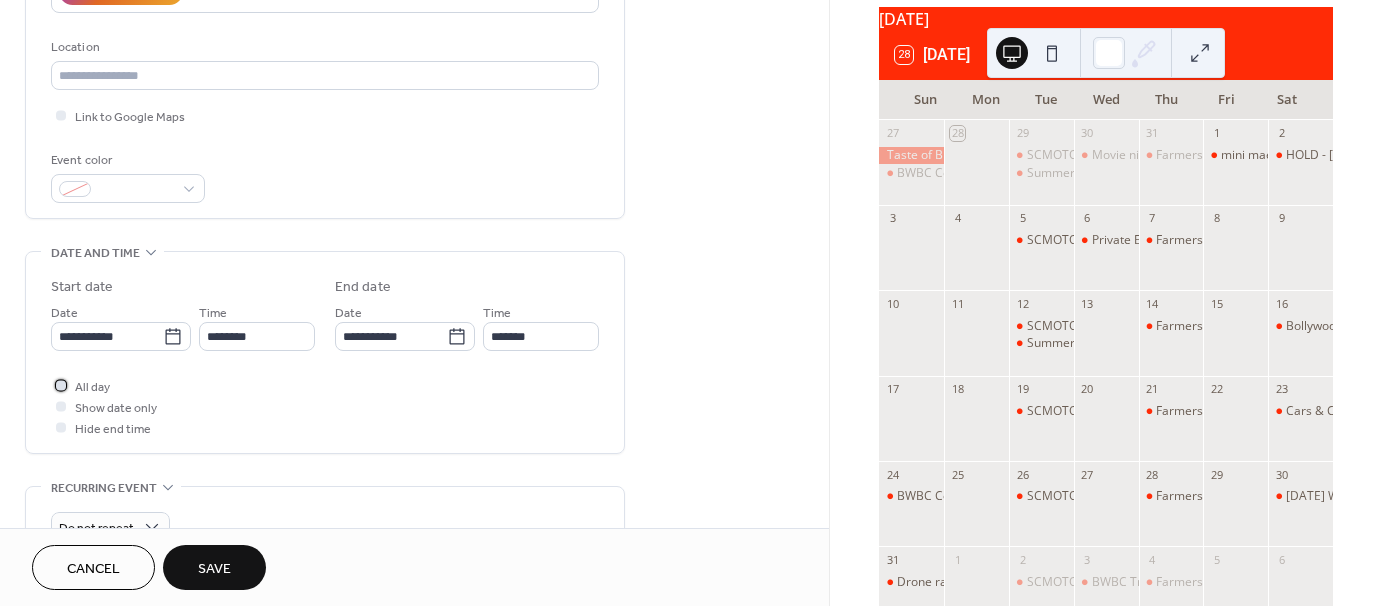 click on "All day" at bounding box center (92, 387) 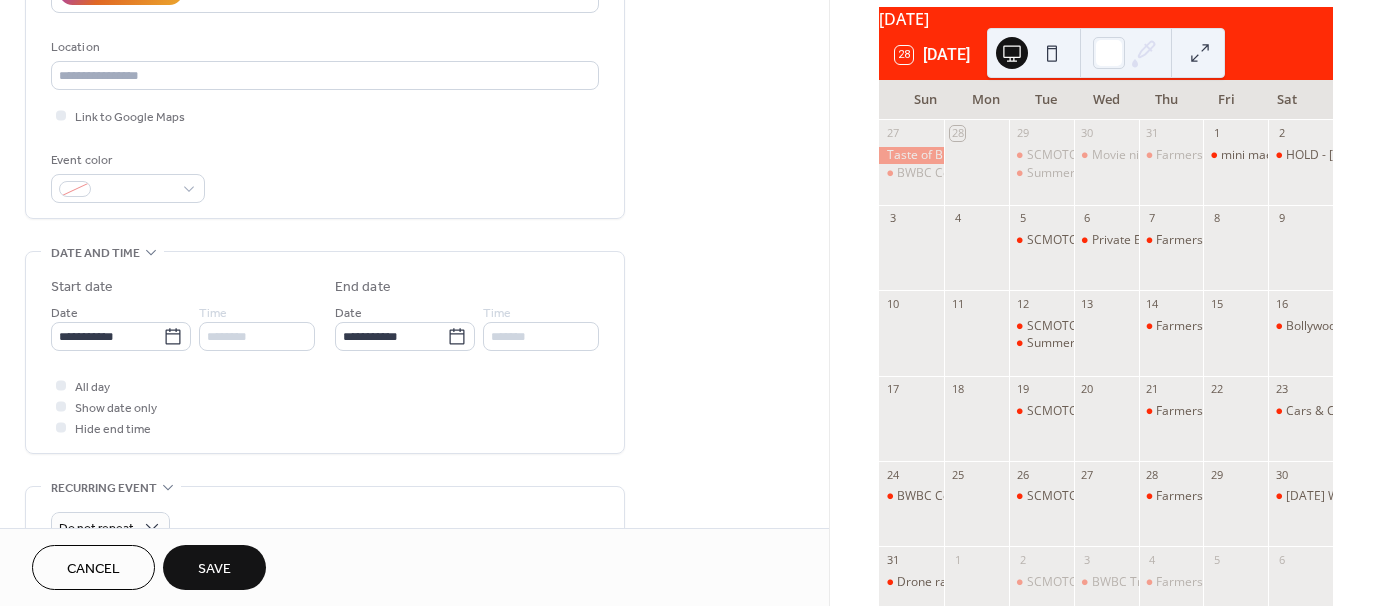 click on "Save" at bounding box center [214, 567] 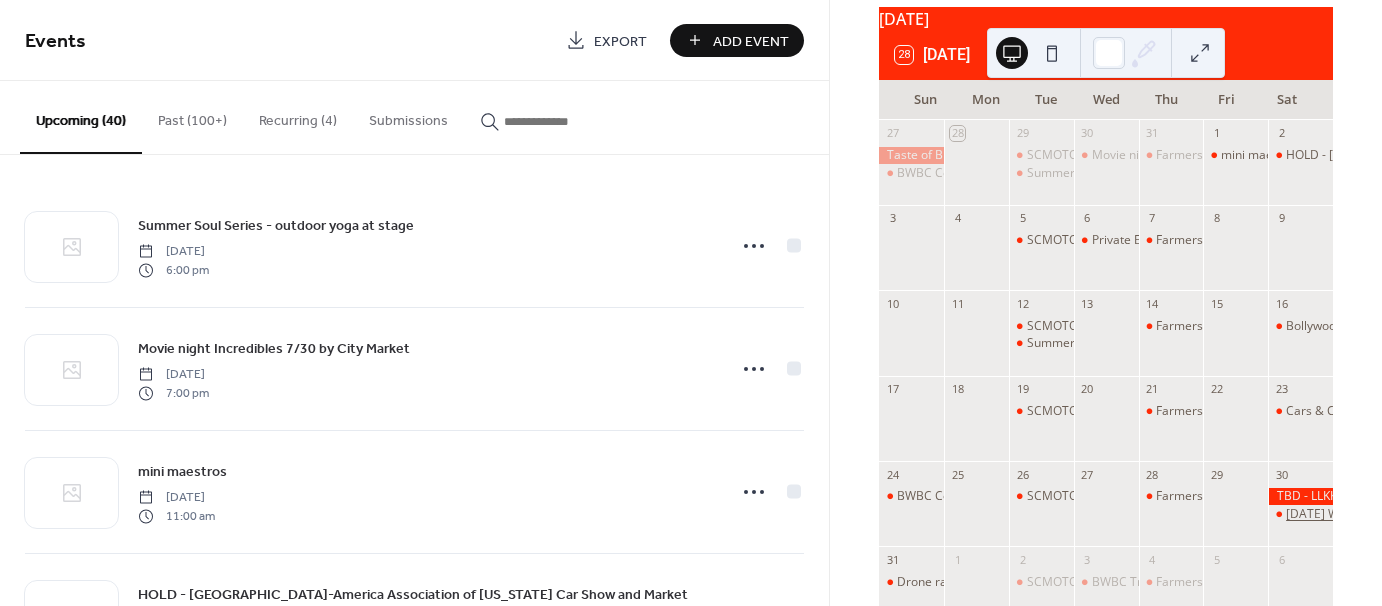 click on "[DATE] Weekend Celebration hosted by City Market- 12-10pm" at bounding box center [1457, 514] 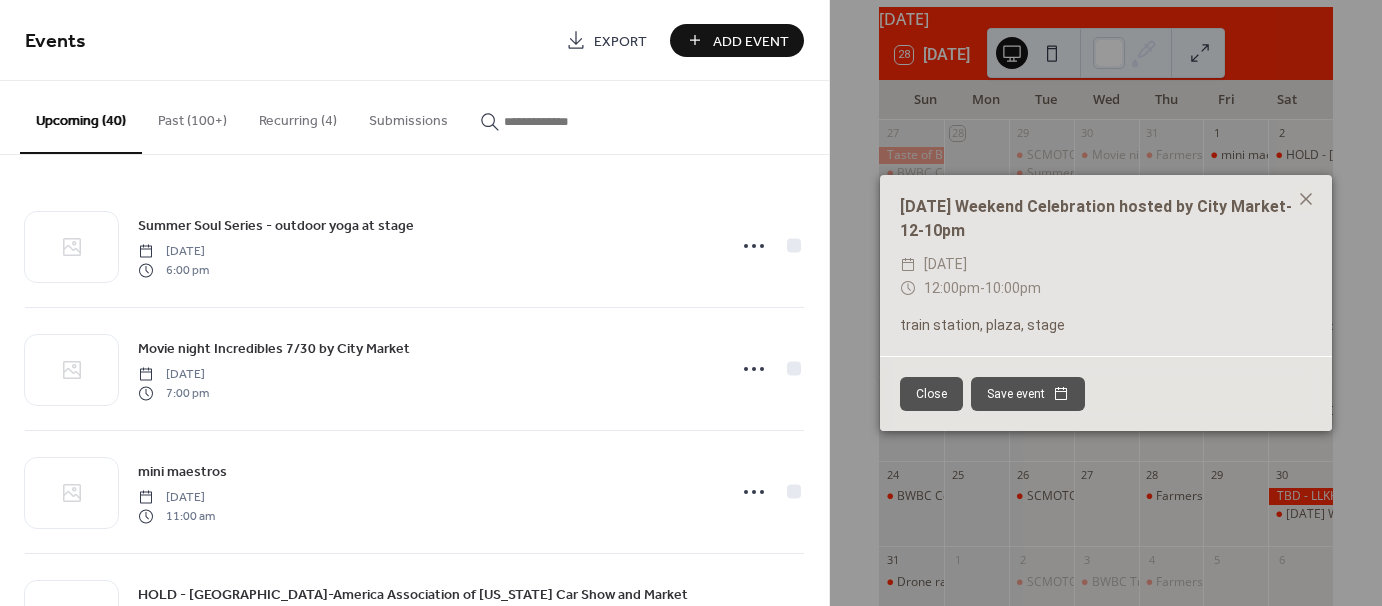 click 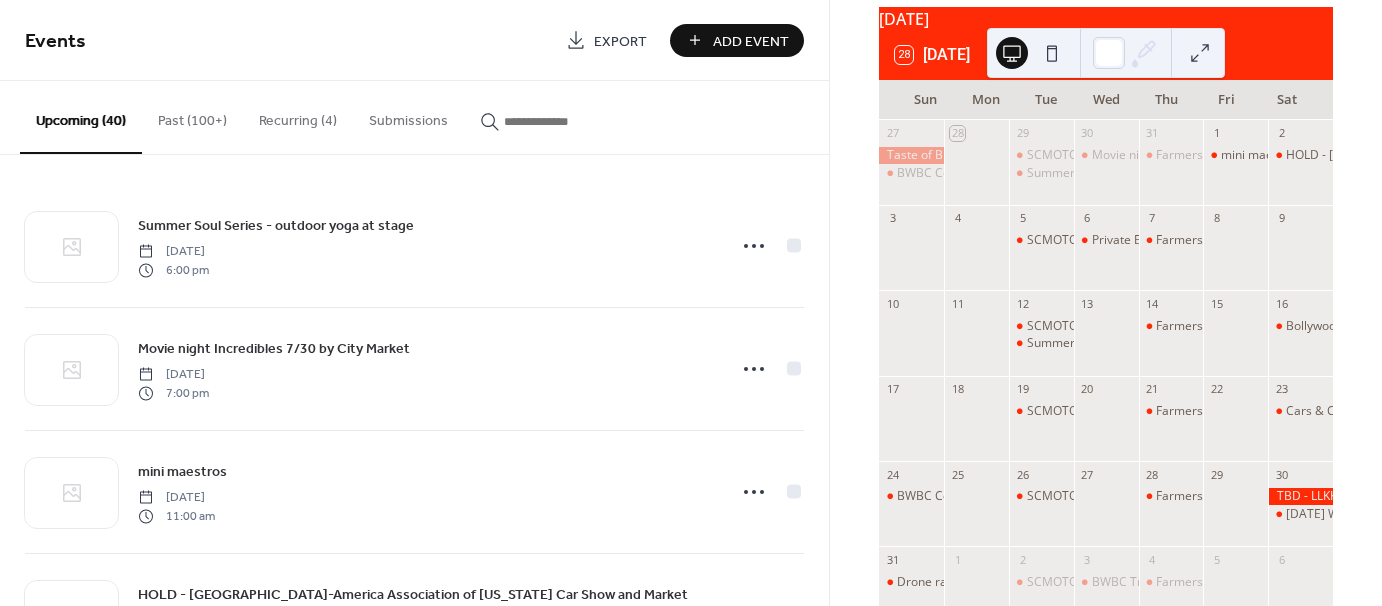 scroll, scrollTop: 184, scrollLeft: 0, axis: vertical 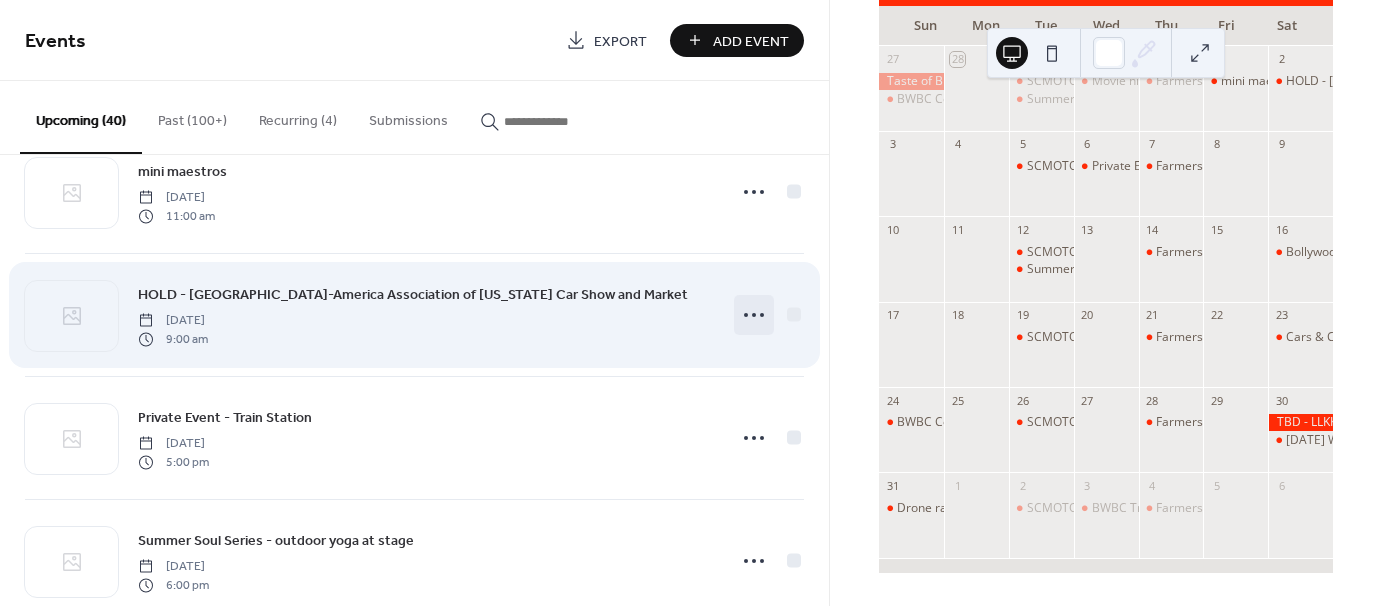 click 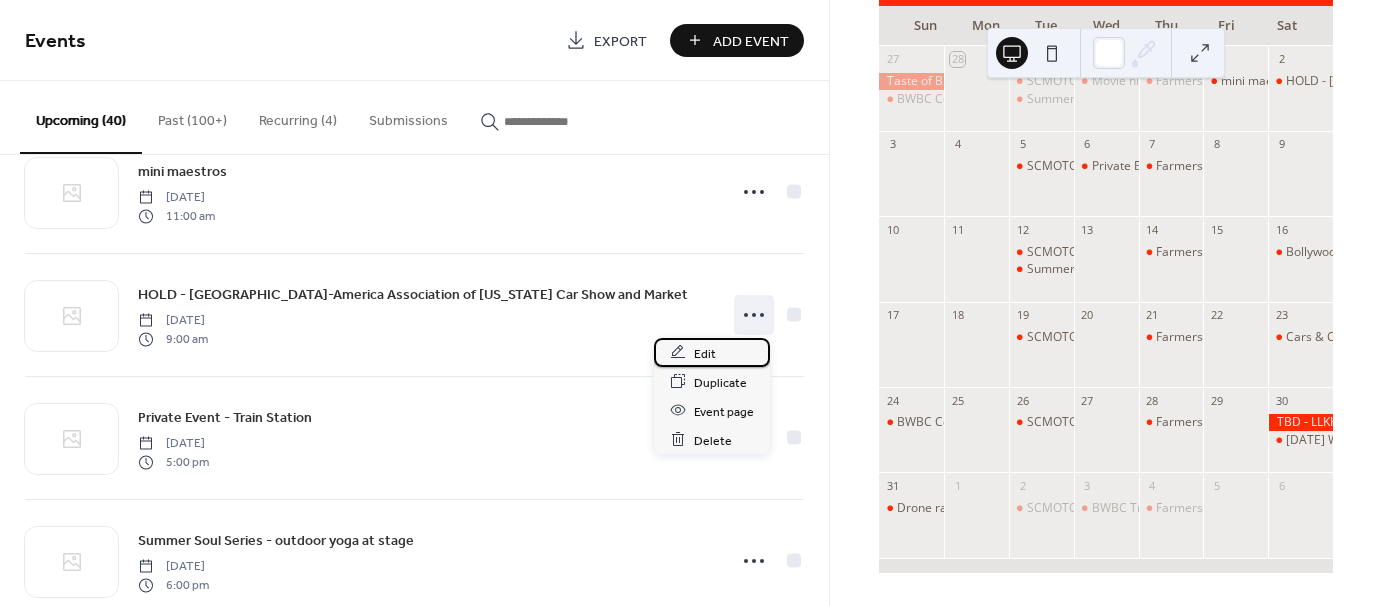 click on "Edit" at bounding box center [712, 352] 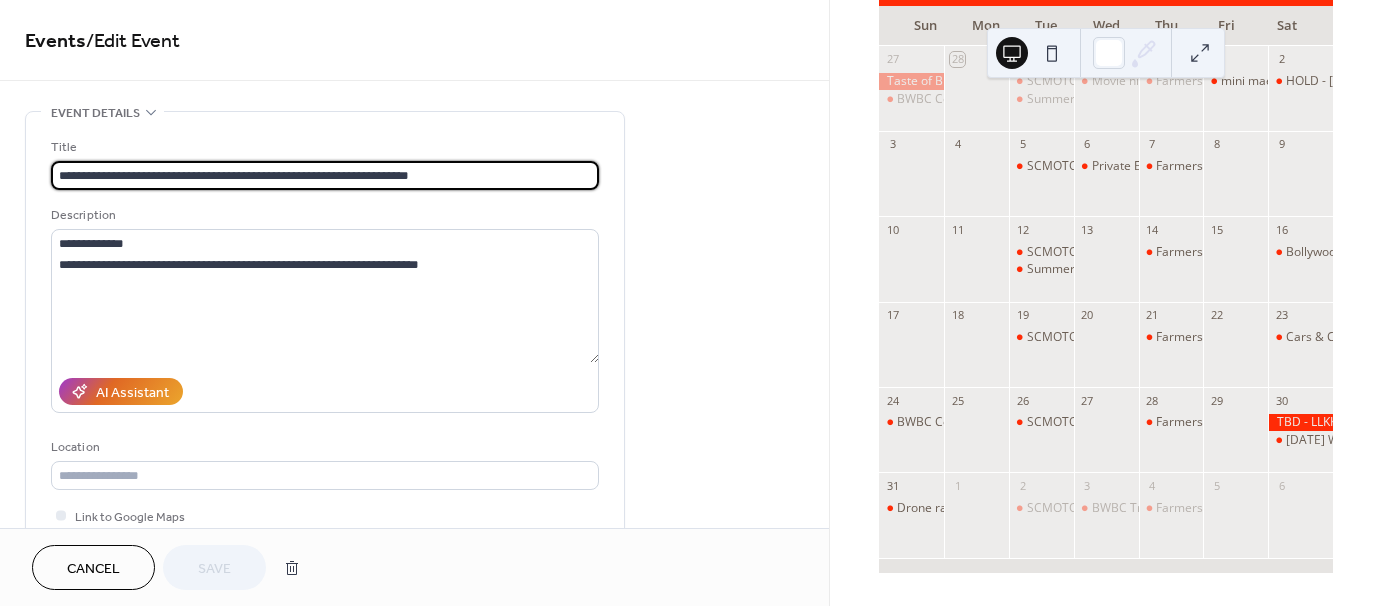 drag, startPoint x: 104, startPoint y: 175, endPoint x: -28, endPoint y: 185, distance: 132.37825 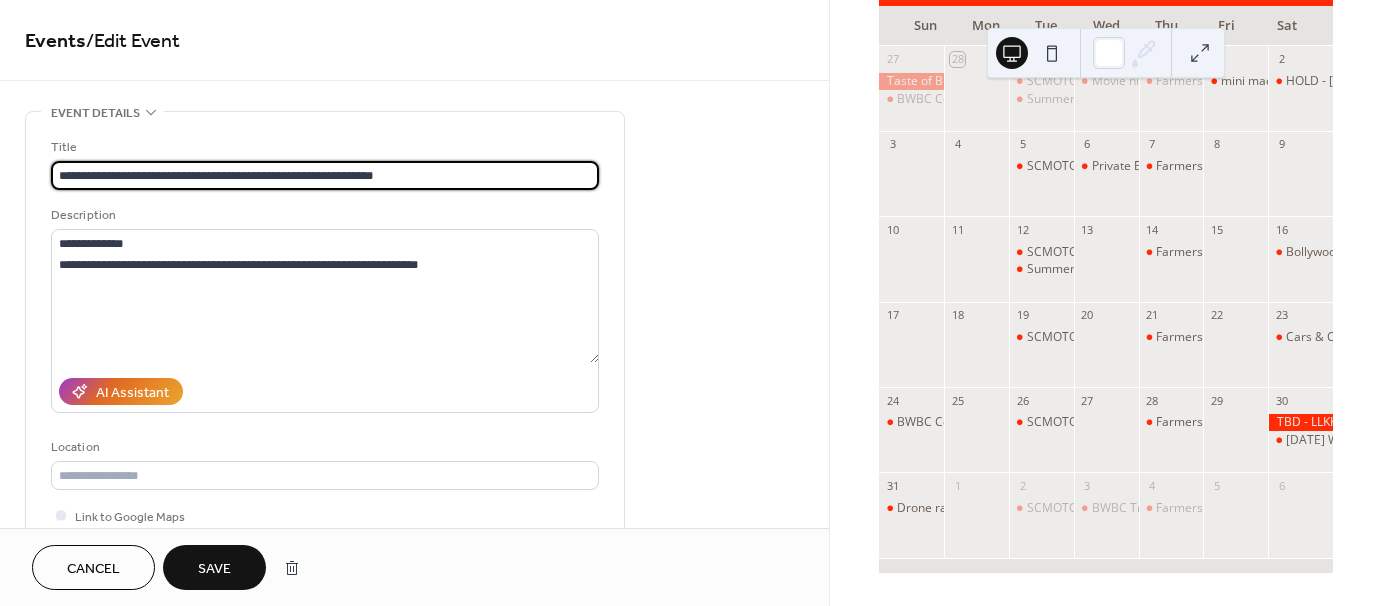 type on "**********" 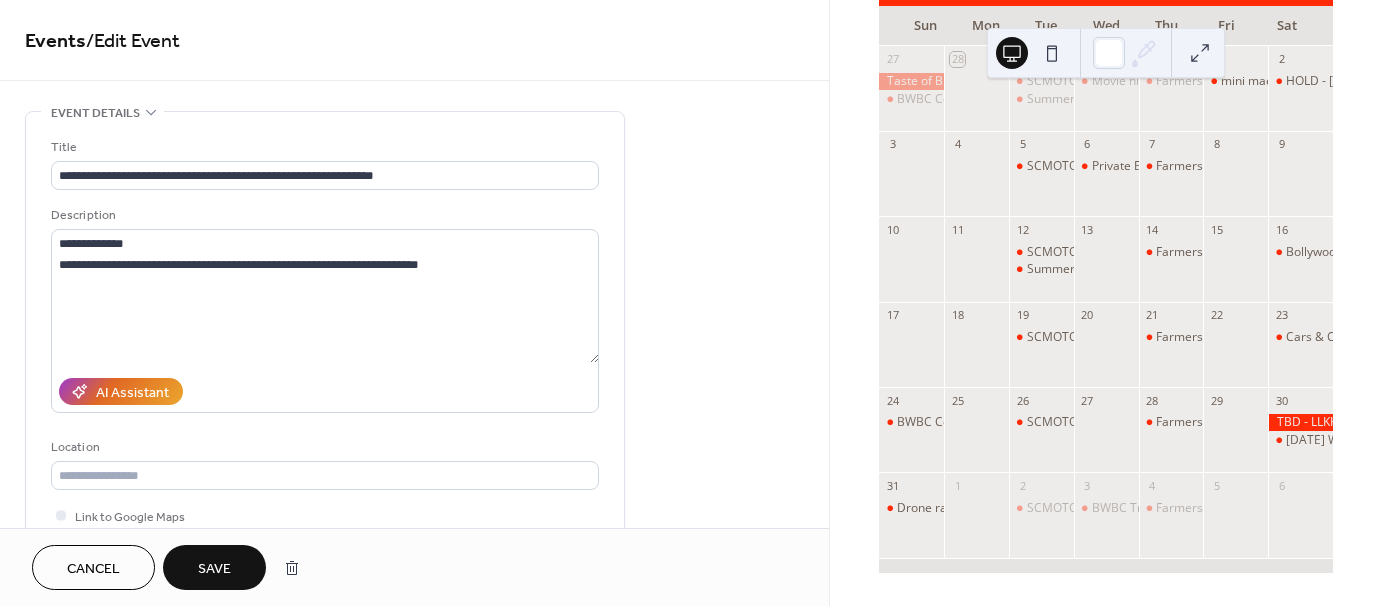 click on "Save" at bounding box center (214, 569) 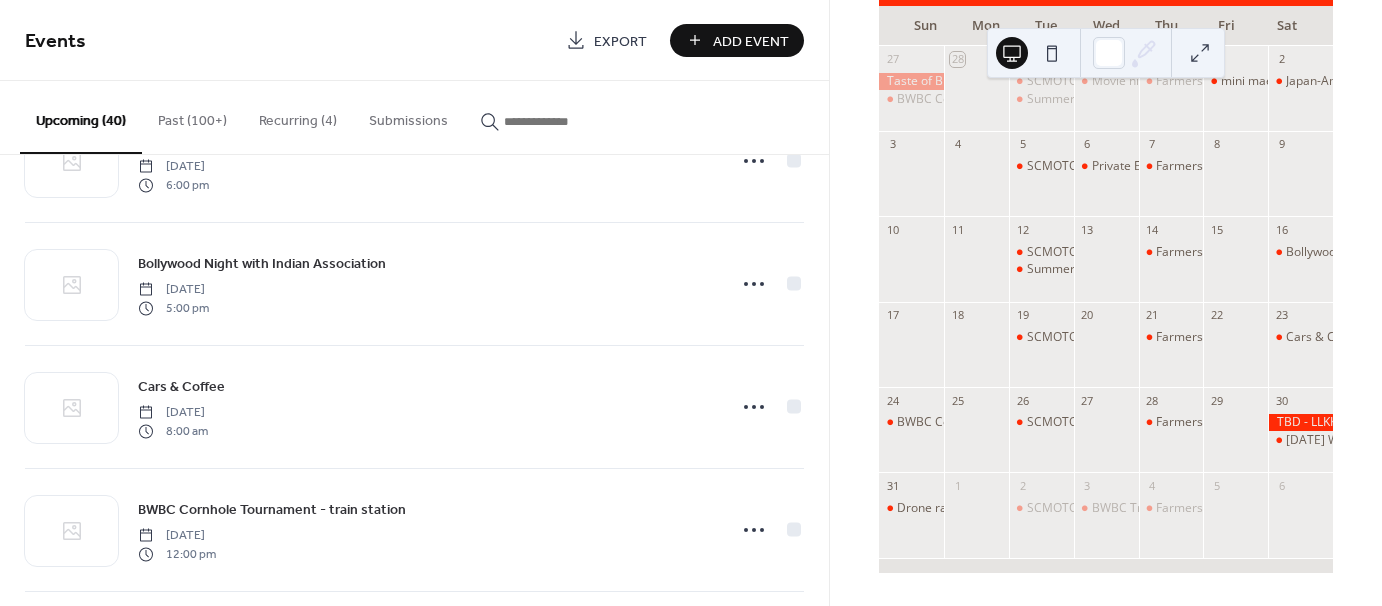 scroll, scrollTop: 800, scrollLeft: 0, axis: vertical 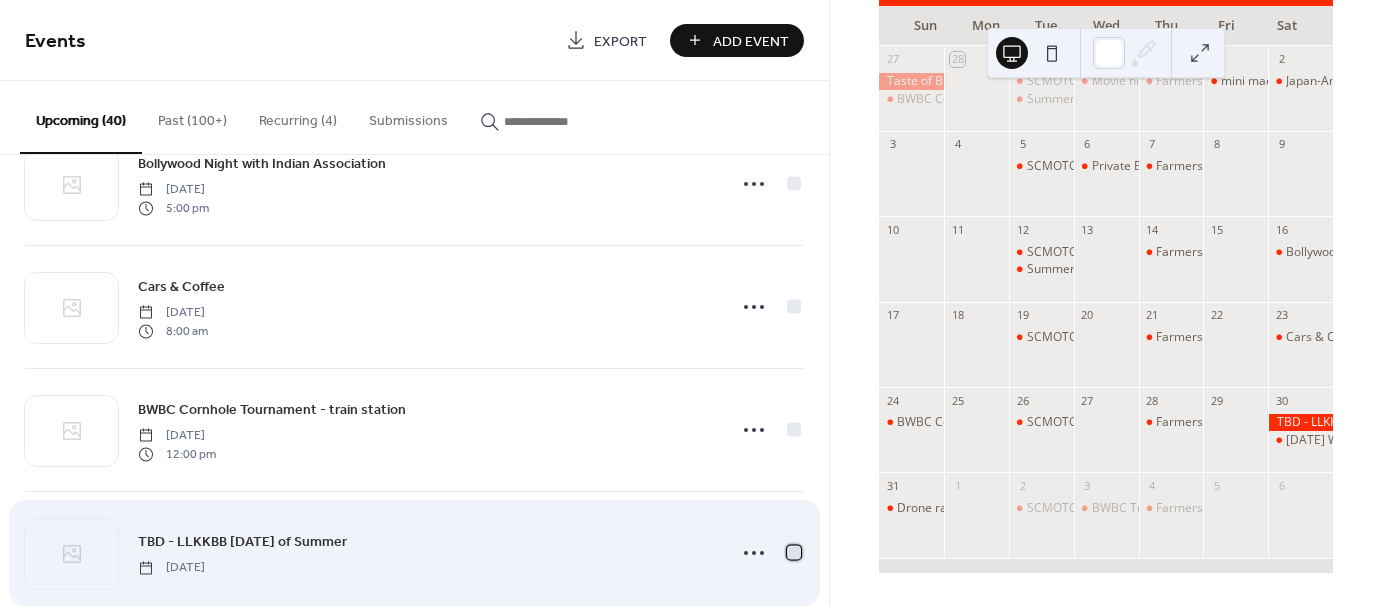 click at bounding box center (794, 552) 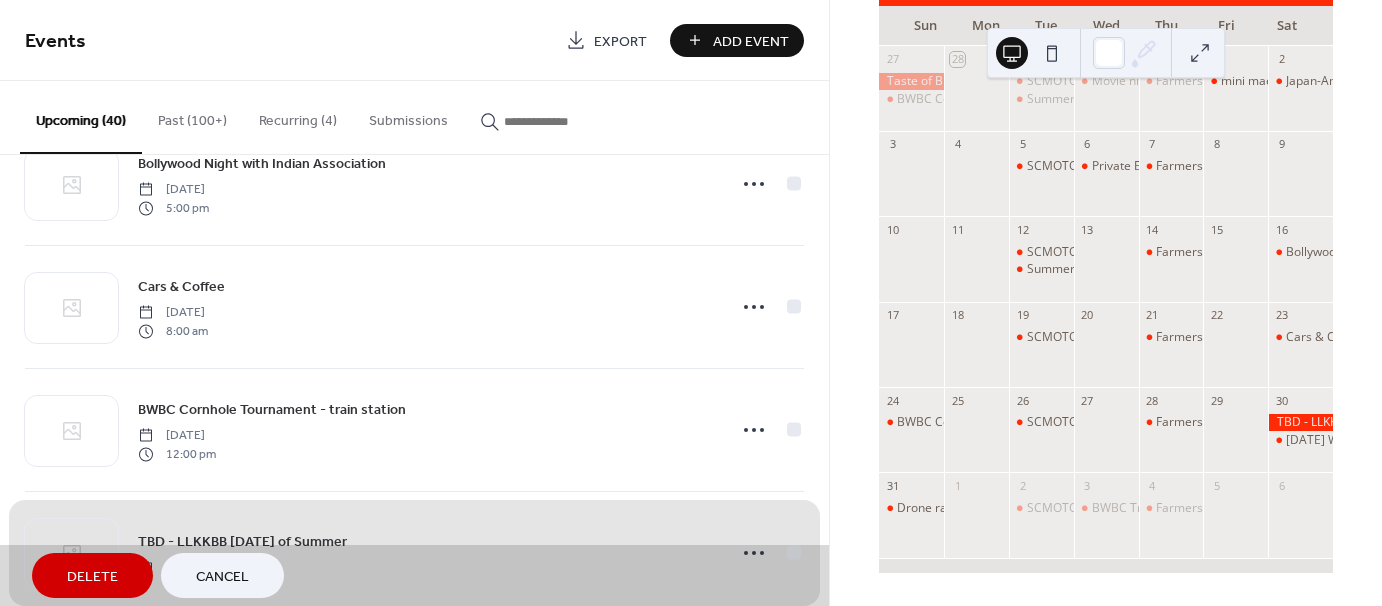 click on "Delete" at bounding box center [92, 577] 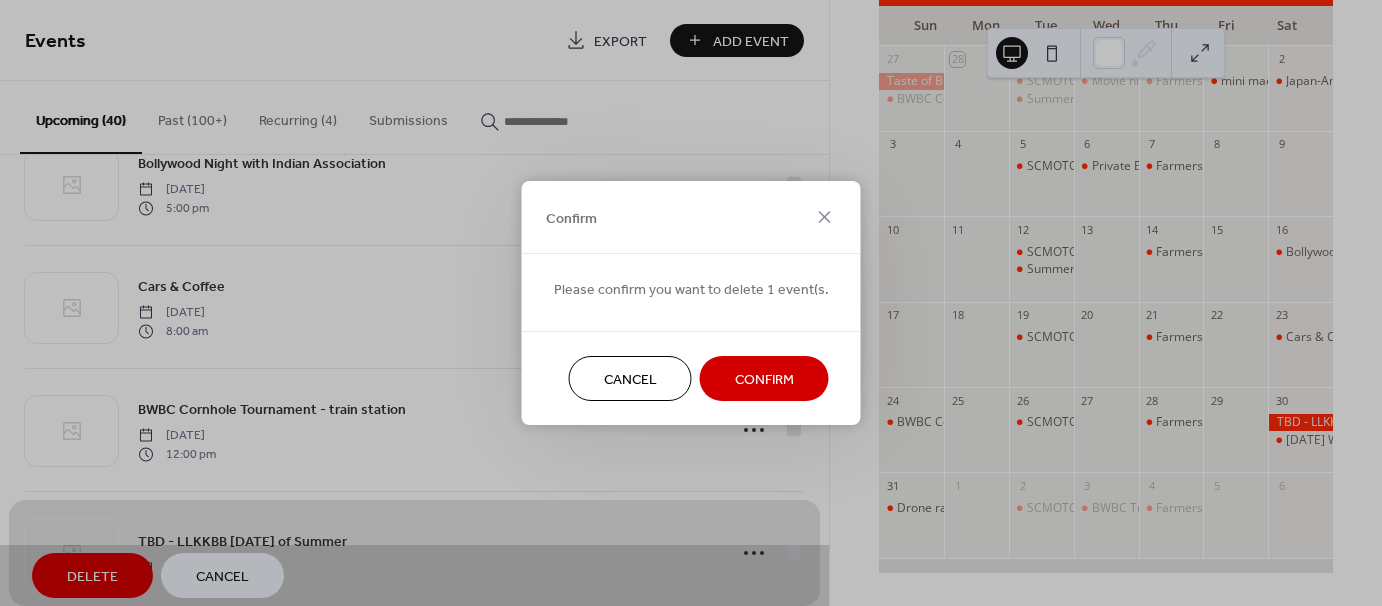 click on "Confirm" at bounding box center [764, 380] 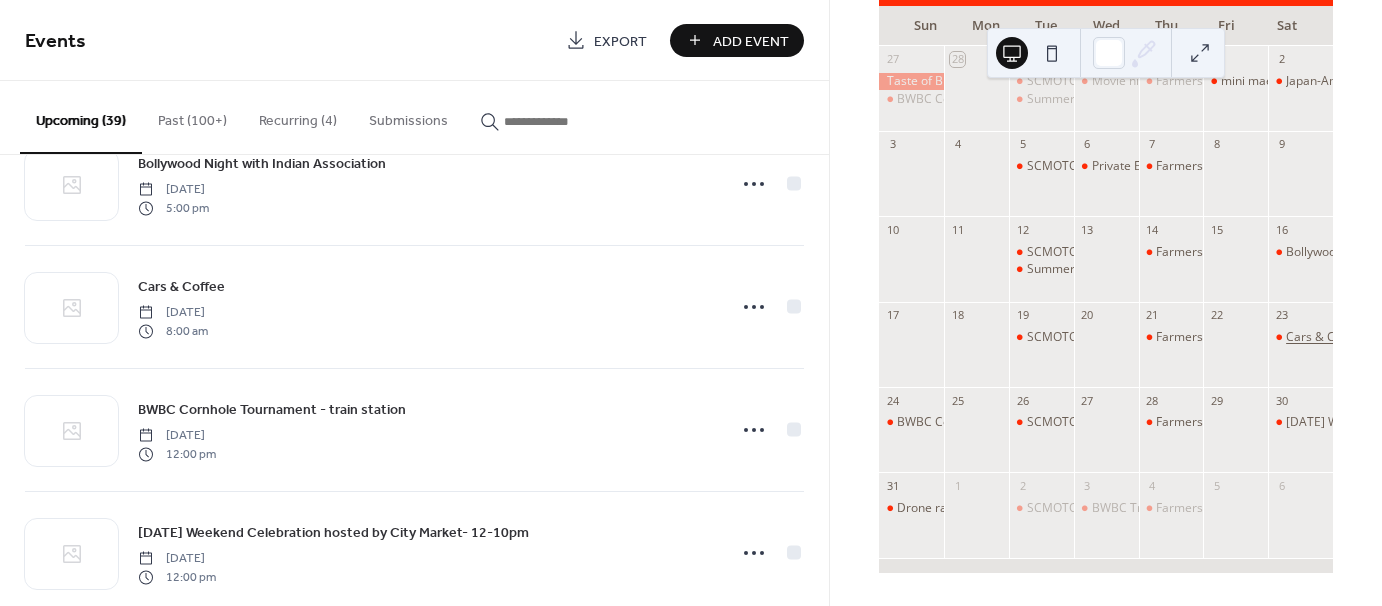 click on "Cars & Coffee" at bounding box center [1325, 337] 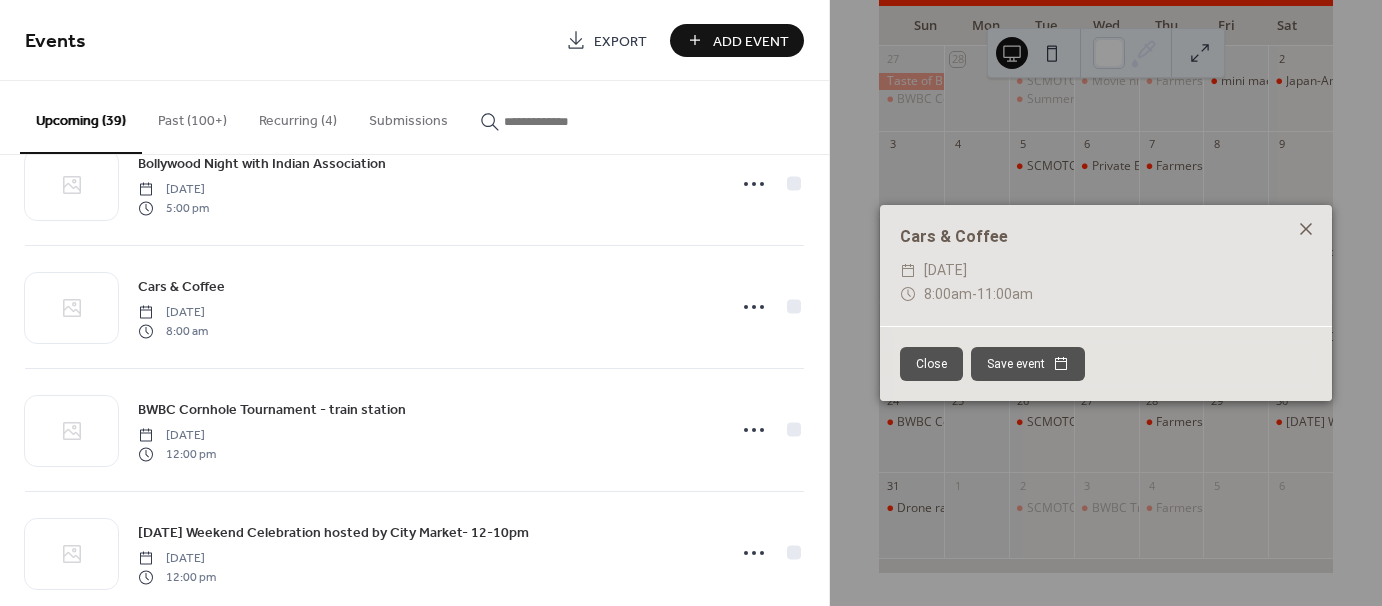 click 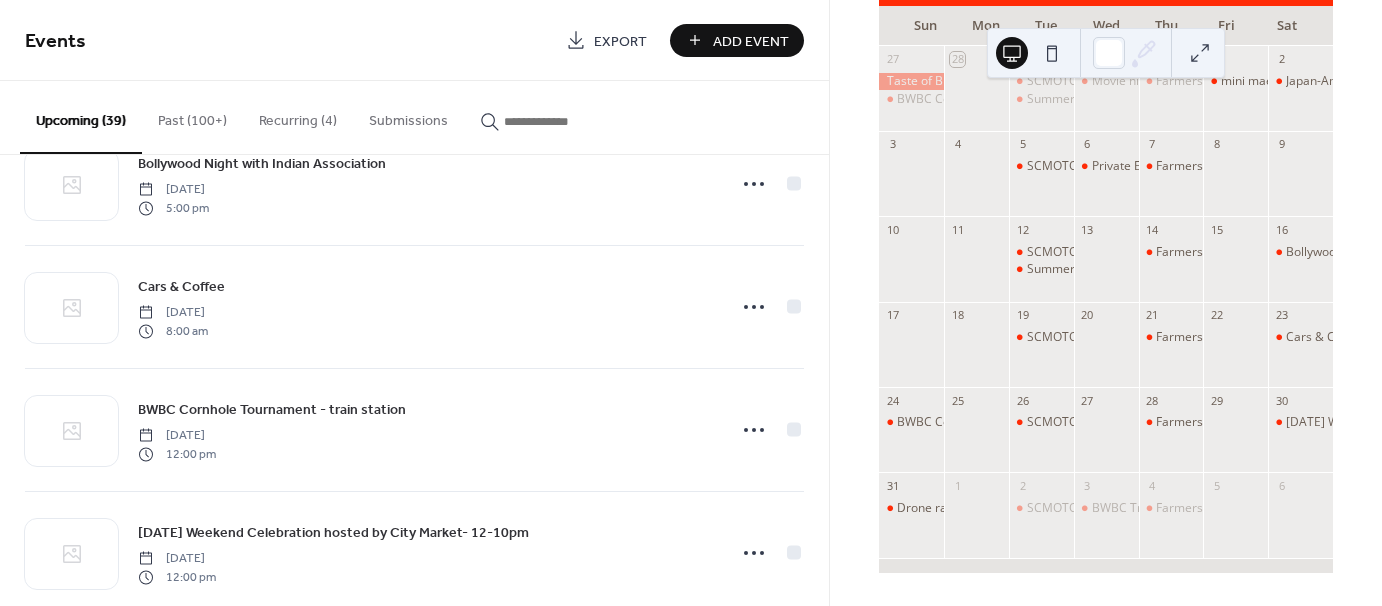 scroll, scrollTop: 84, scrollLeft: 0, axis: vertical 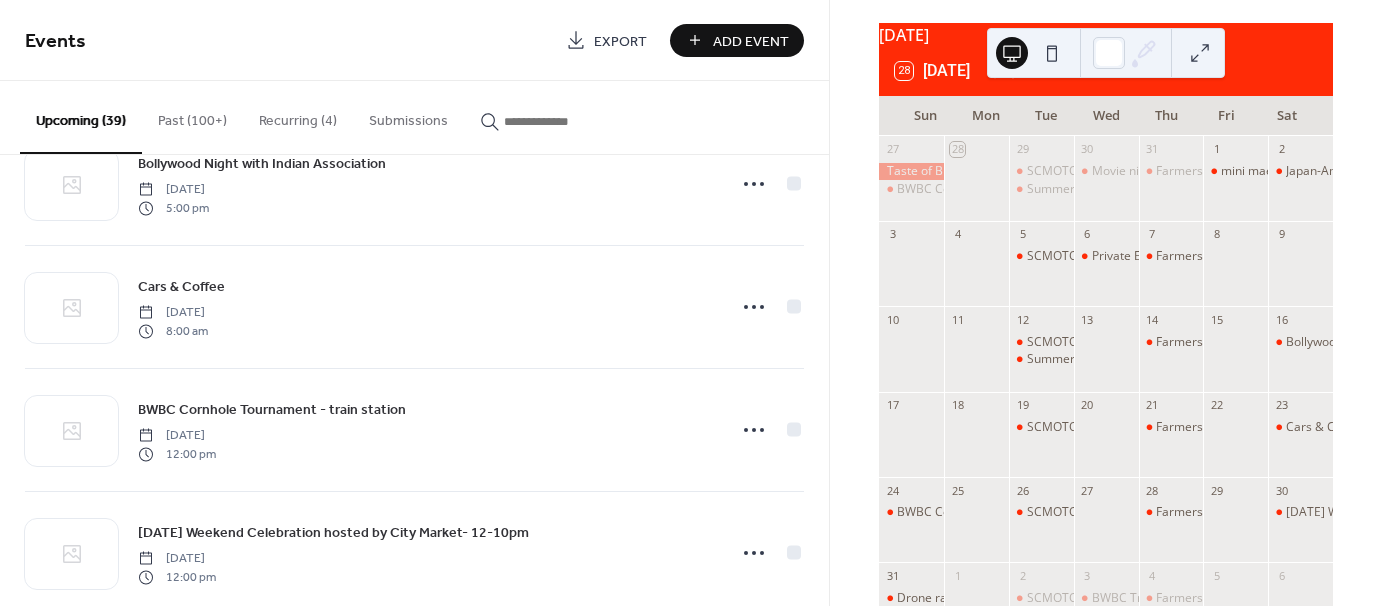 click 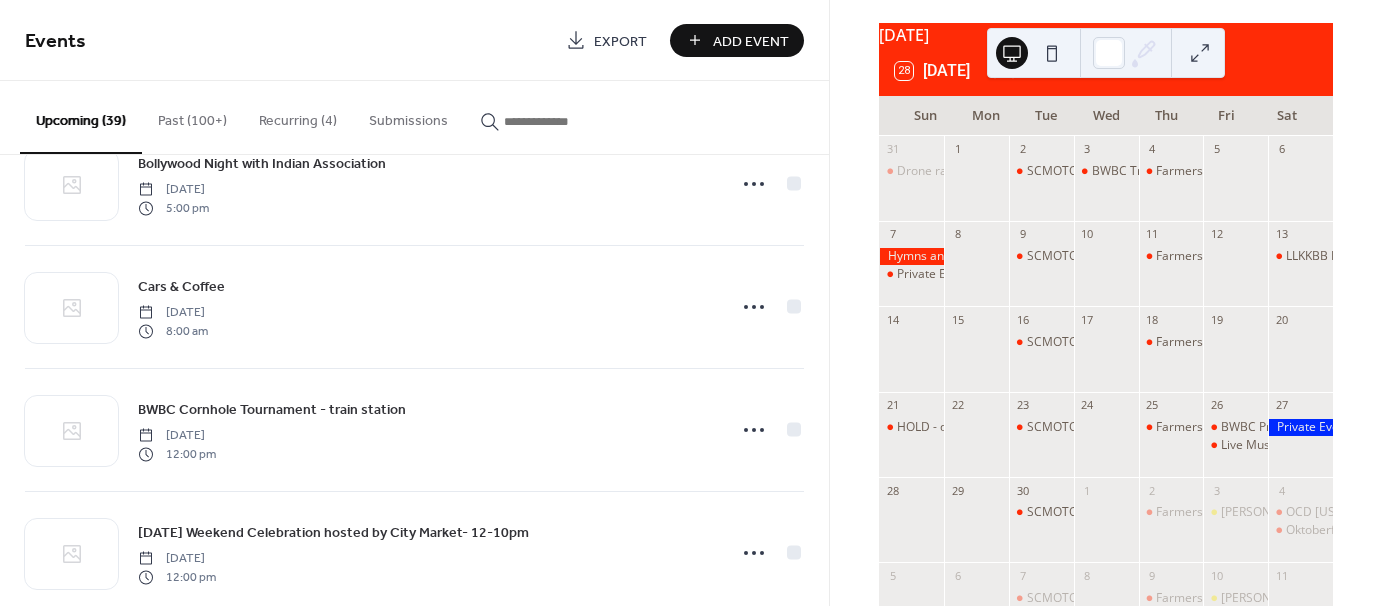 click on "Add Event" at bounding box center (751, 41) 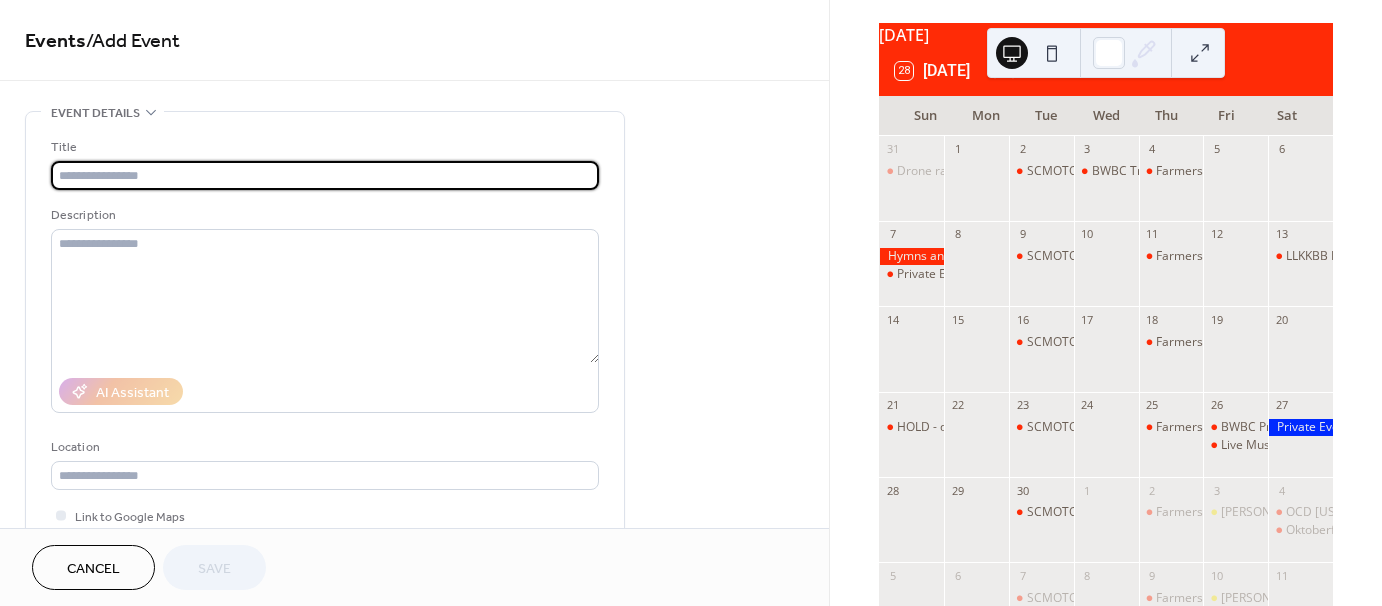 click at bounding box center [325, 175] 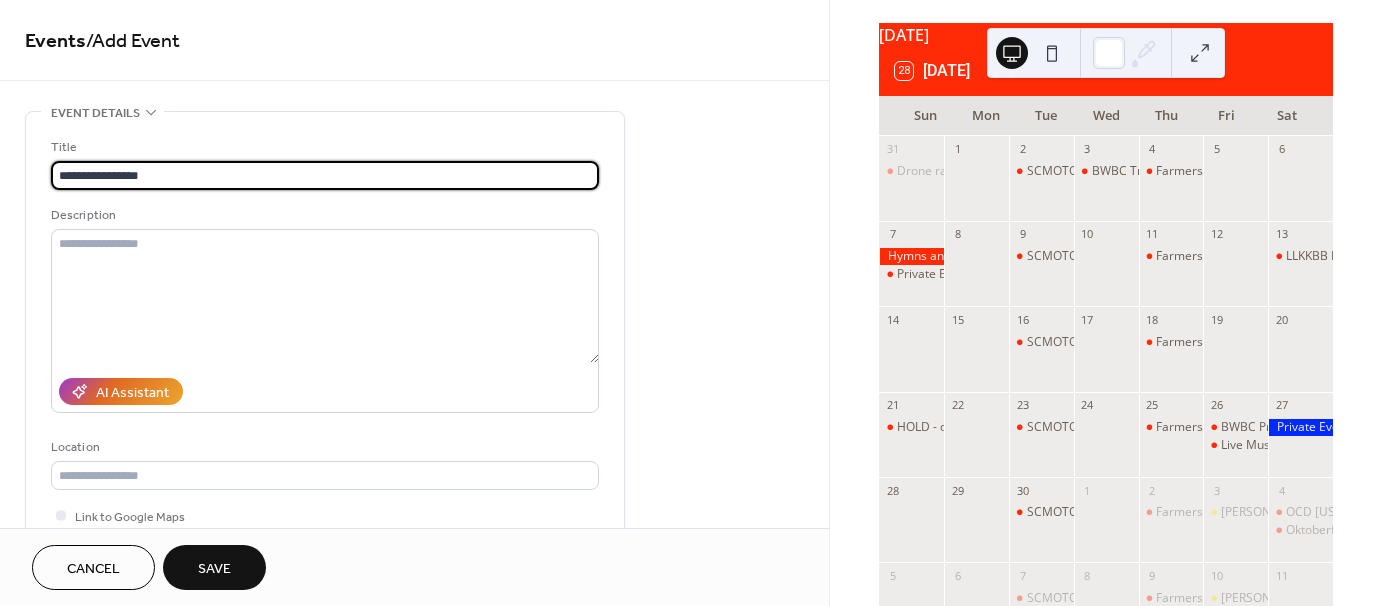 paste on "**********" 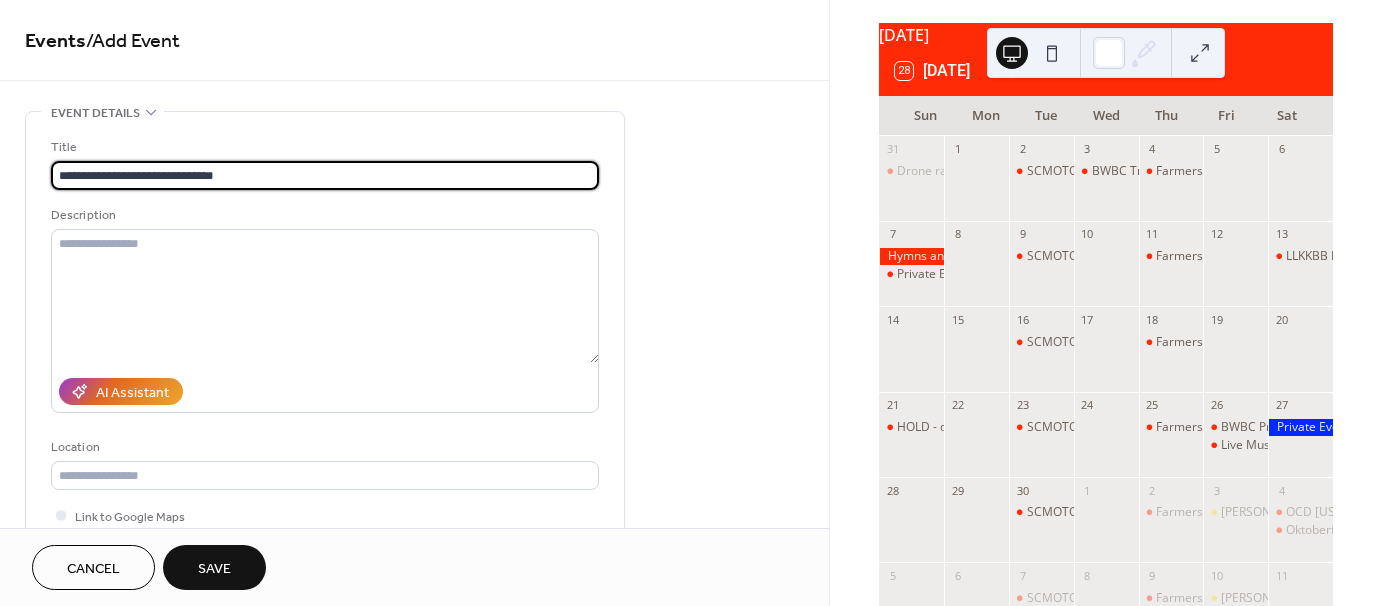 type on "**********" 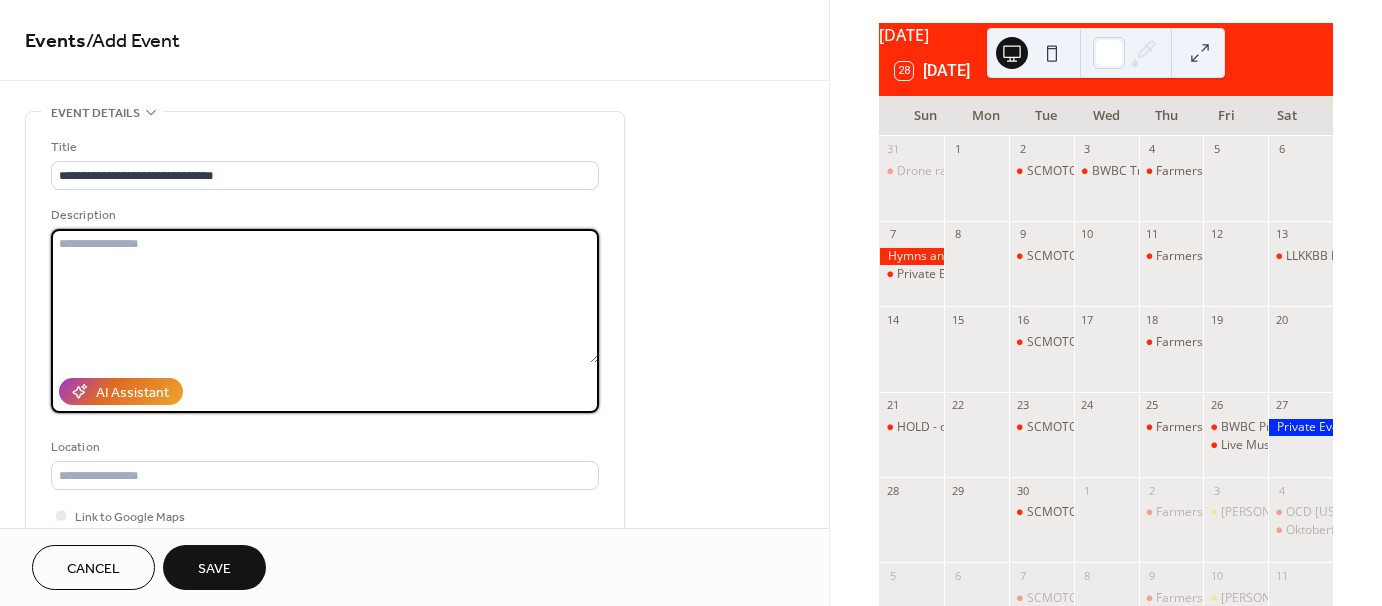 click at bounding box center (325, 296) 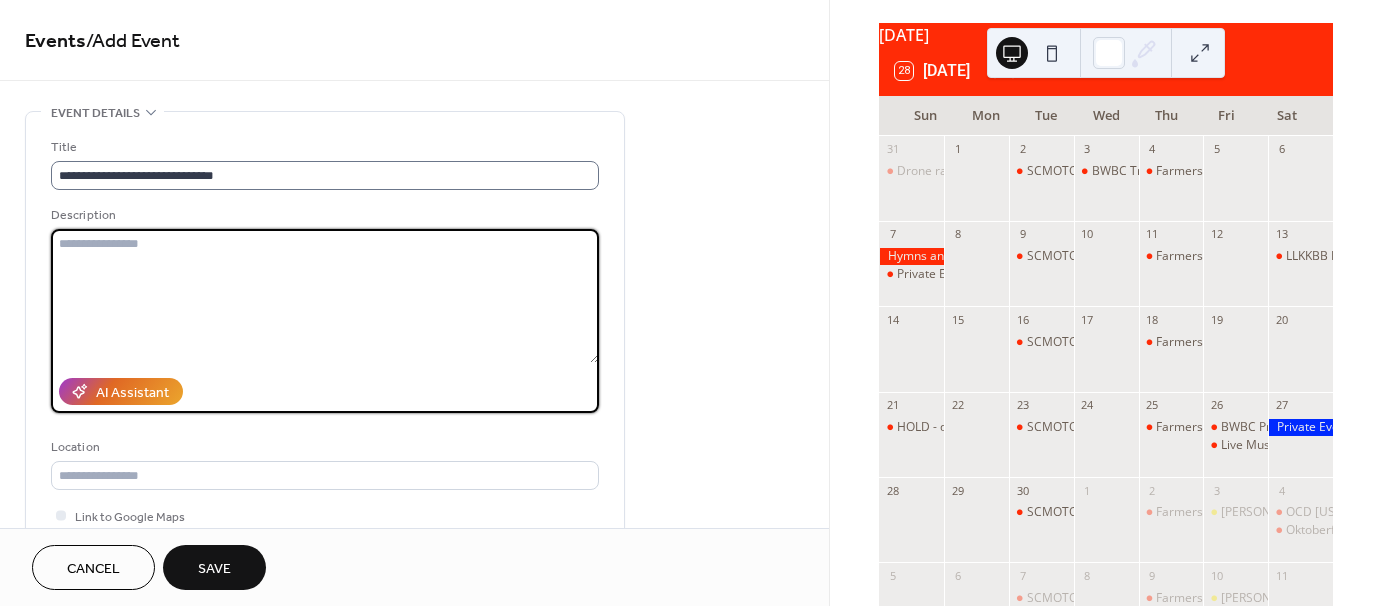 paste on "**********" 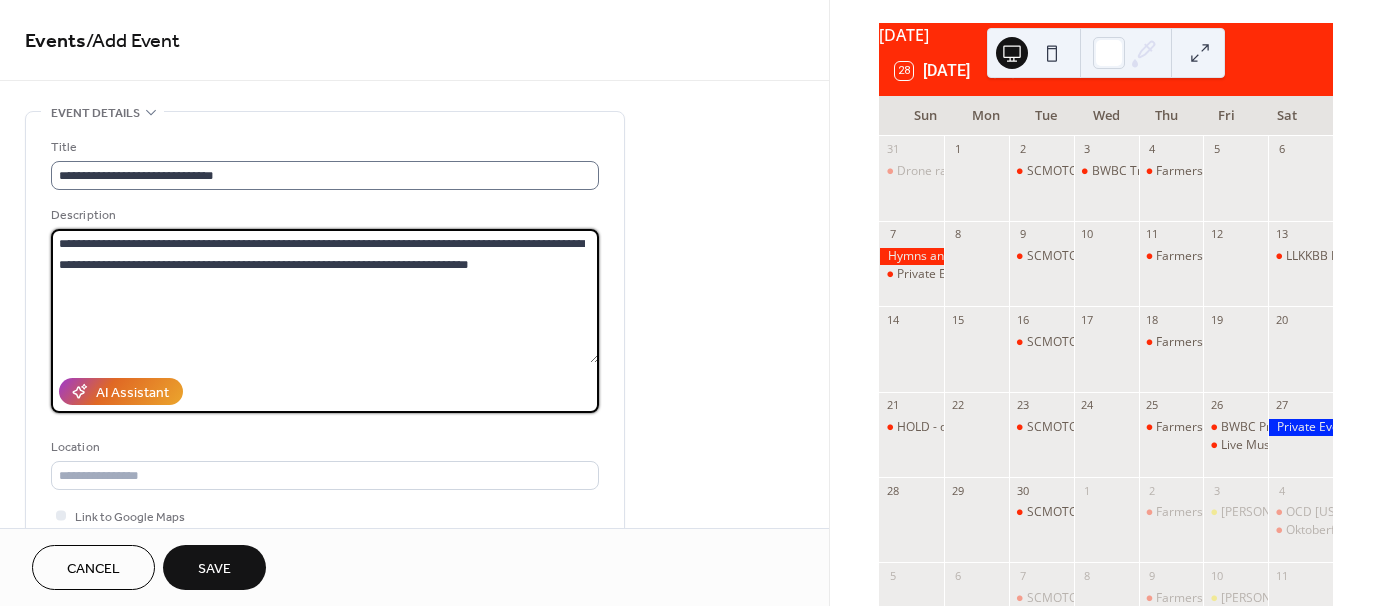 type on "**********" 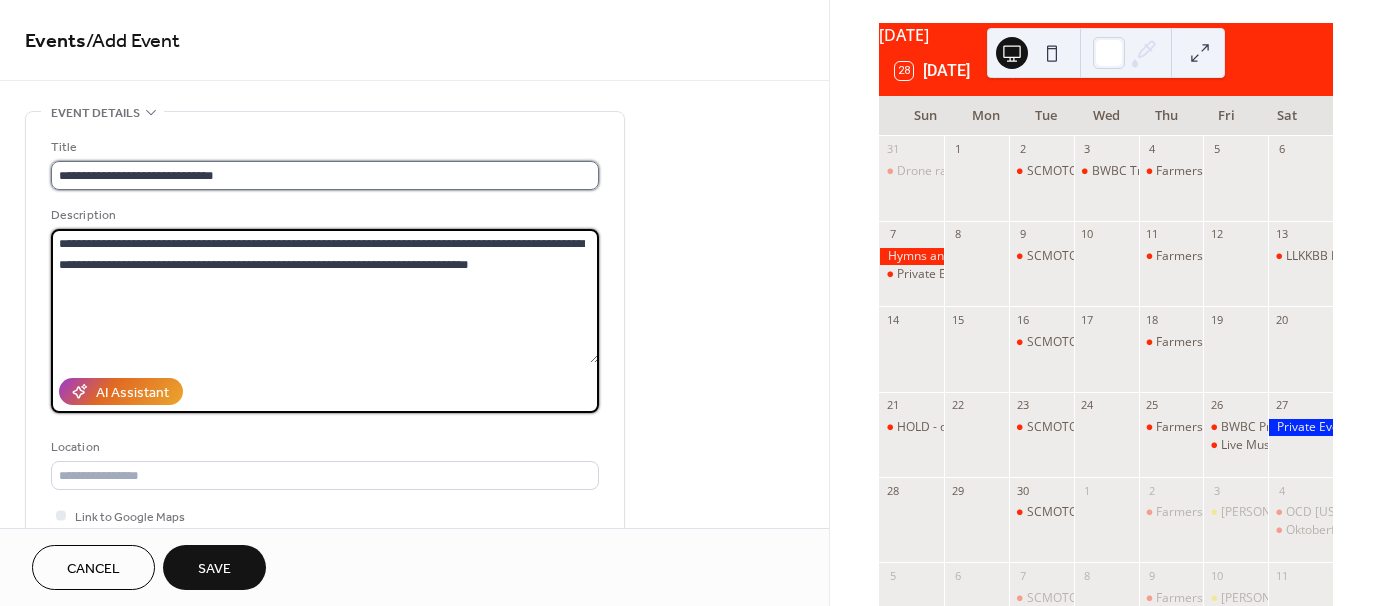 click on "**********" at bounding box center (325, 175) 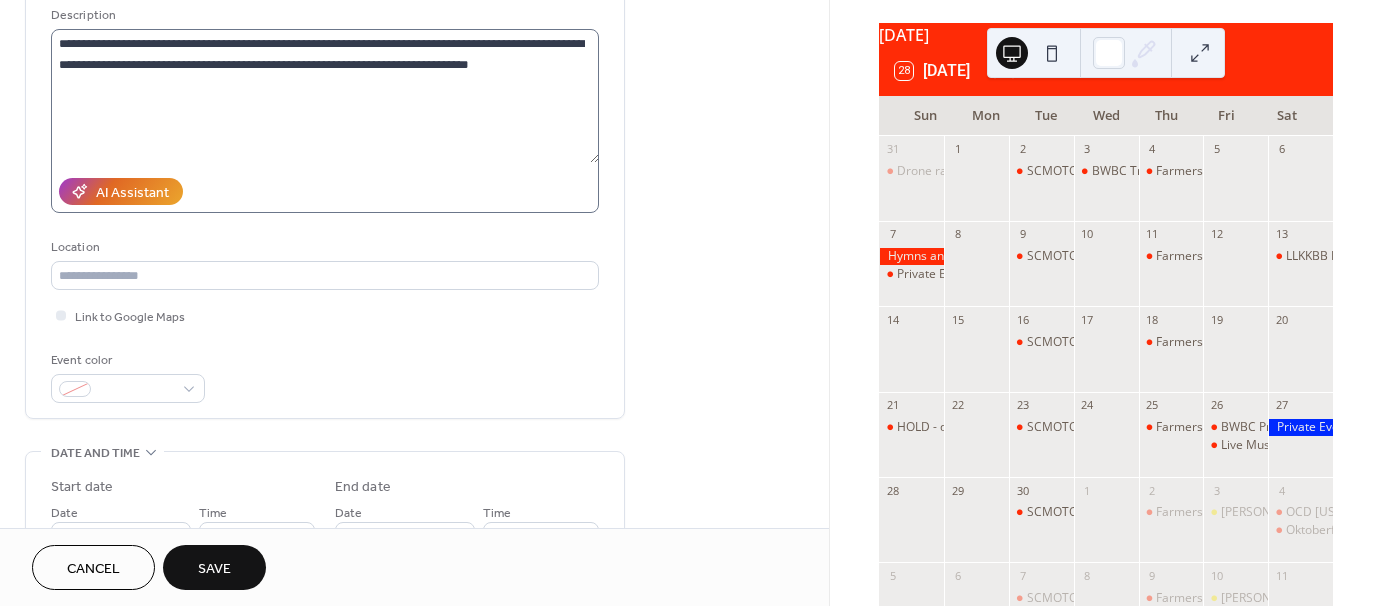 scroll, scrollTop: 300, scrollLeft: 0, axis: vertical 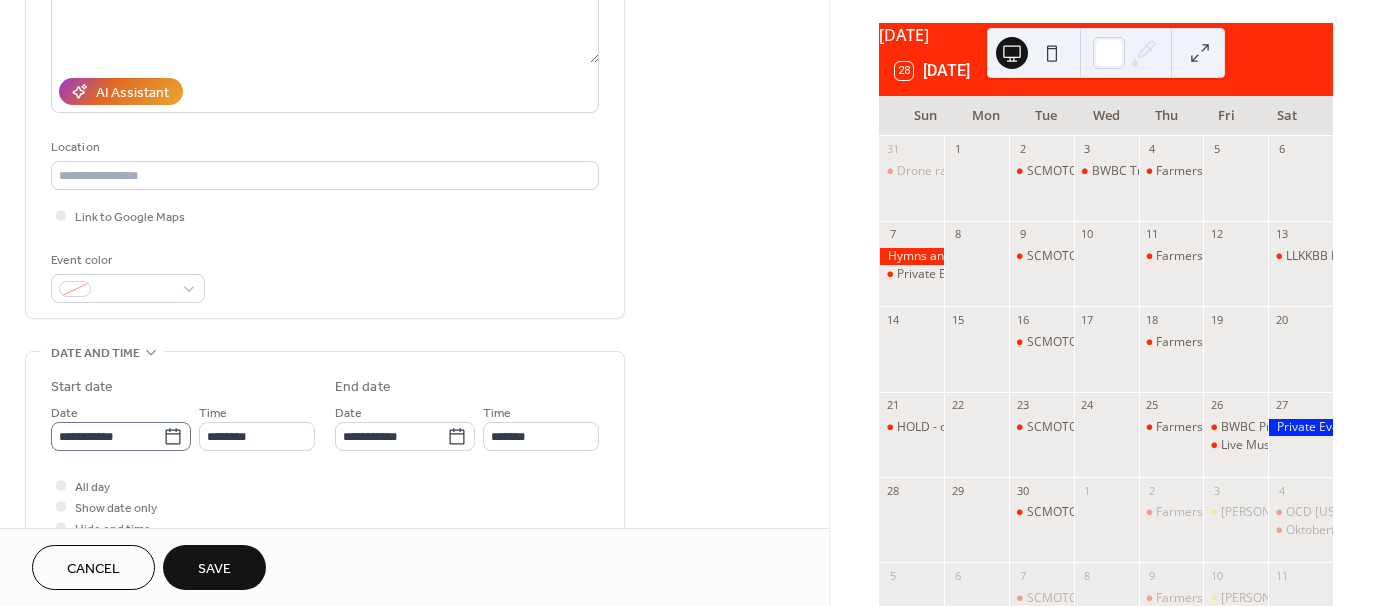 type on "**********" 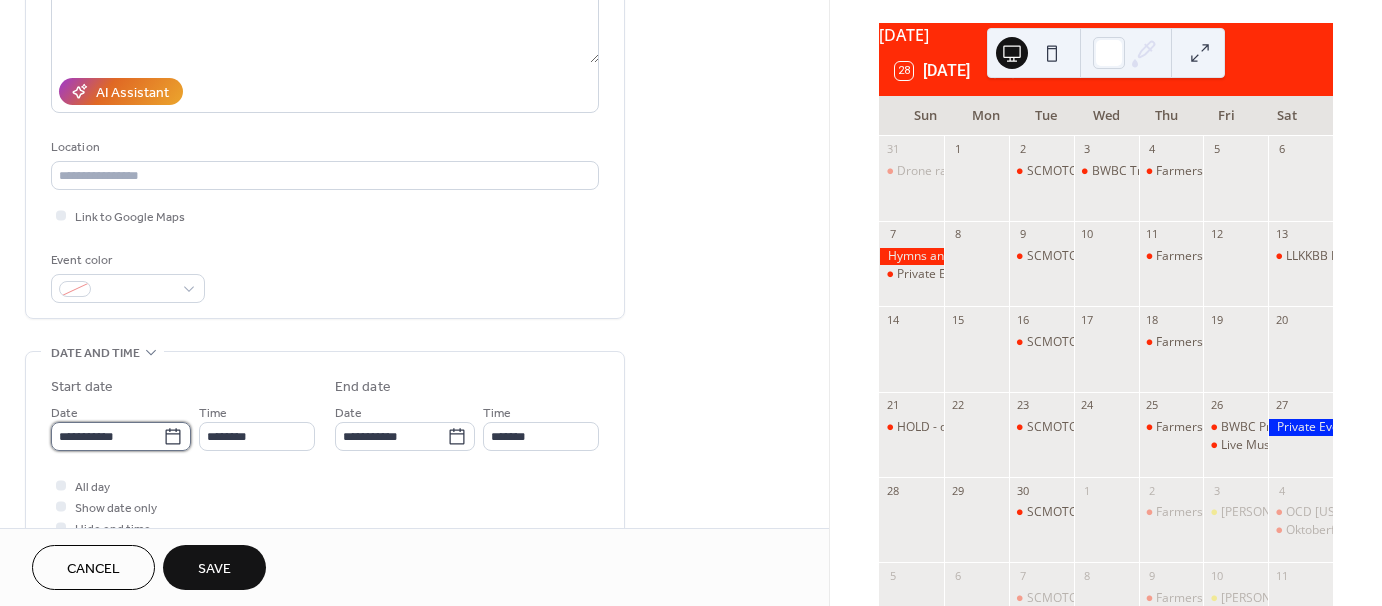 click on "**********" at bounding box center (107, 436) 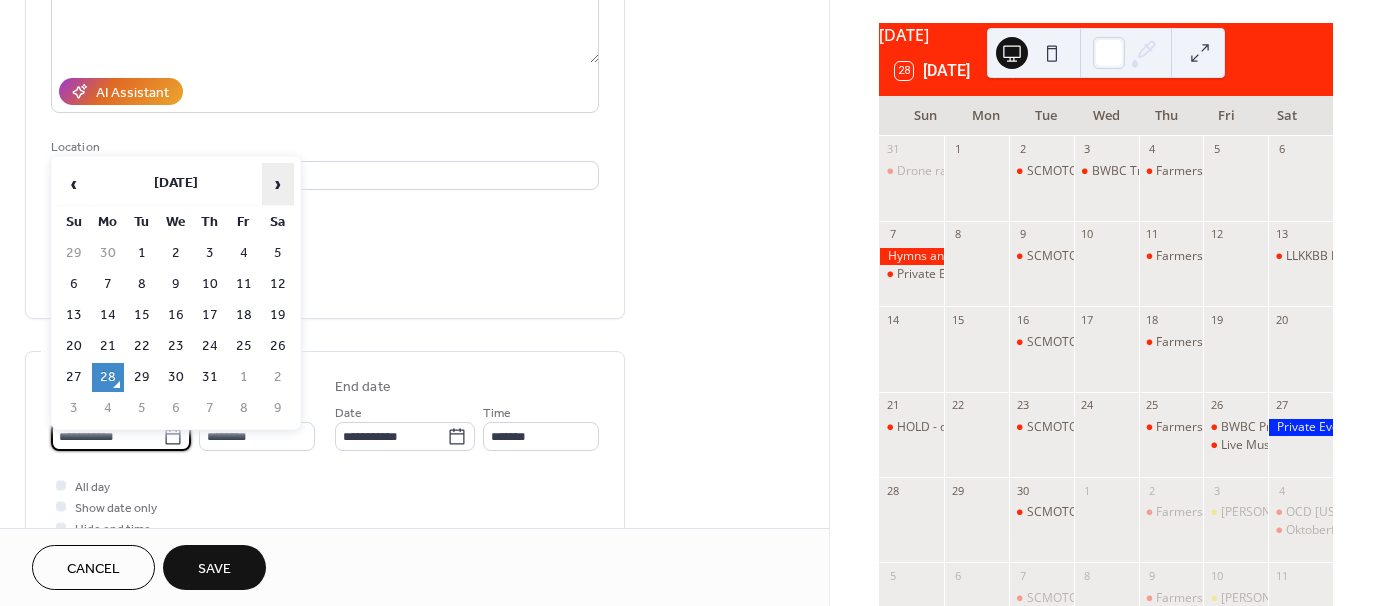click on "›" at bounding box center (278, 184) 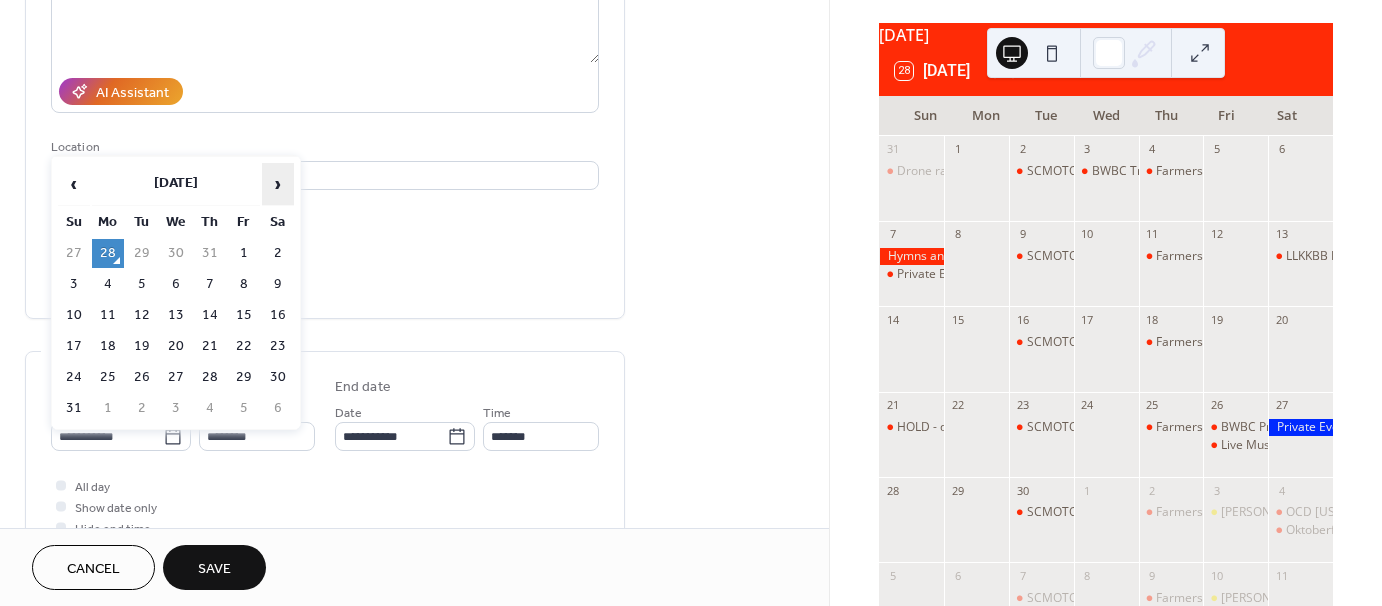 click on "›" at bounding box center (278, 184) 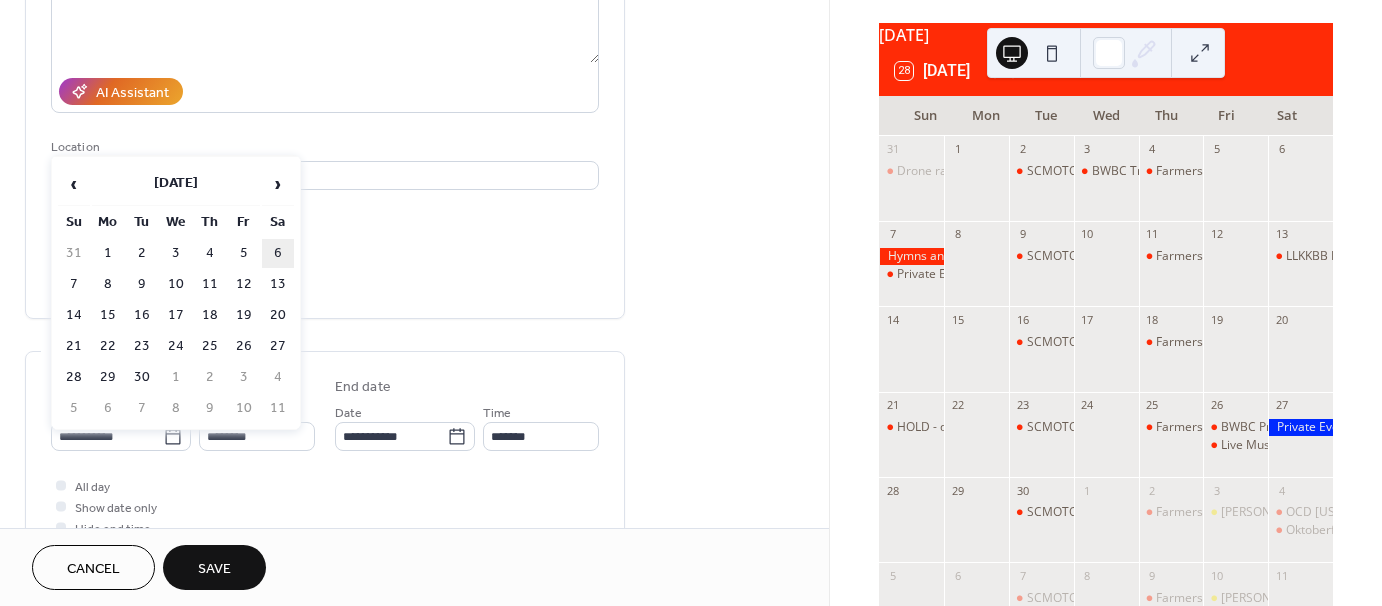 click on "6" at bounding box center [278, 253] 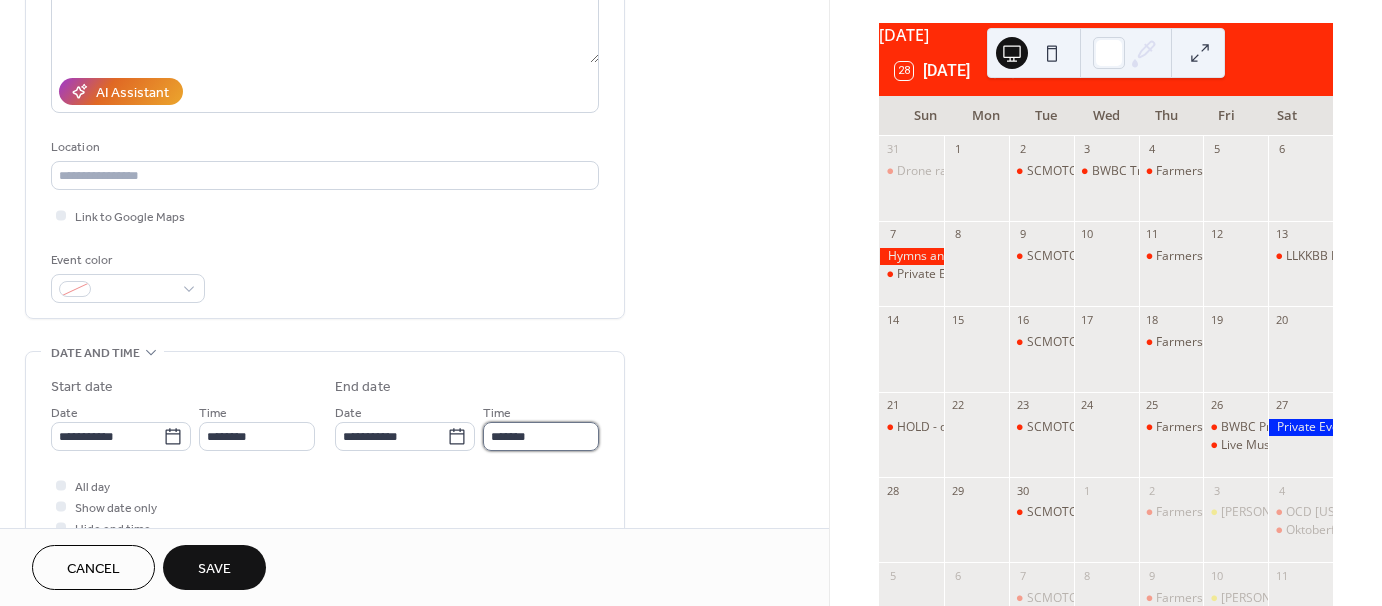click on "*******" at bounding box center (541, 436) 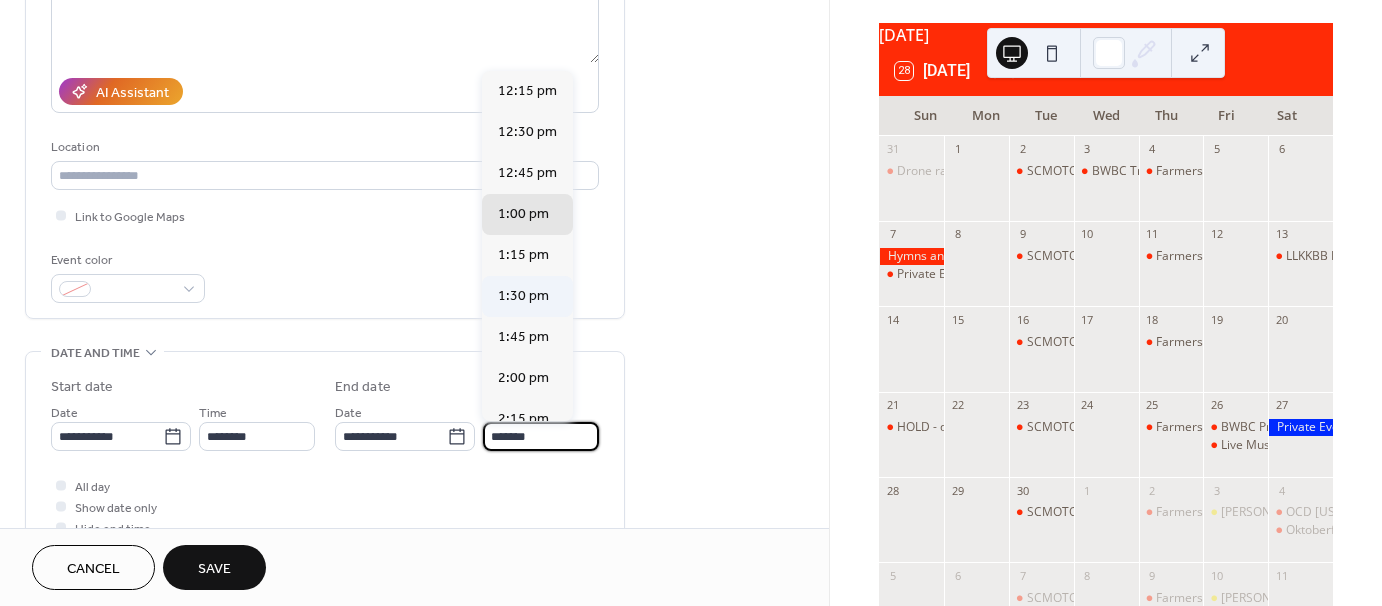 scroll, scrollTop: 400, scrollLeft: 0, axis: vertical 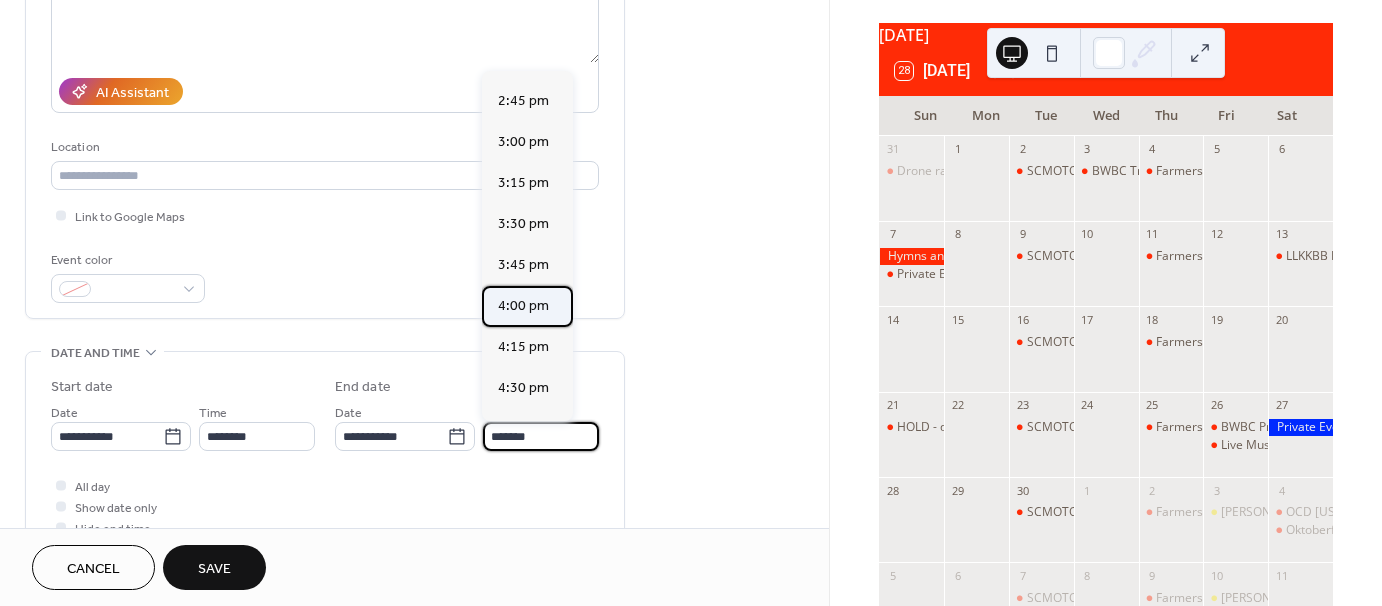 click on "4:00 pm" at bounding box center (523, 306) 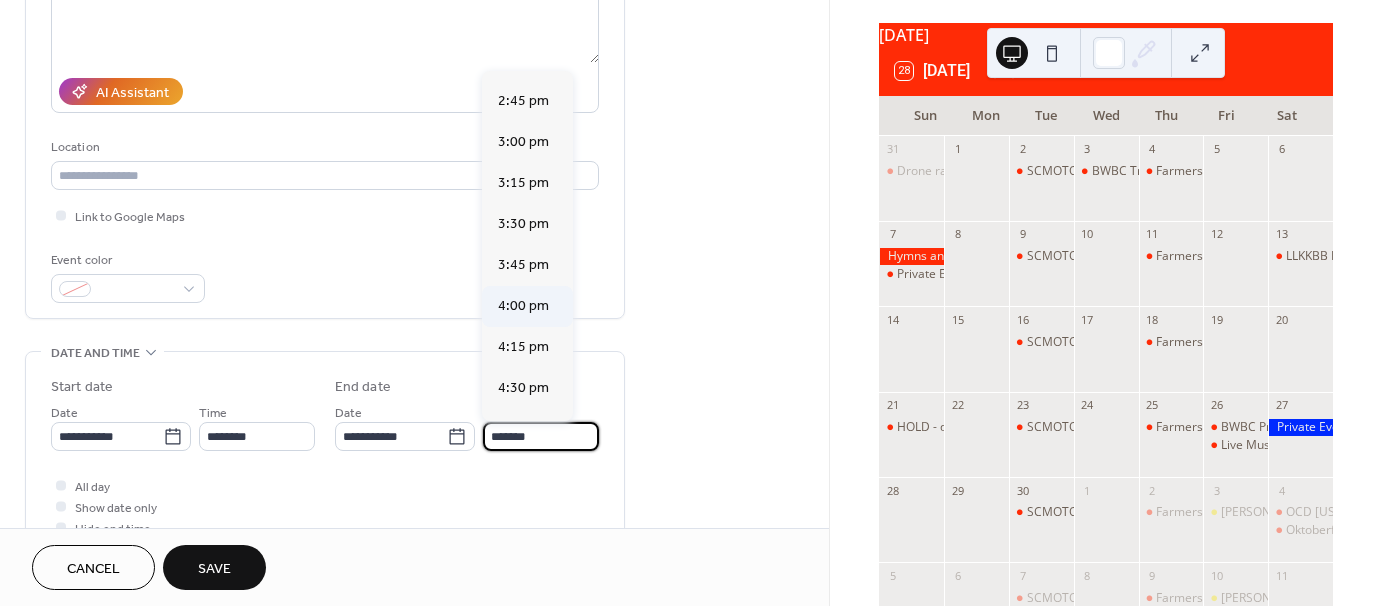 type on "*******" 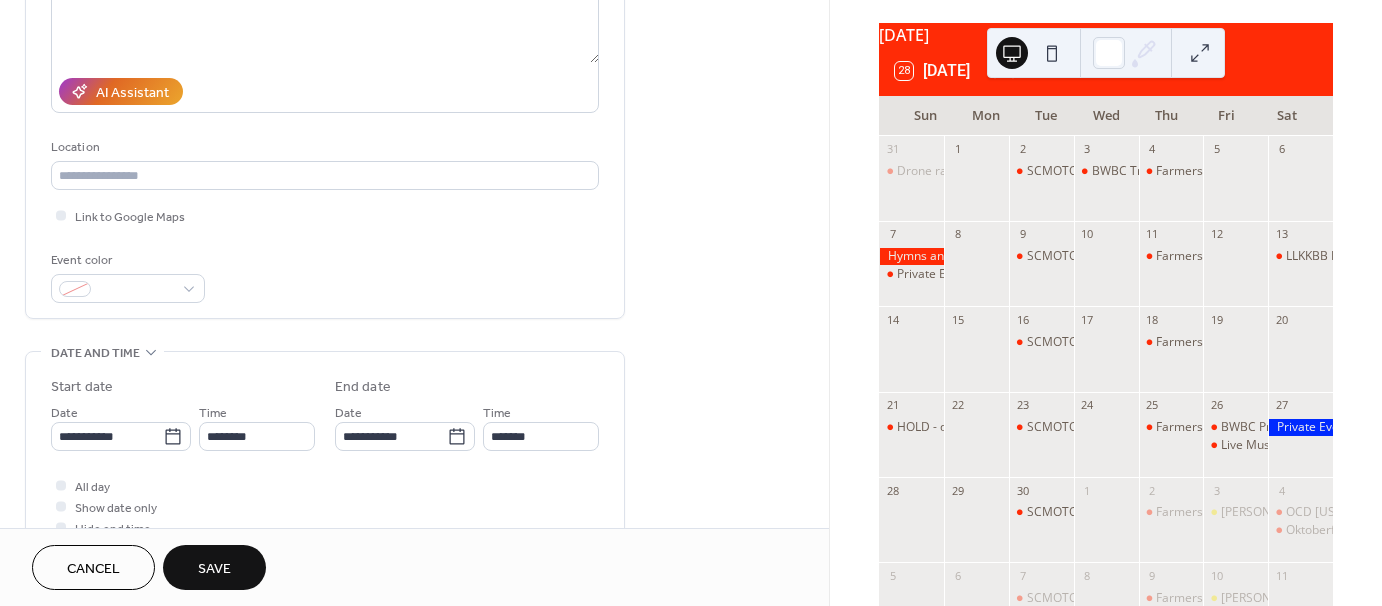 scroll, scrollTop: 1, scrollLeft: 0, axis: vertical 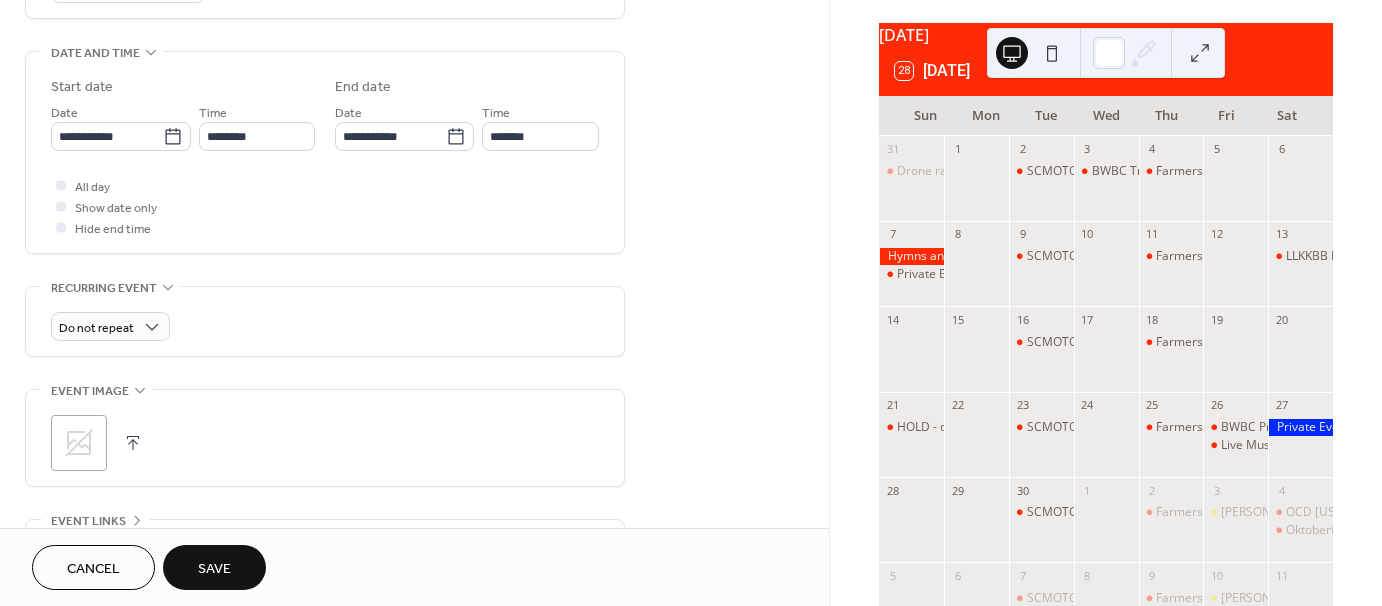click on "Save" at bounding box center [214, 569] 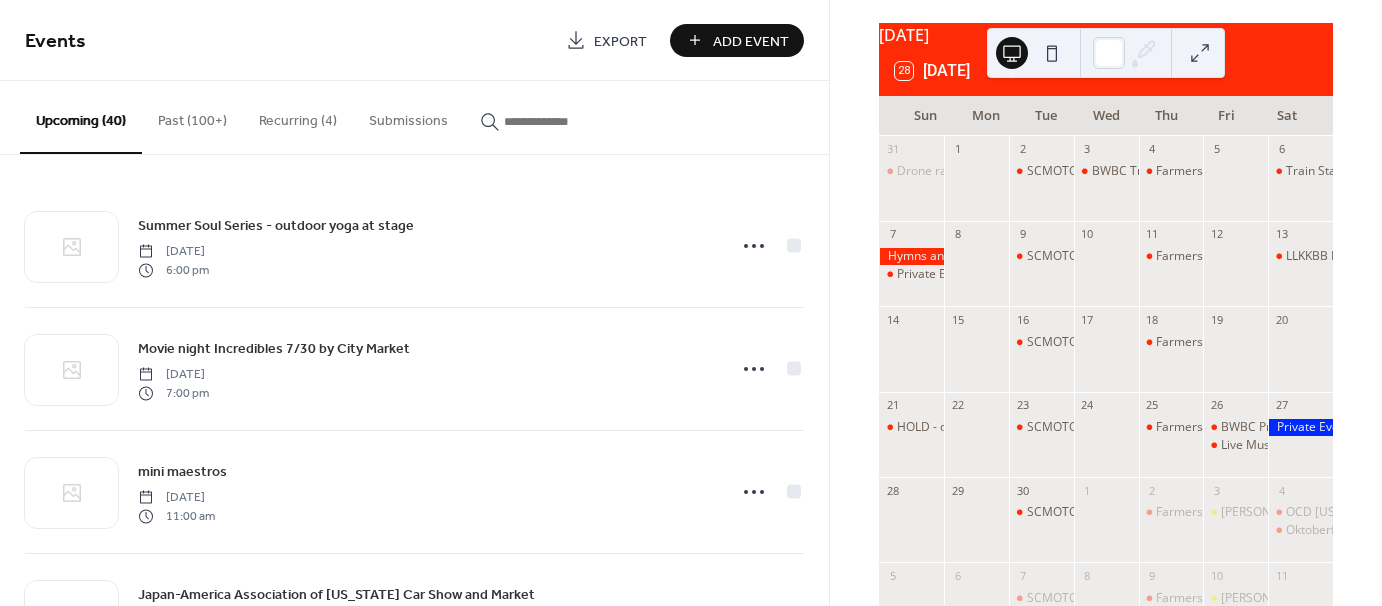 drag, startPoint x: 995, startPoint y: 85, endPoint x: 1011, endPoint y: 86, distance: 16.03122 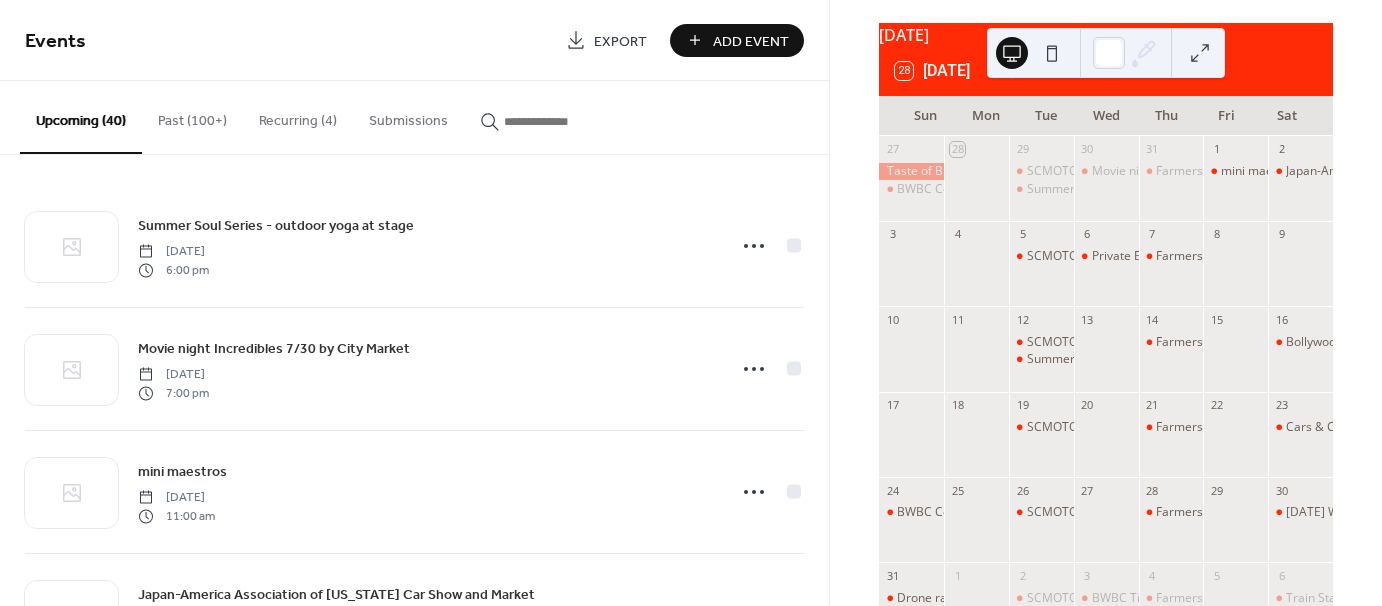 drag, startPoint x: 1255, startPoint y: 44, endPoint x: 1192, endPoint y: 63, distance: 65.802734 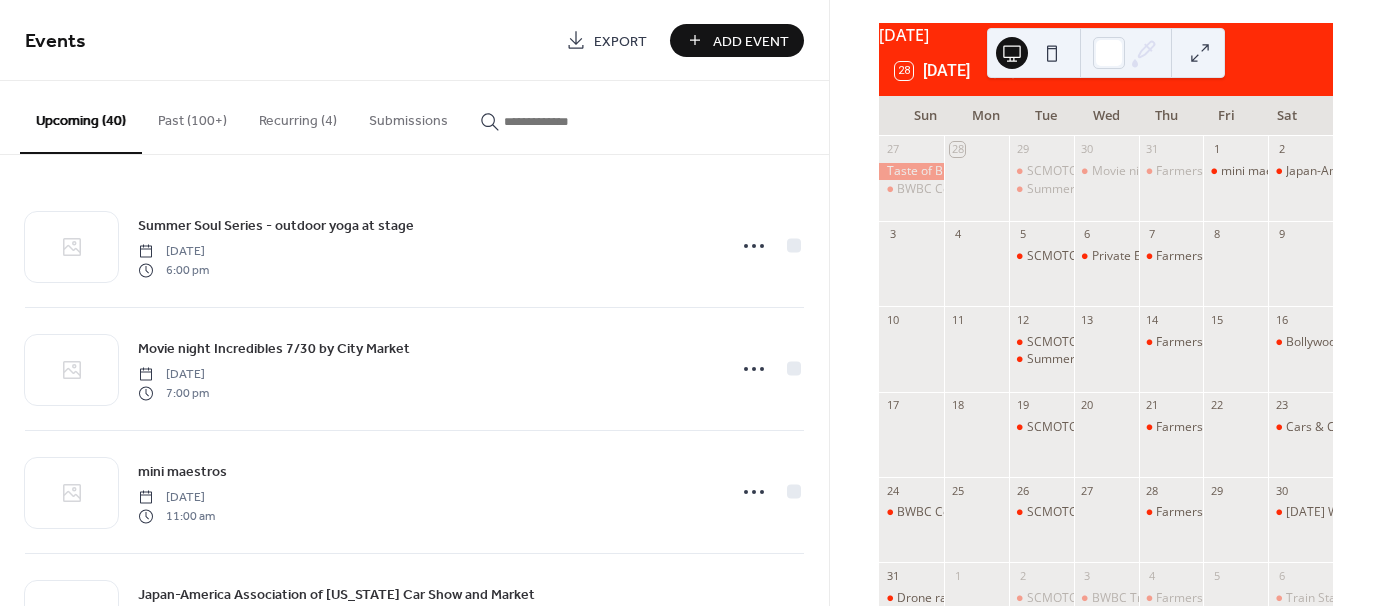 click 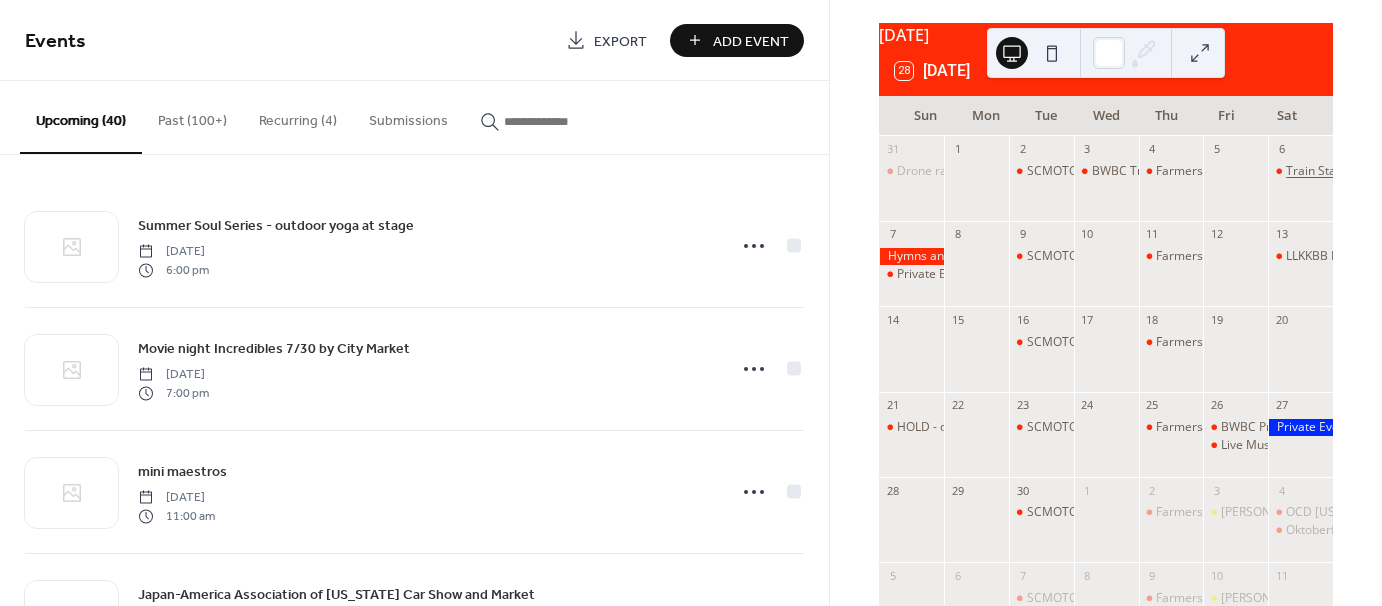 click on "Train Station - RMHC Fundraiser with LLKKBB" at bounding box center [1411, 171] 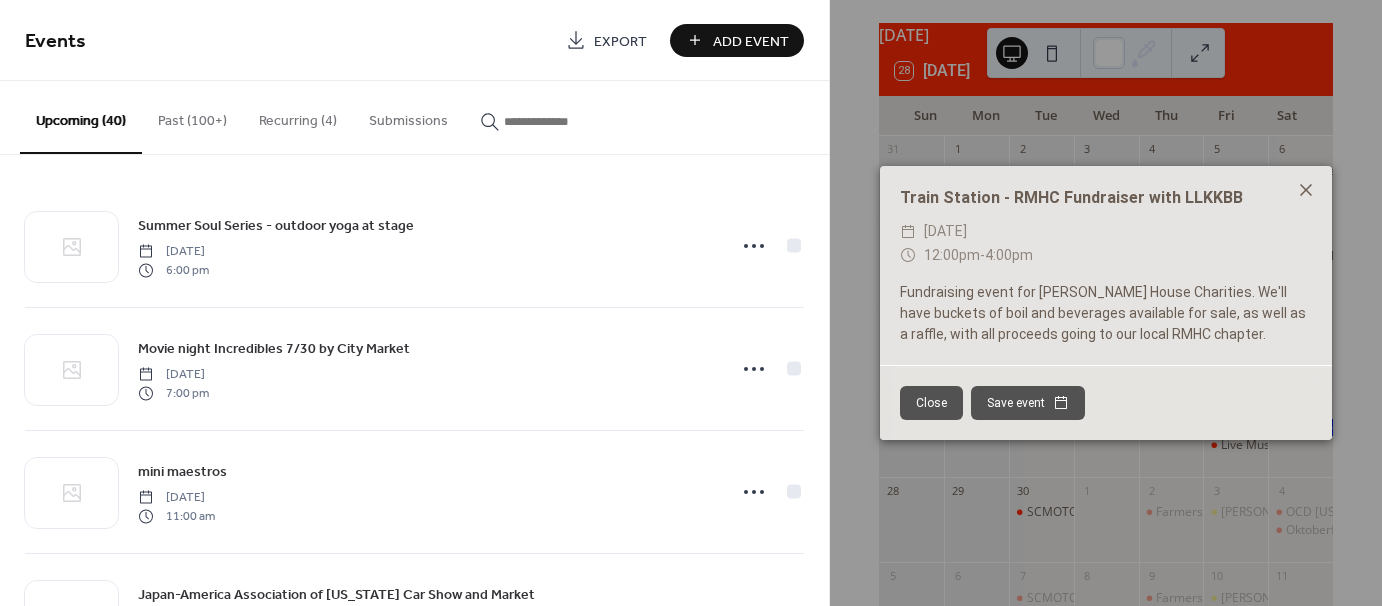 click 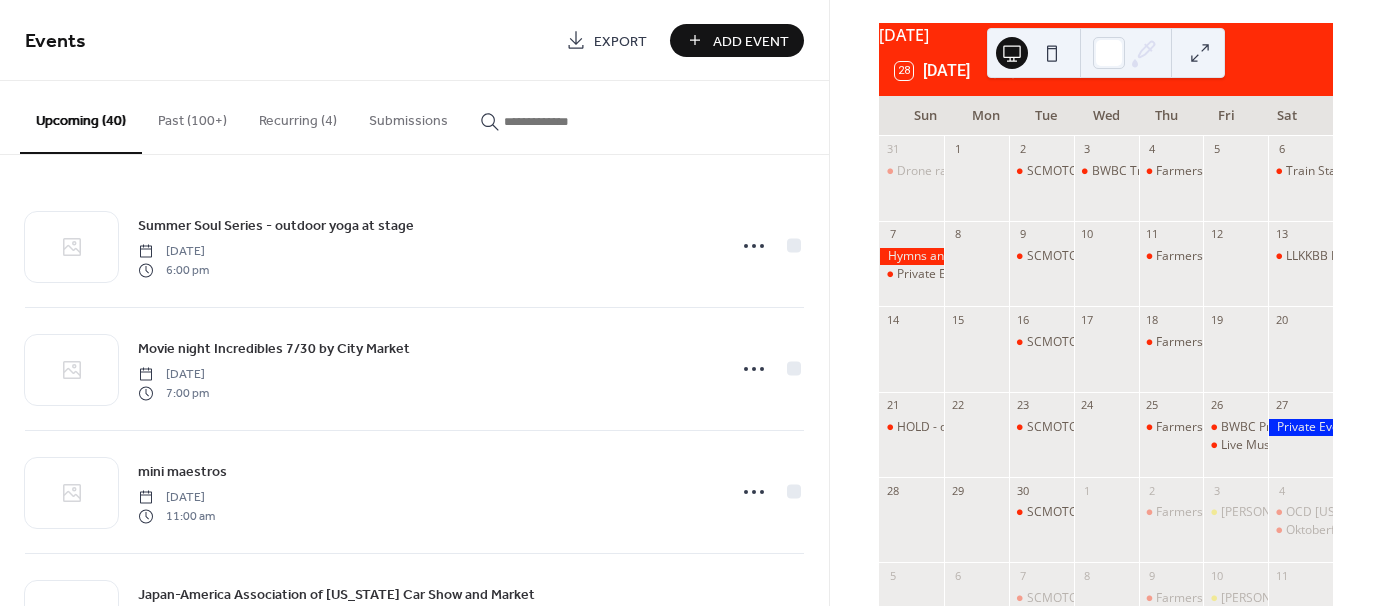 click 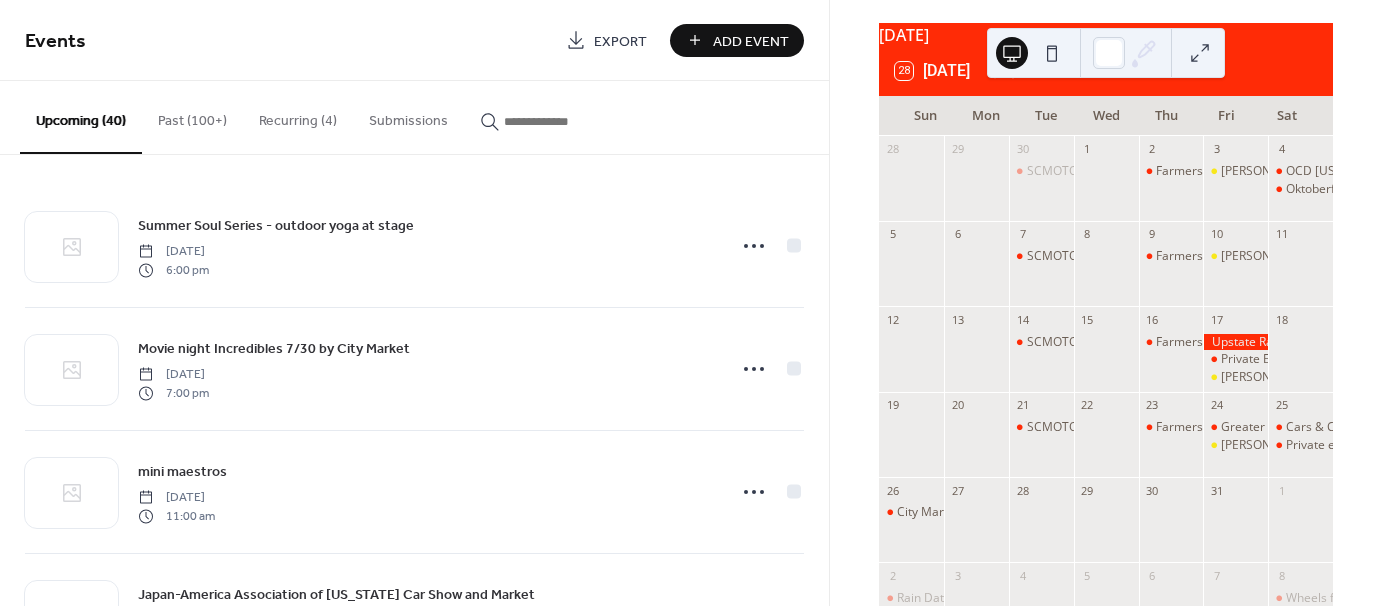 click 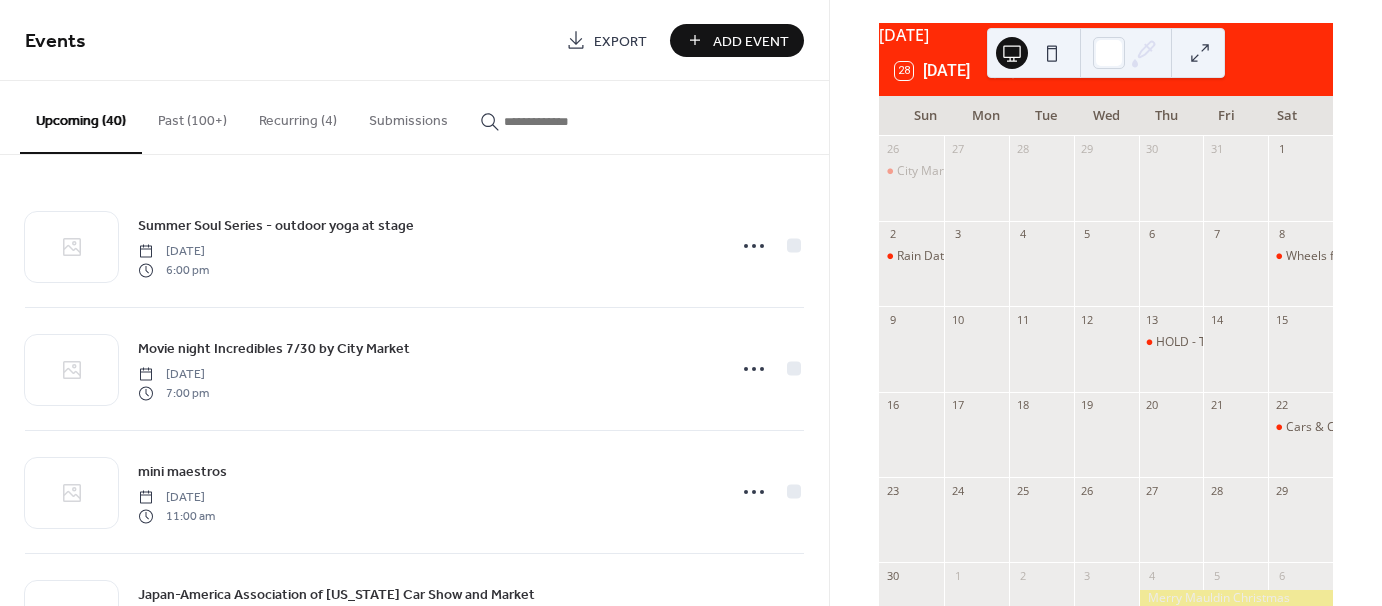 click 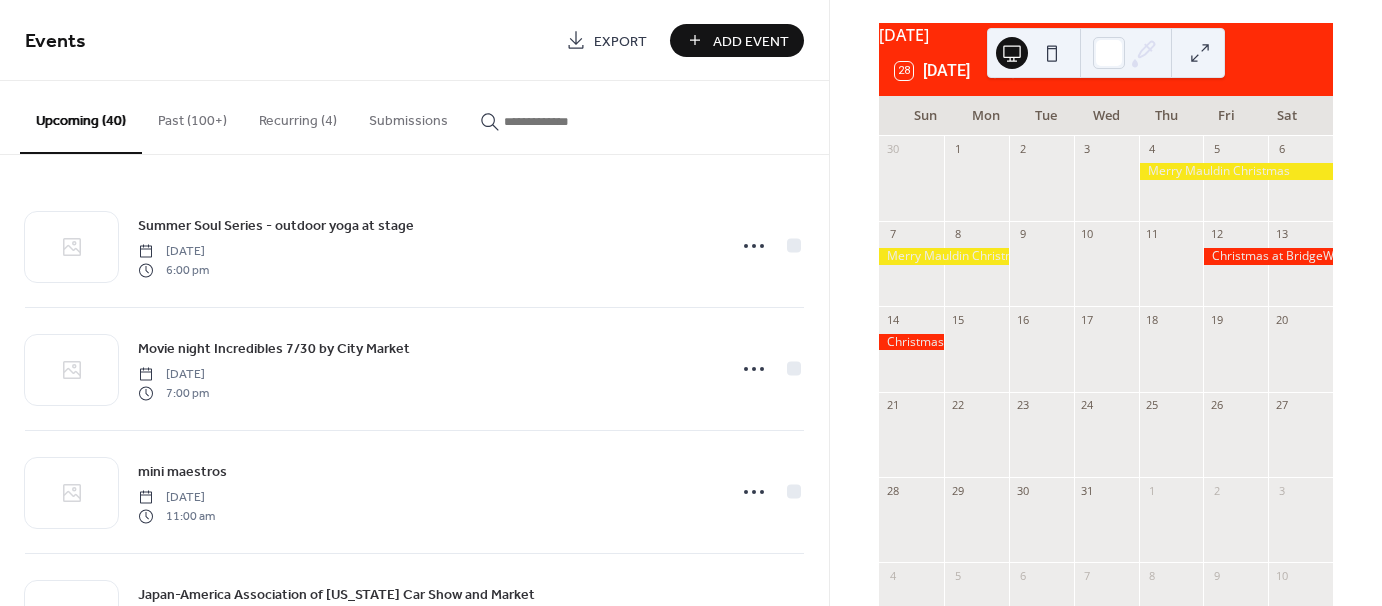 click on "Add Event" at bounding box center [751, 41] 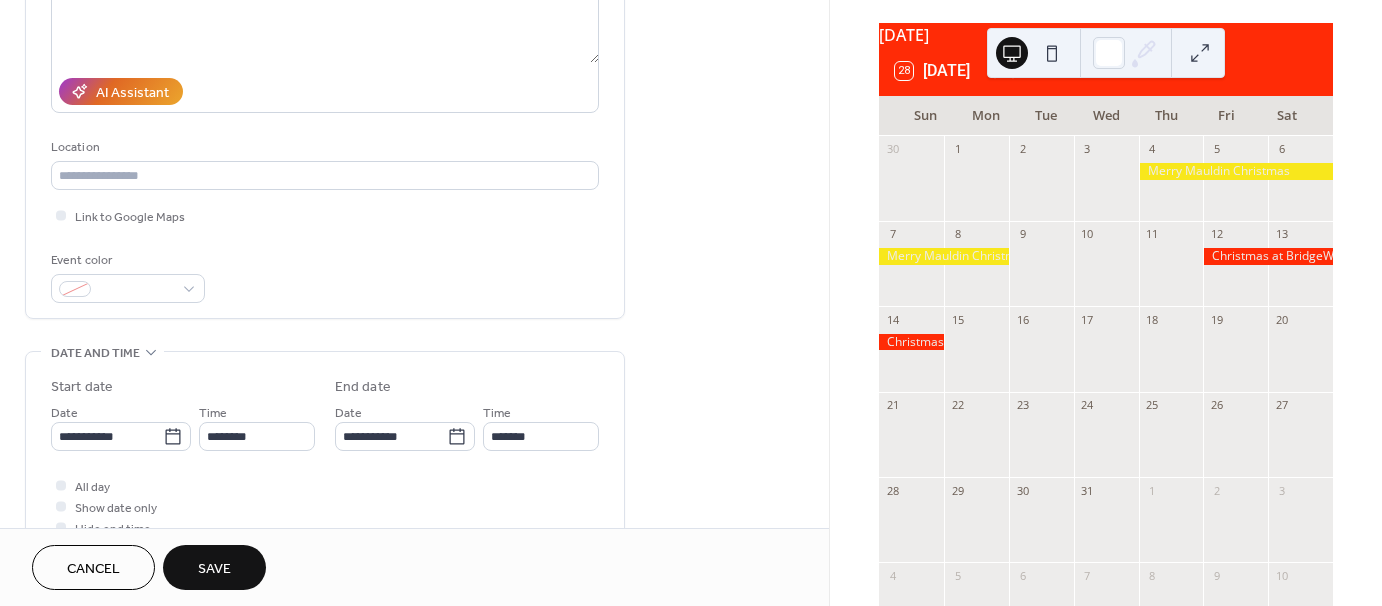 scroll, scrollTop: 500, scrollLeft: 0, axis: vertical 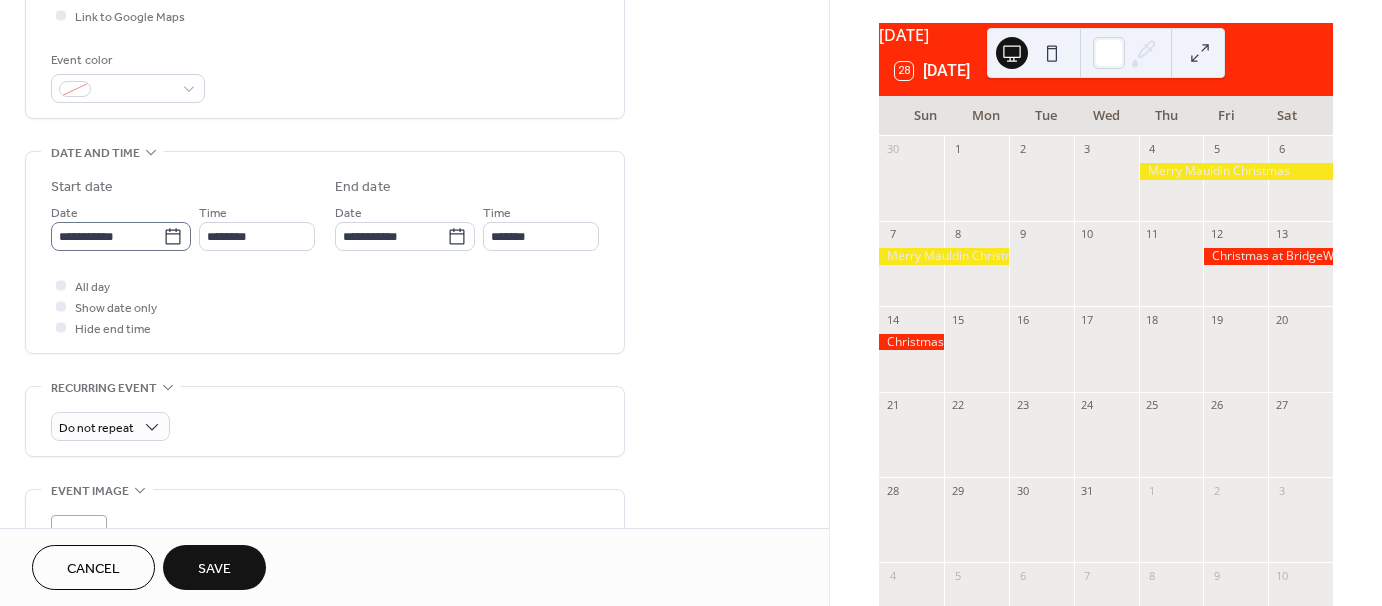 type on "**********" 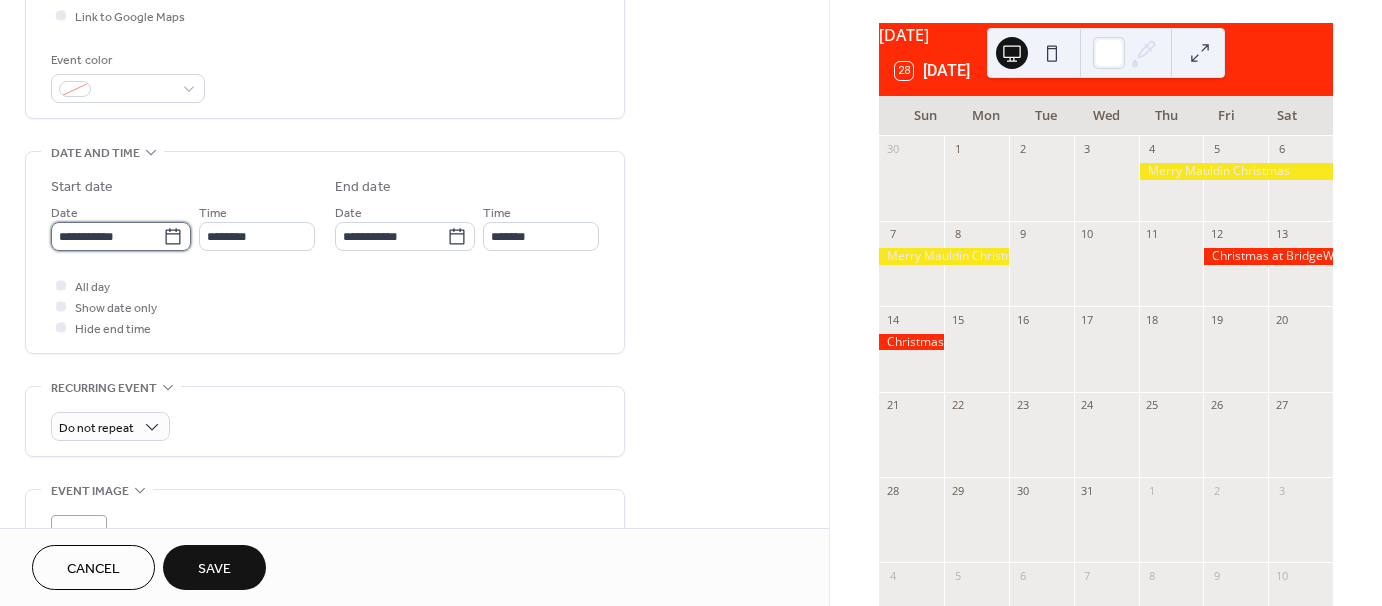 click on "**********" at bounding box center [107, 236] 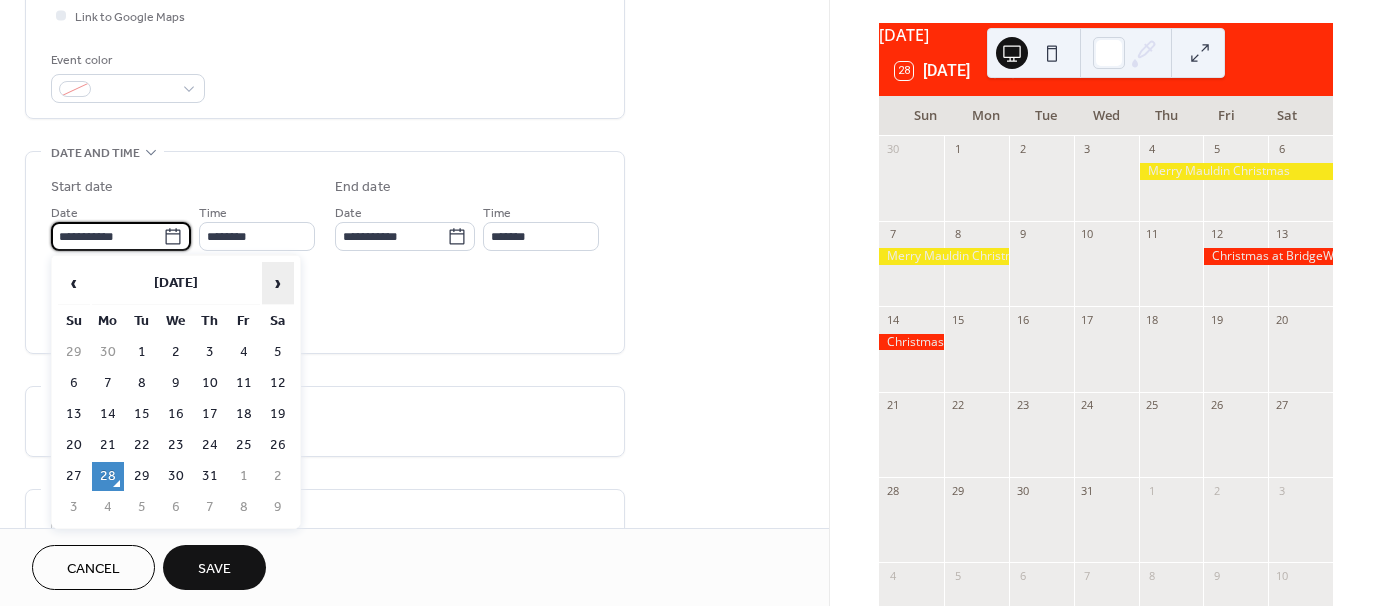 click on "›" at bounding box center [278, 283] 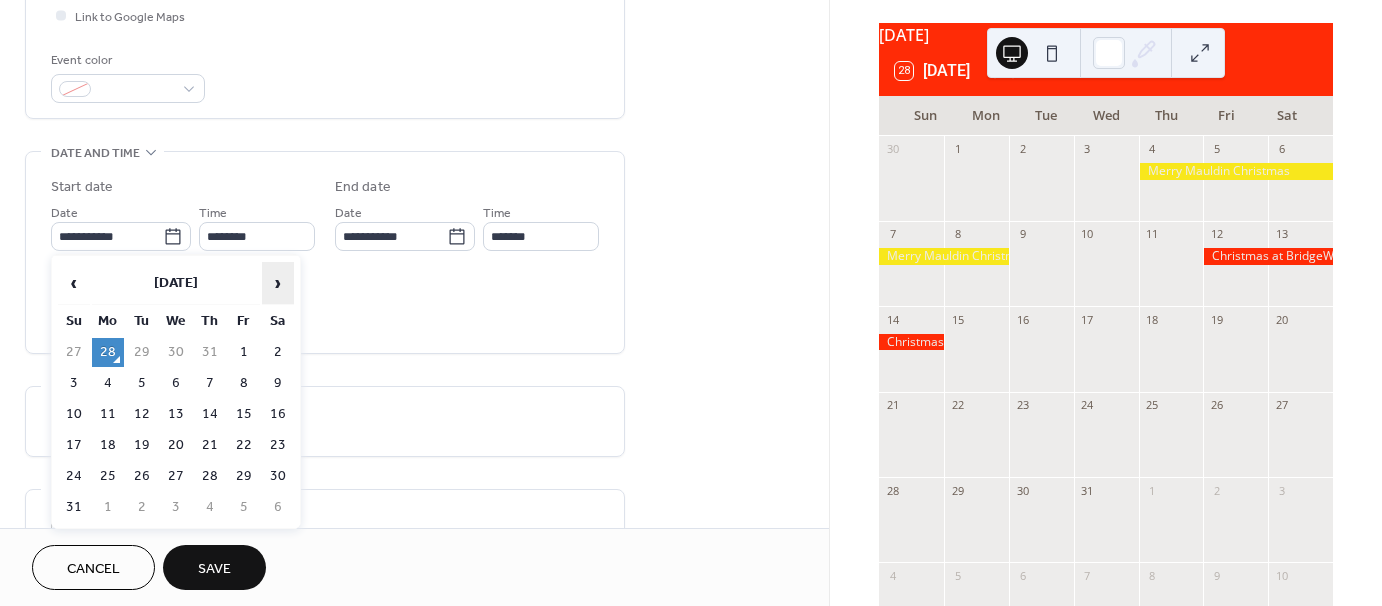 click on "›" at bounding box center (278, 283) 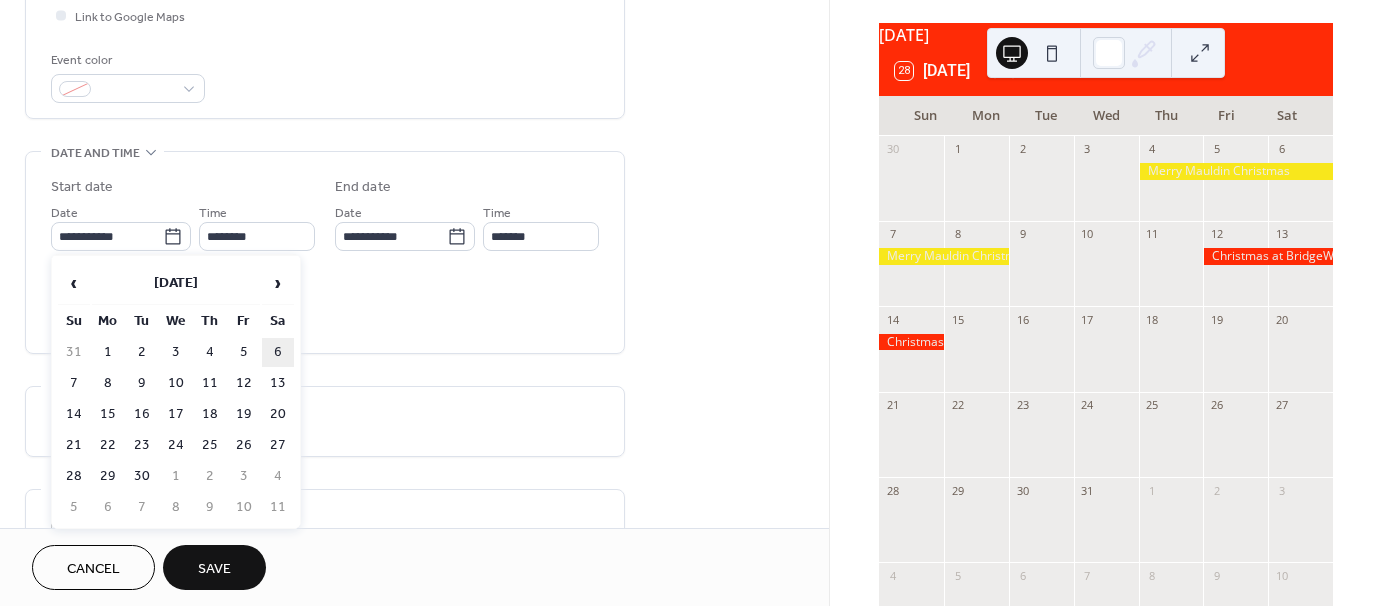 click on "6" at bounding box center [278, 352] 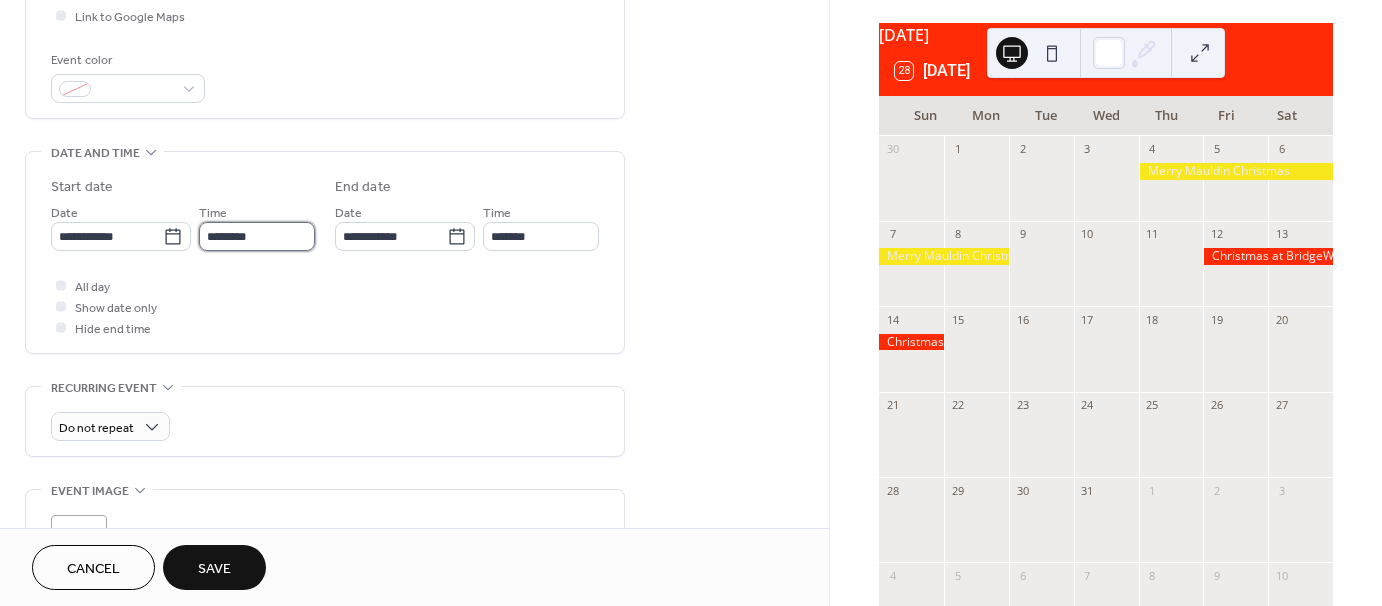 click on "********" at bounding box center [257, 236] 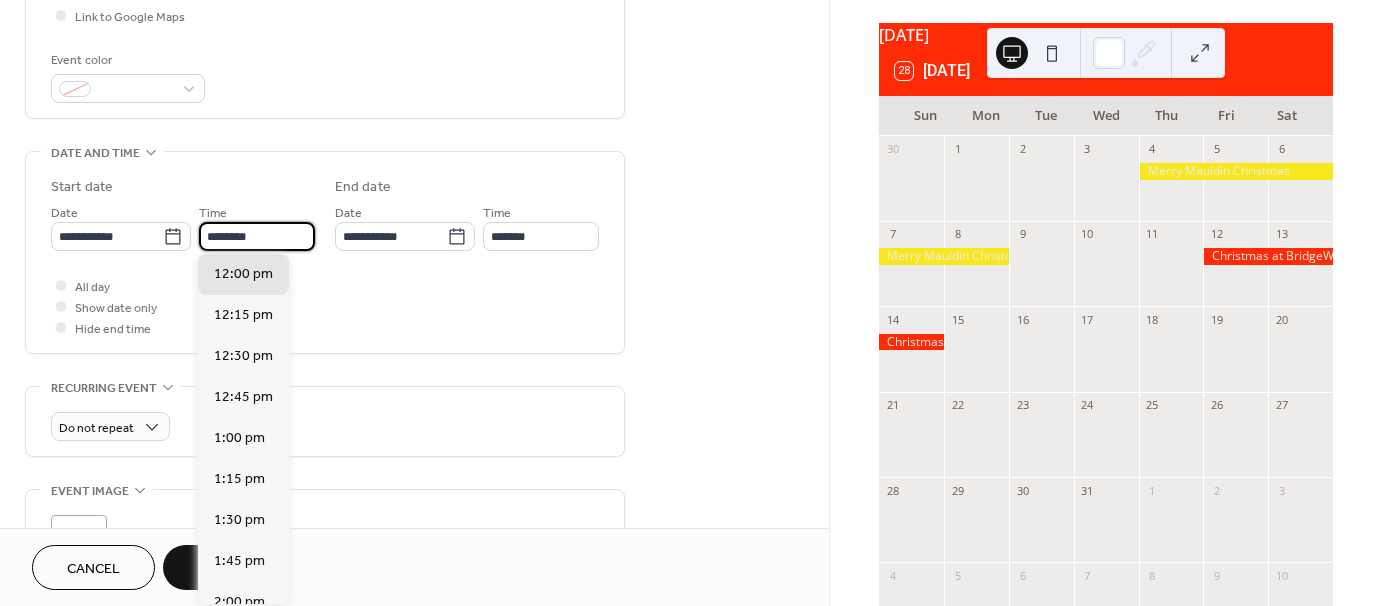 scroll, scrollTop: 1468, scrollLeft: 0, axis: vertical 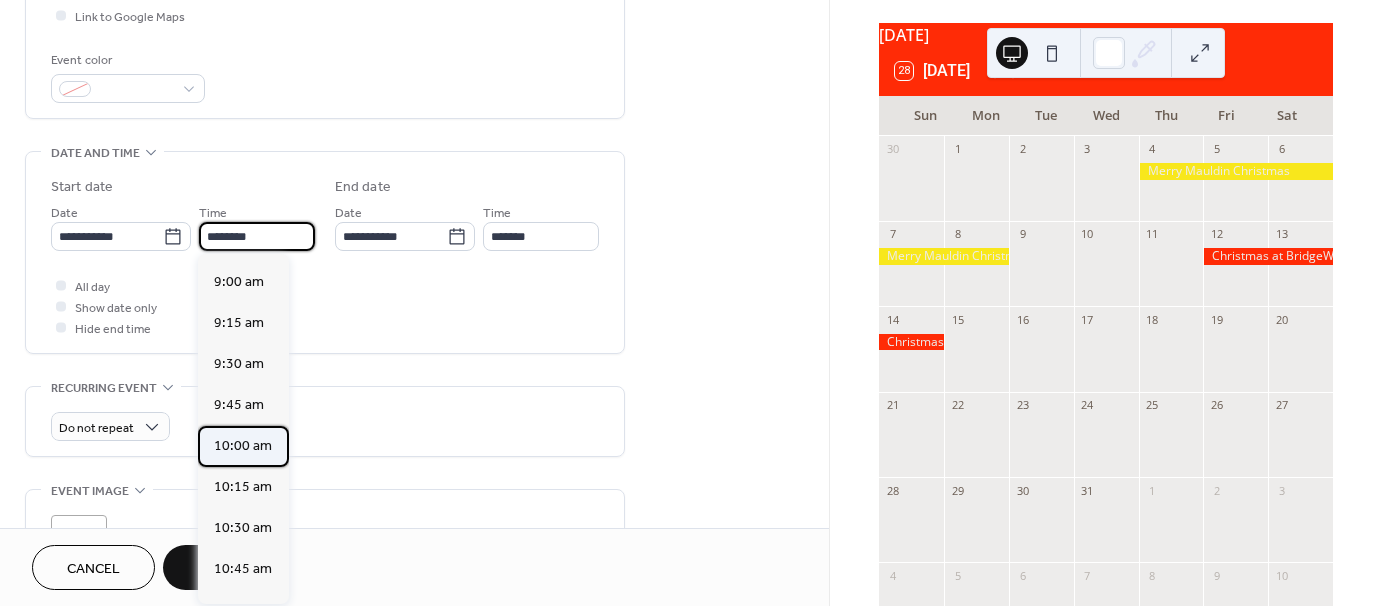 click on "10:00 am" at bounding box center (243, 446) 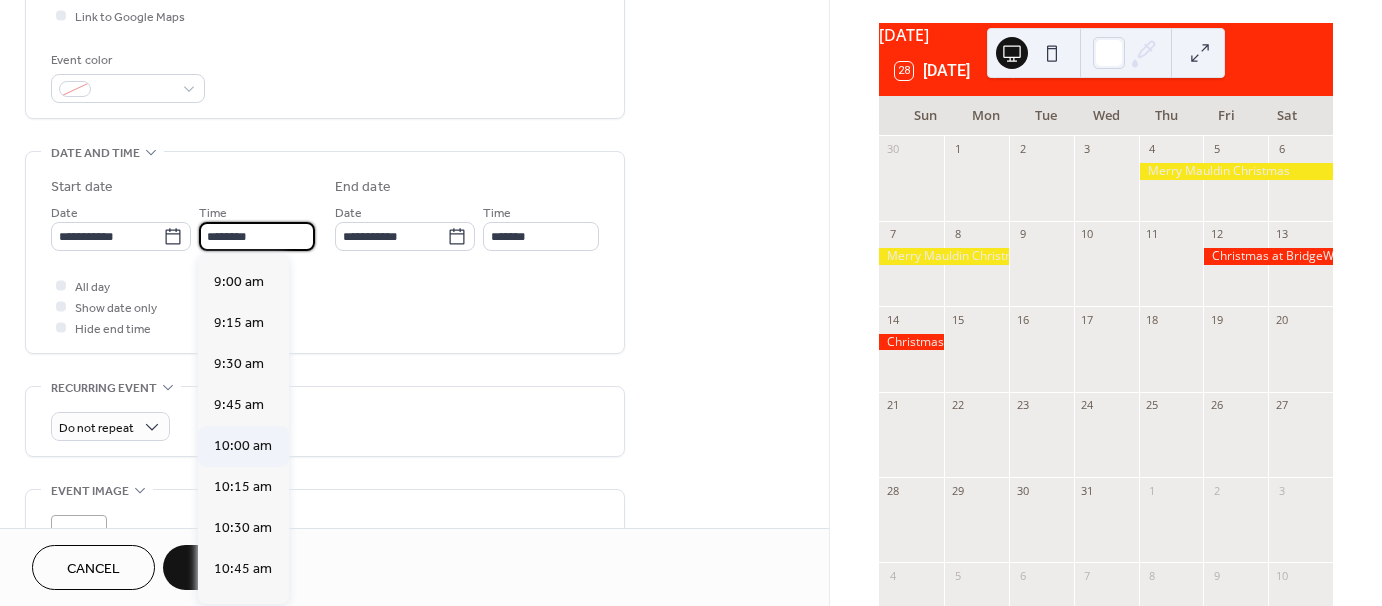 type on "********" 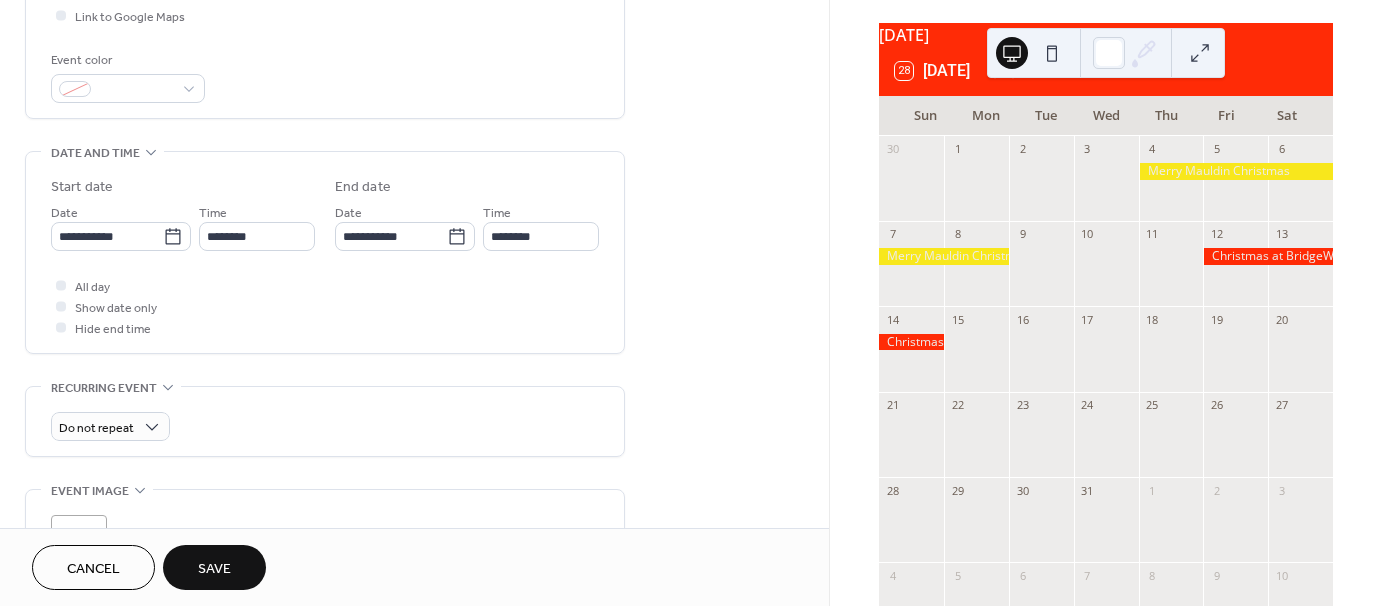 scroll, scrollTop: 600, scrollLeft: 0, axis: vertical 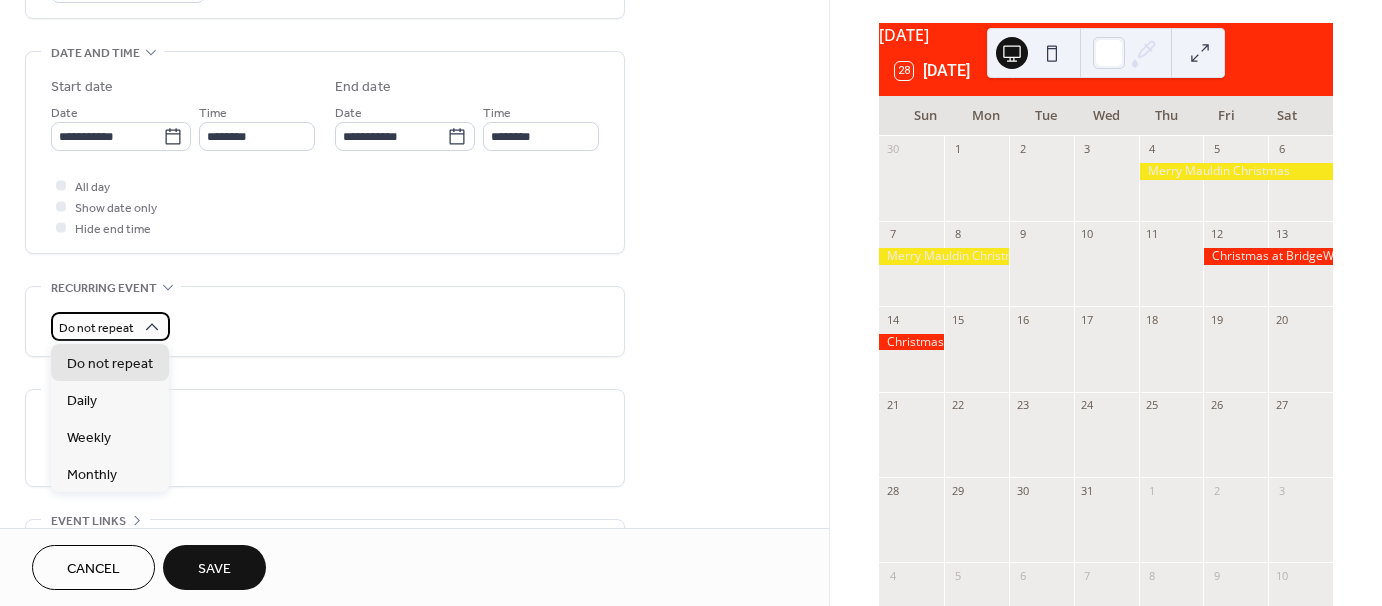 click on "Do not repeat" at bounding box center (96, 328) 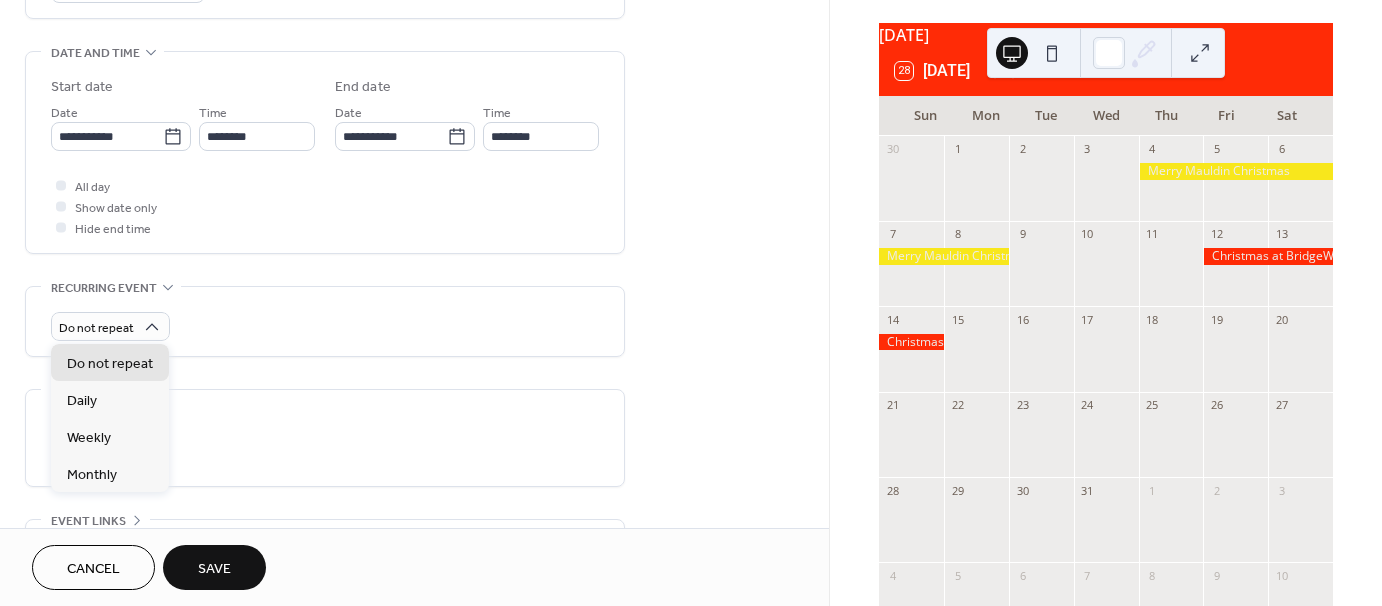 click on "**********" at bounding box center (325, 110) 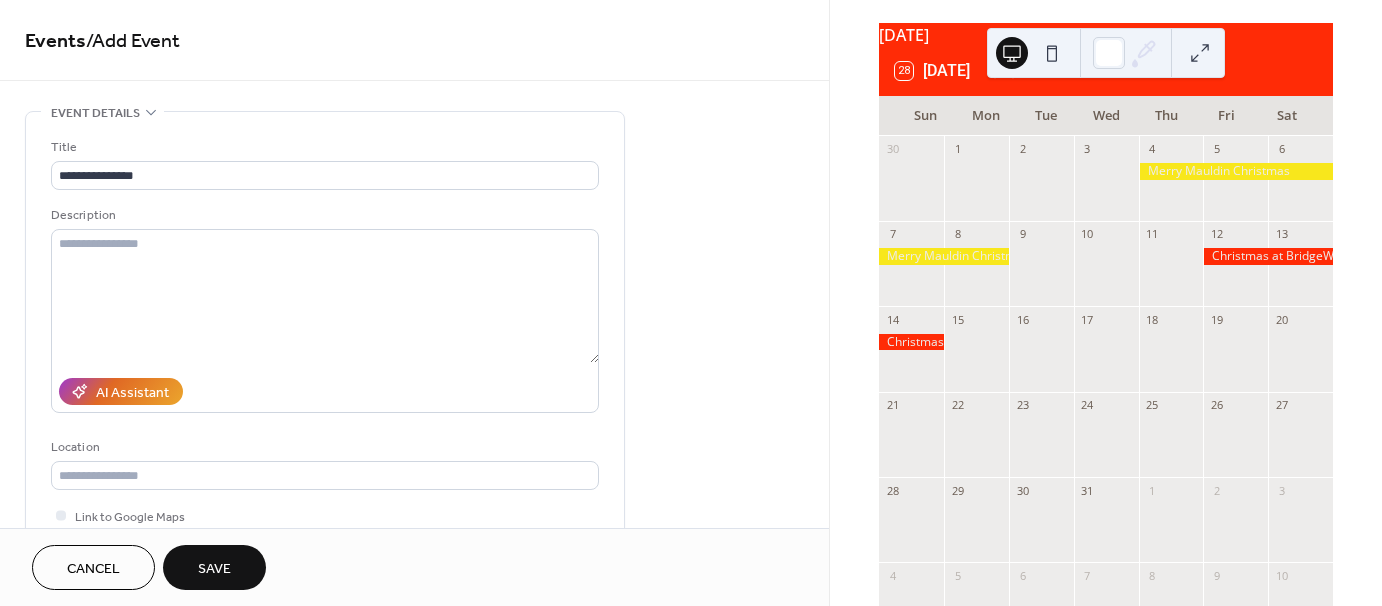 scroll, scrollTop: 400, scrollLeft: 0, axis: vertical 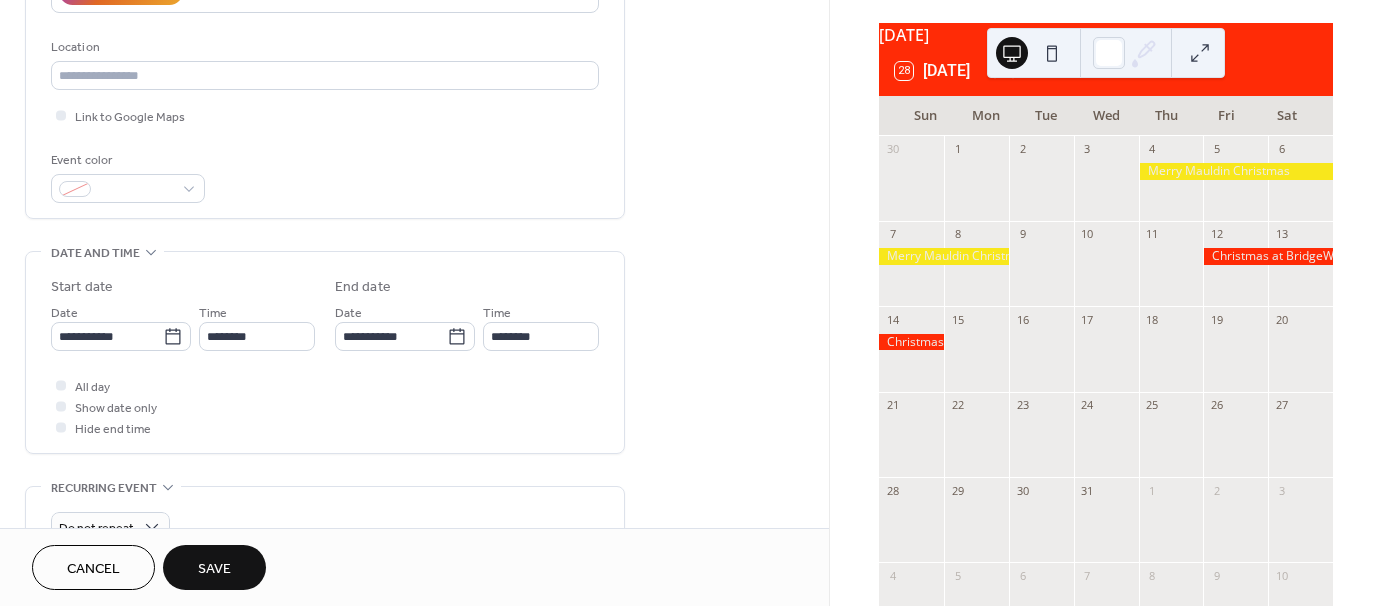 click on "Save" at bounding box center (214, 569) 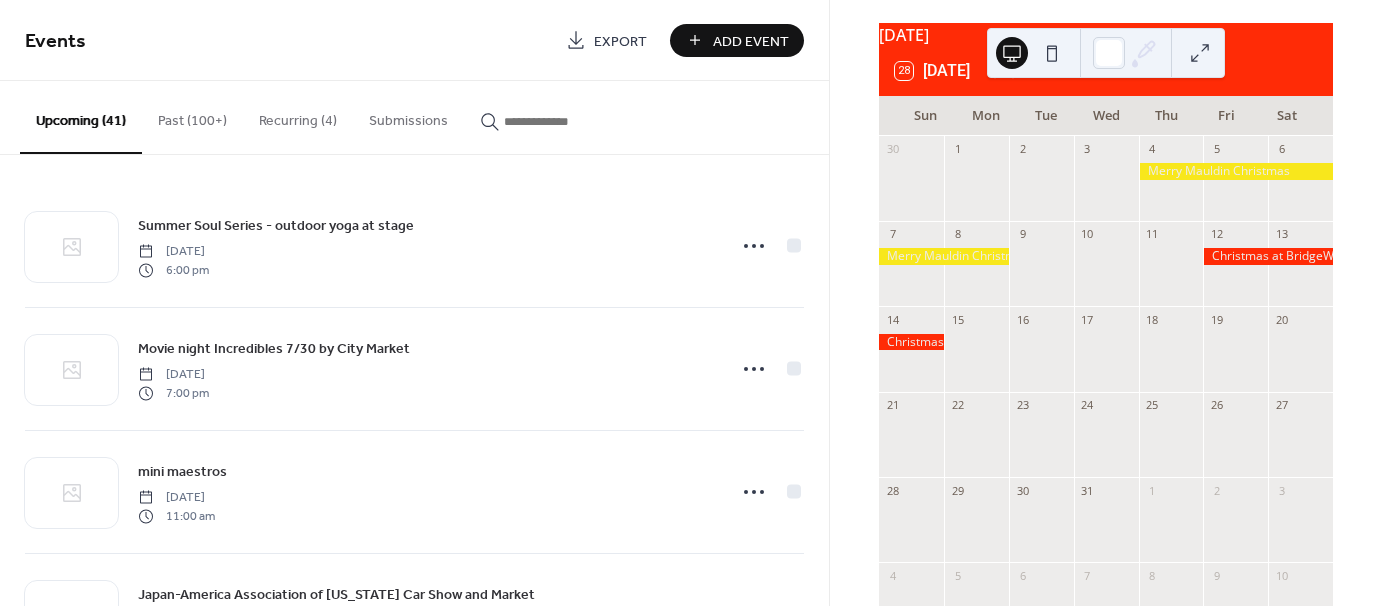 click on "Add Event" at bounding box center [751, 41] 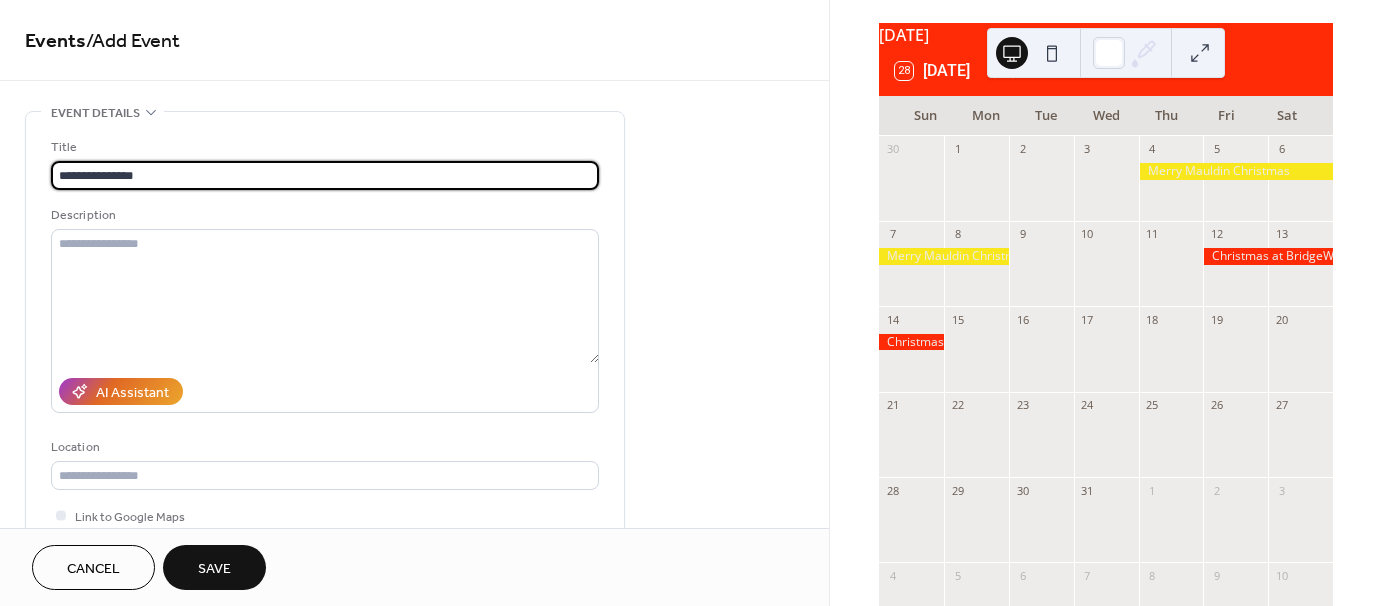 scroll, scrollTop: 400, scrollLeft: 0, axis: vertical 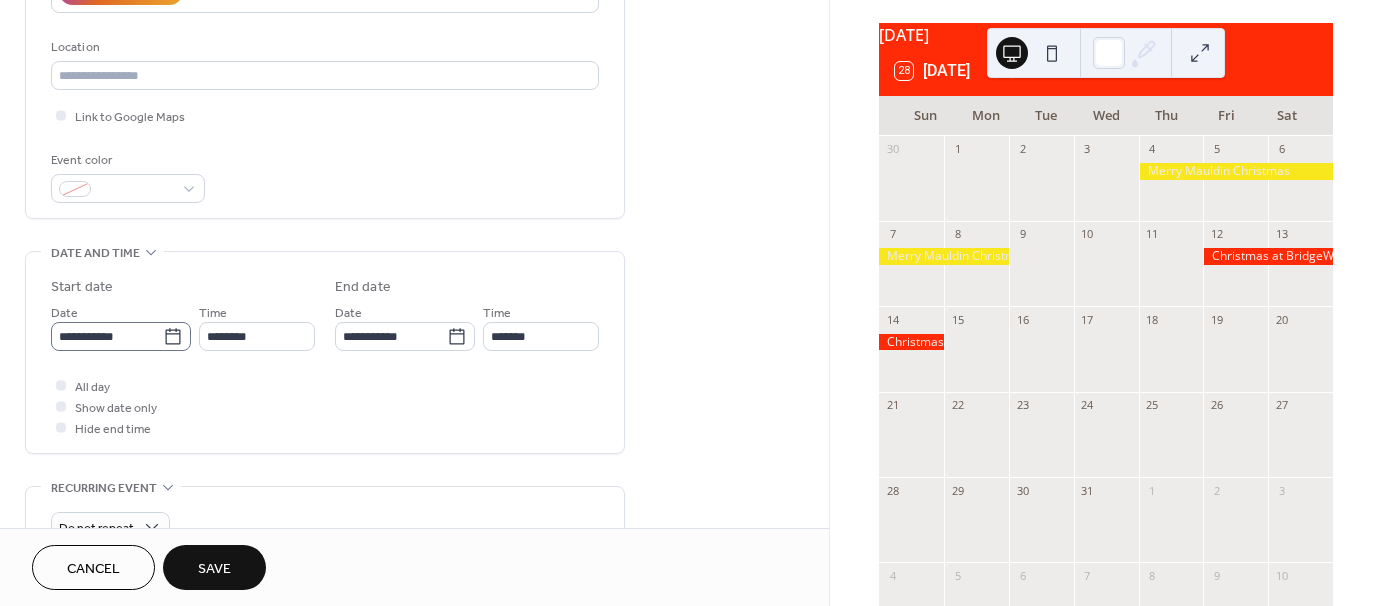 type on "**********" 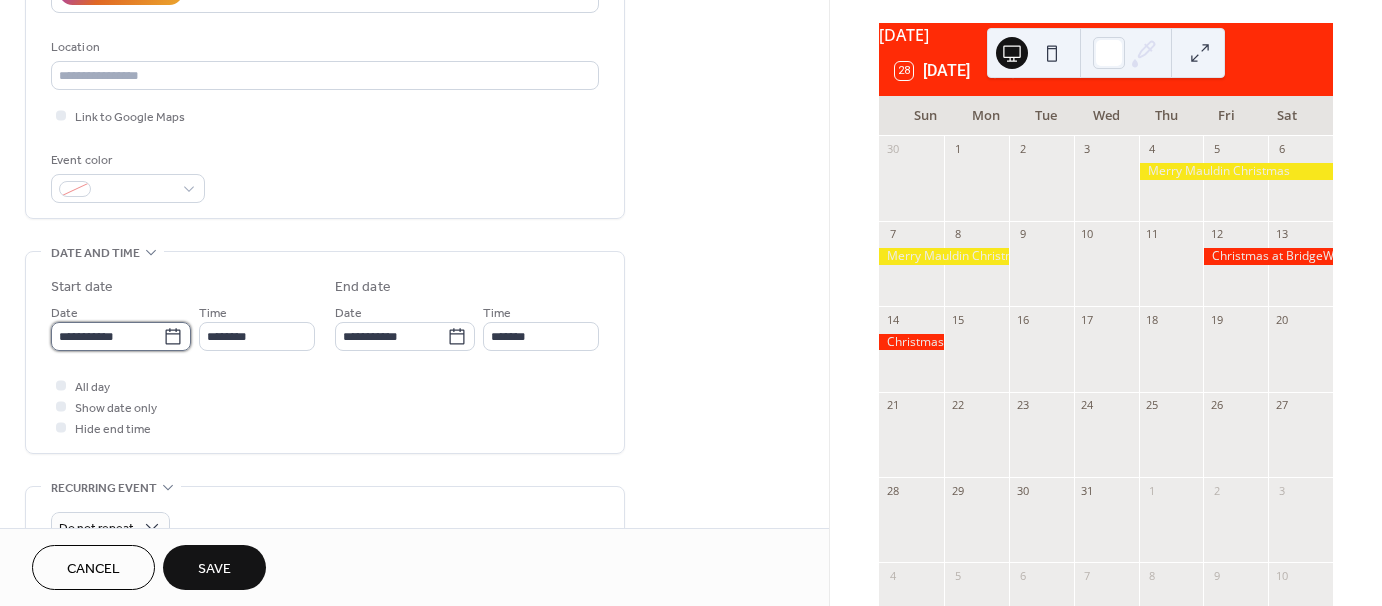 click on "**********" at bounding box center [107, 336] 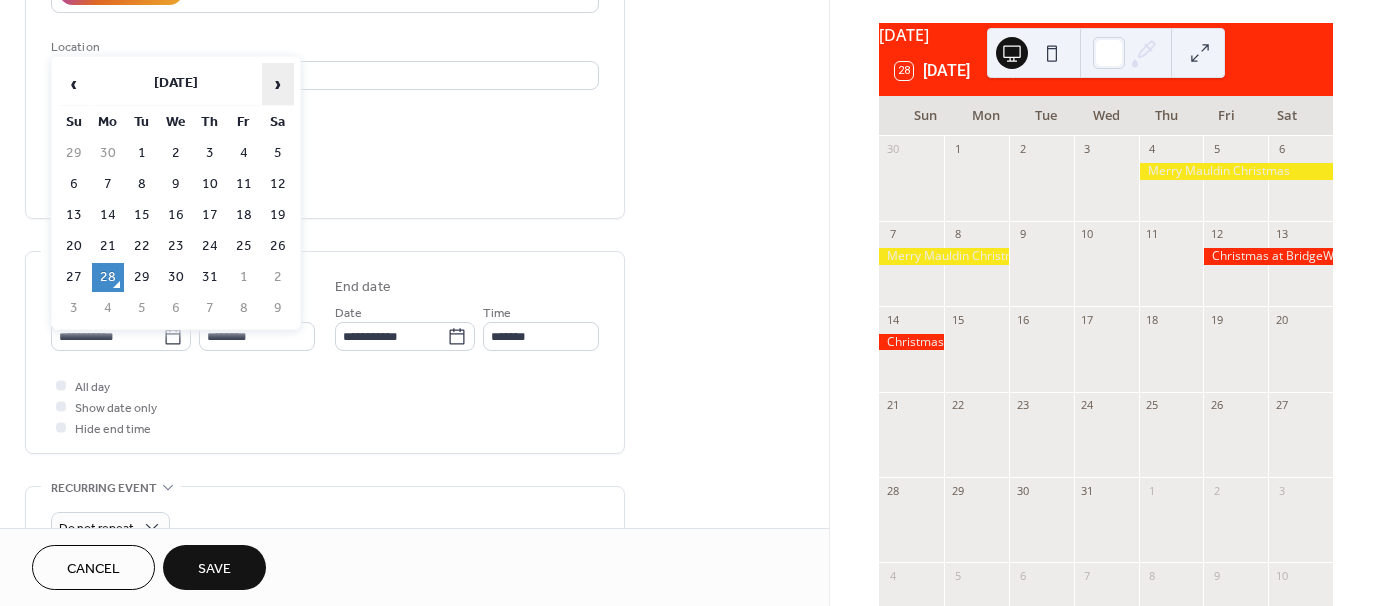 click on "›" at bounding box center [278, 84] 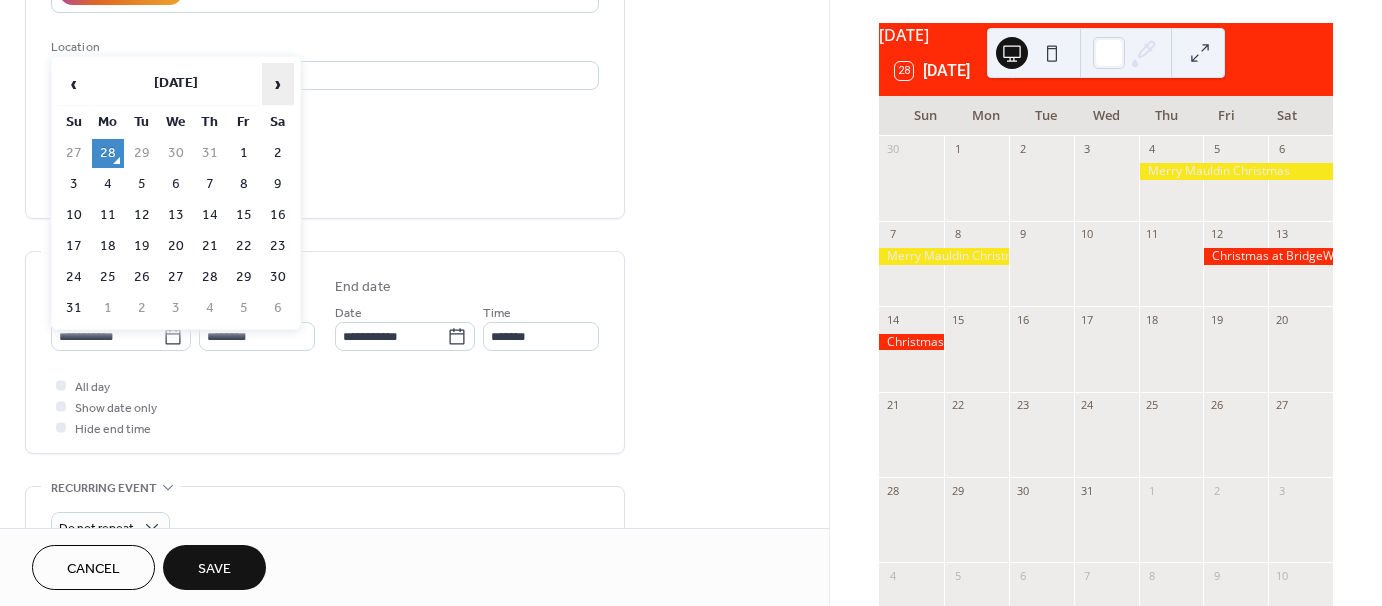 click on "›" at bounding box center [278, 84] 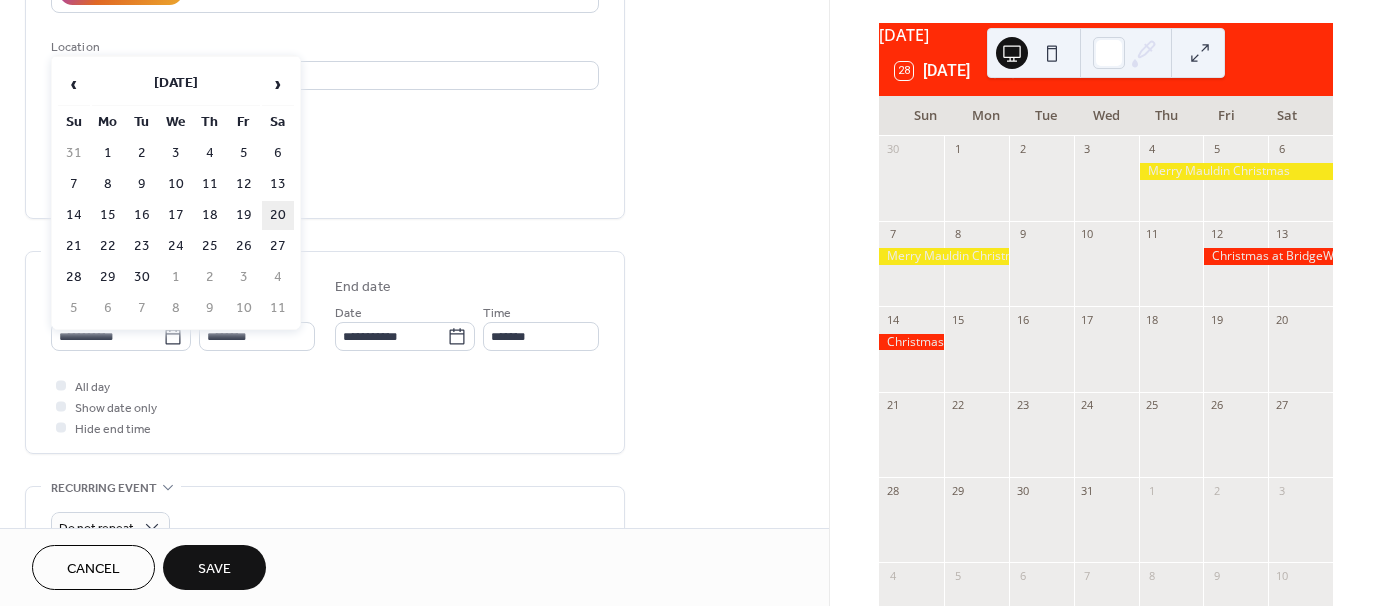 click on "20" at bounding box center [278, 215] 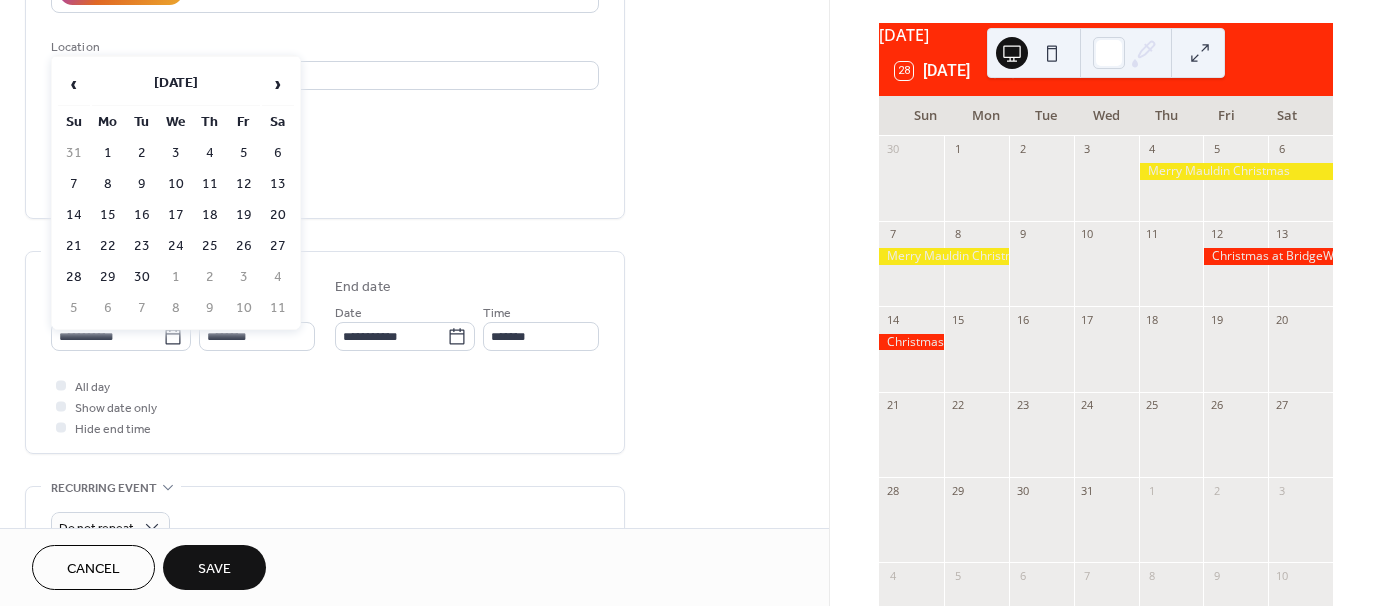 type on "**********" 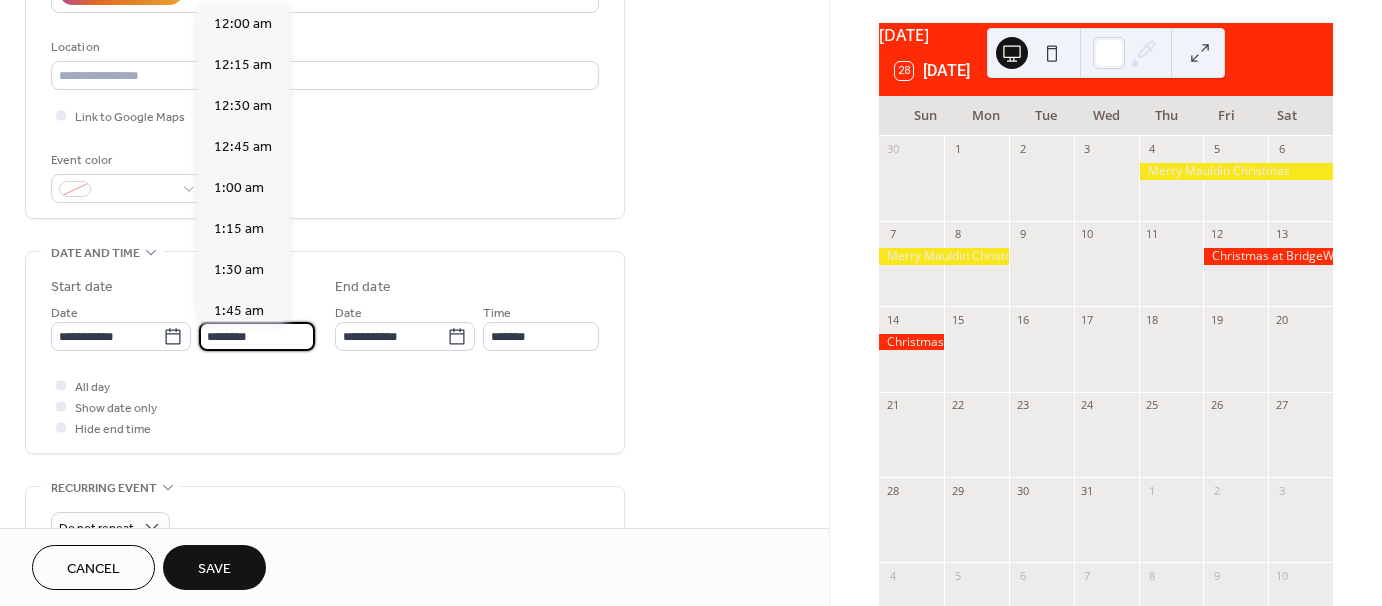 click on "********" at bounding box center (257, 336) 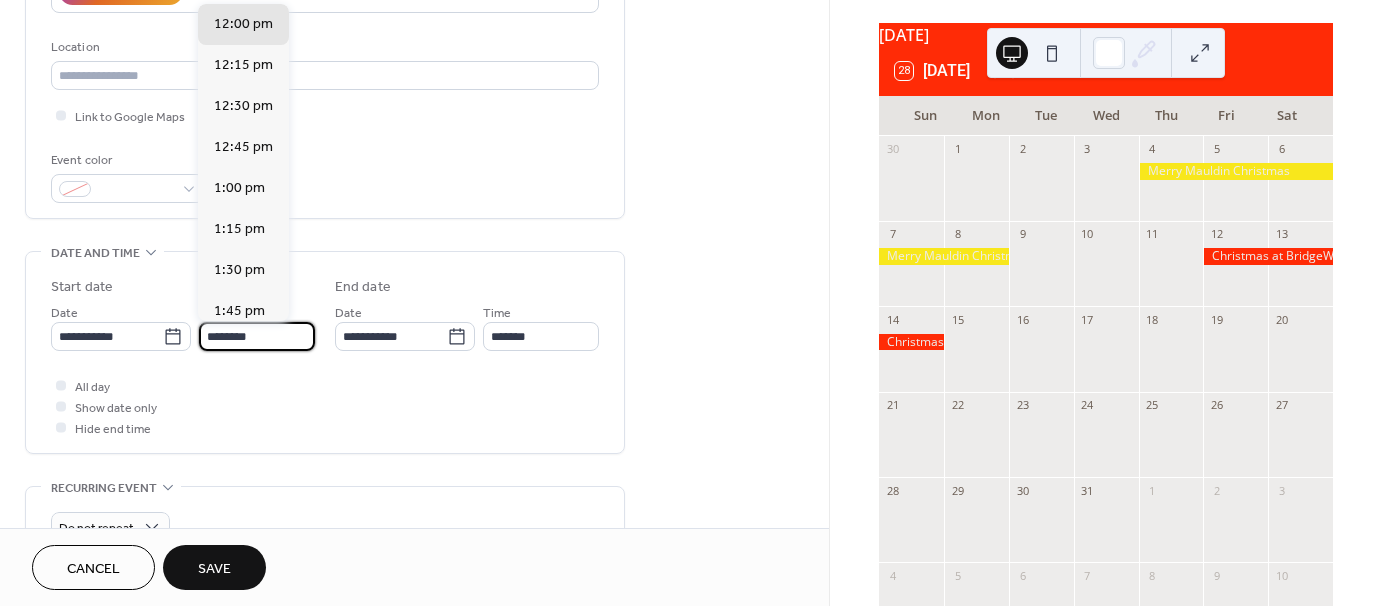 scroll, scrollTop: 1568, scrollLeft: 0, axis: vertical 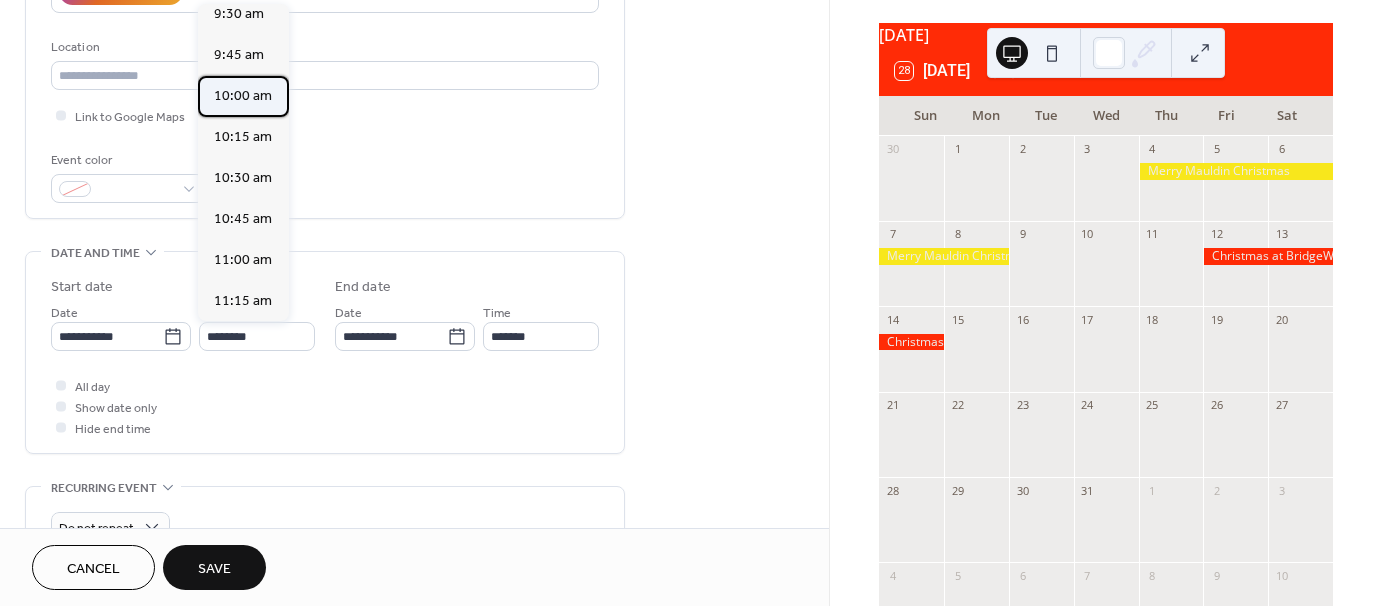 click on "10:00 am" at bounding box center [243, 96] 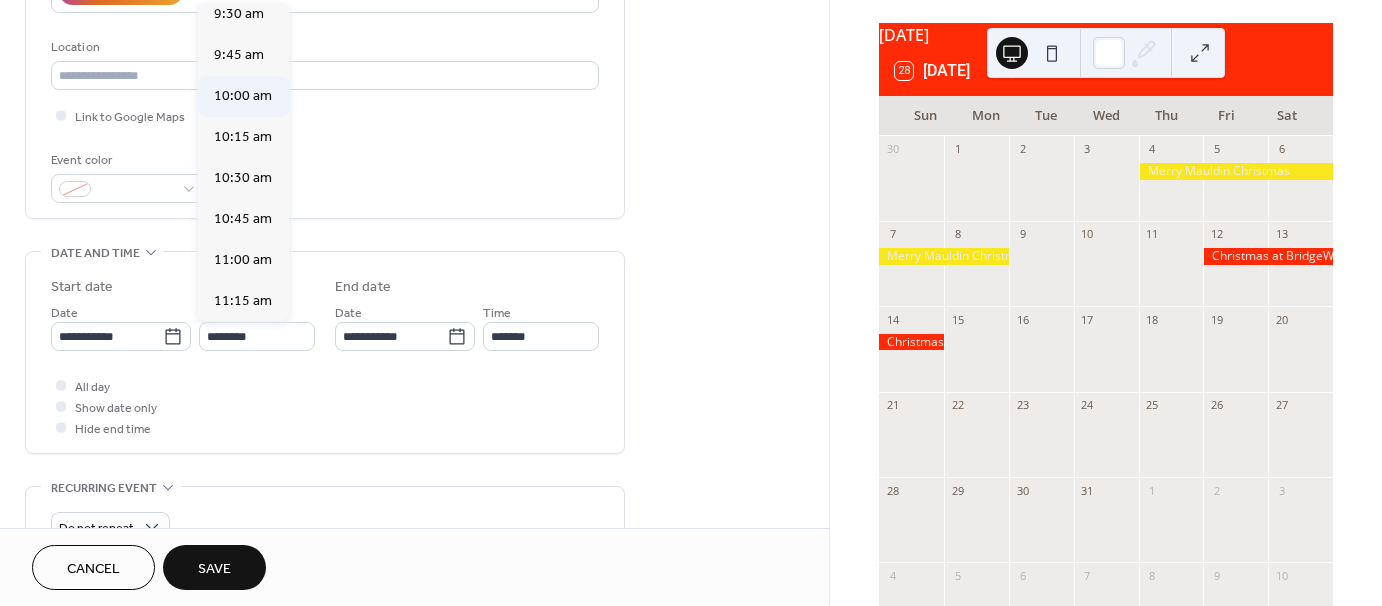 type on "********" 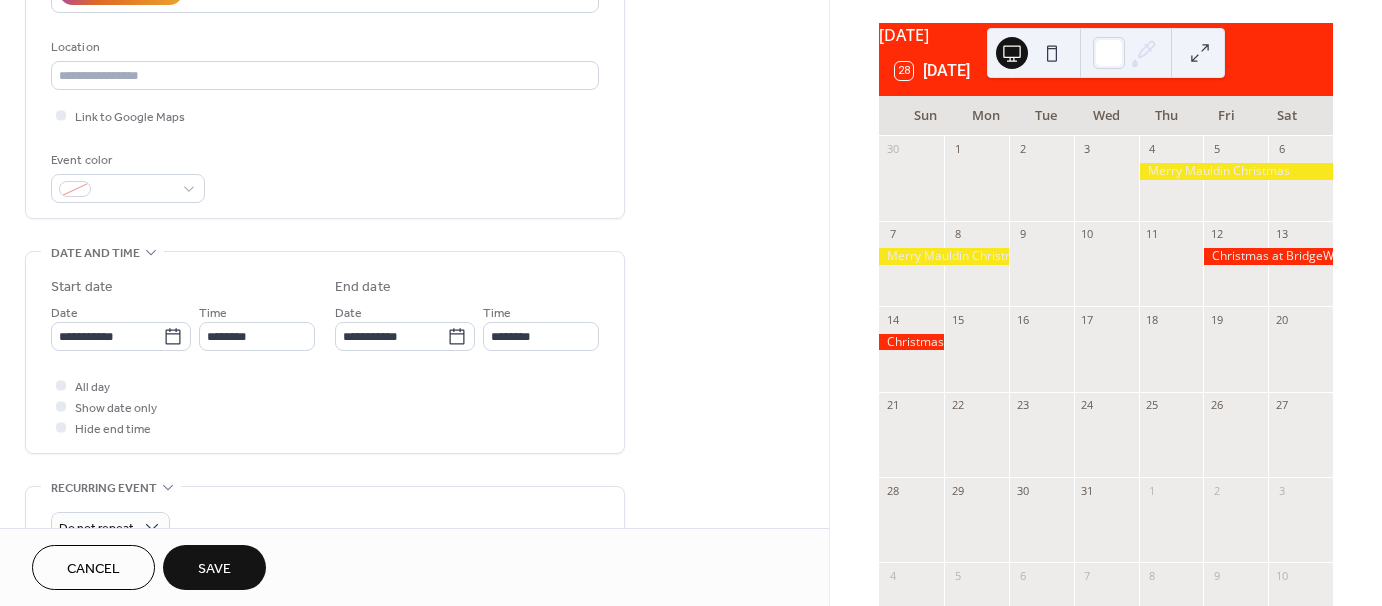 scroll, scrollTop: 798, scrollLeft: 0, axis: vertical 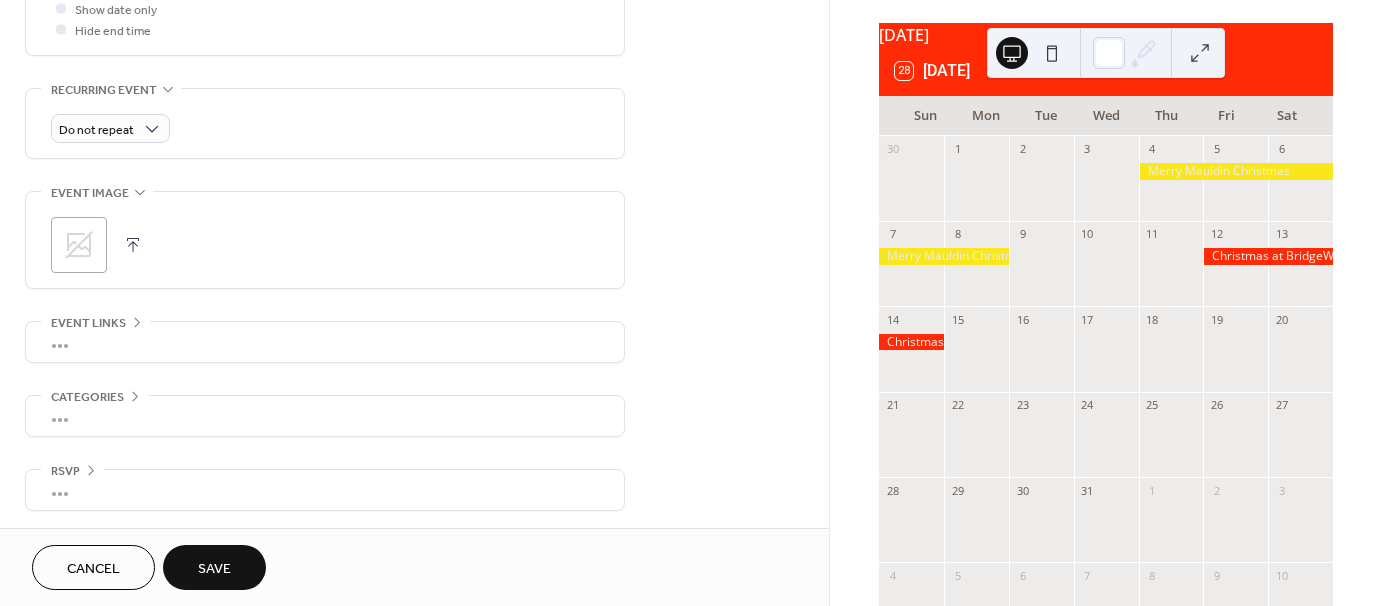 click on "Save" at bounding box center (214, 569) 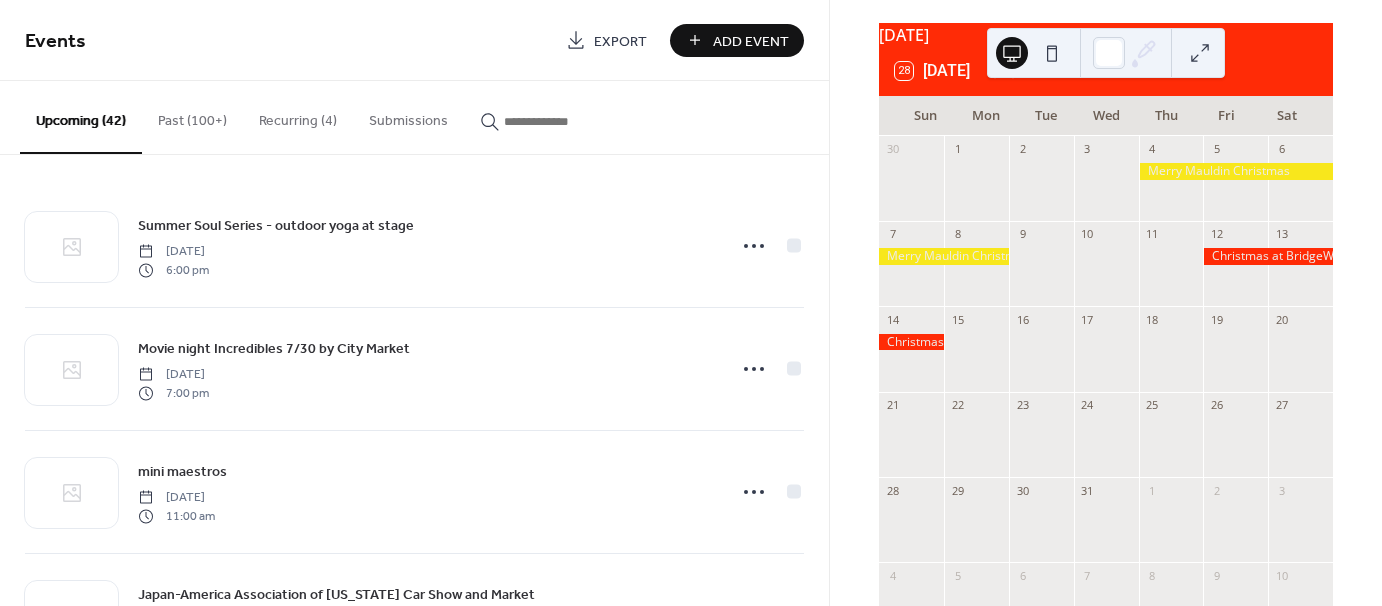 click on "Add Event" at bounding box center [751, 41] 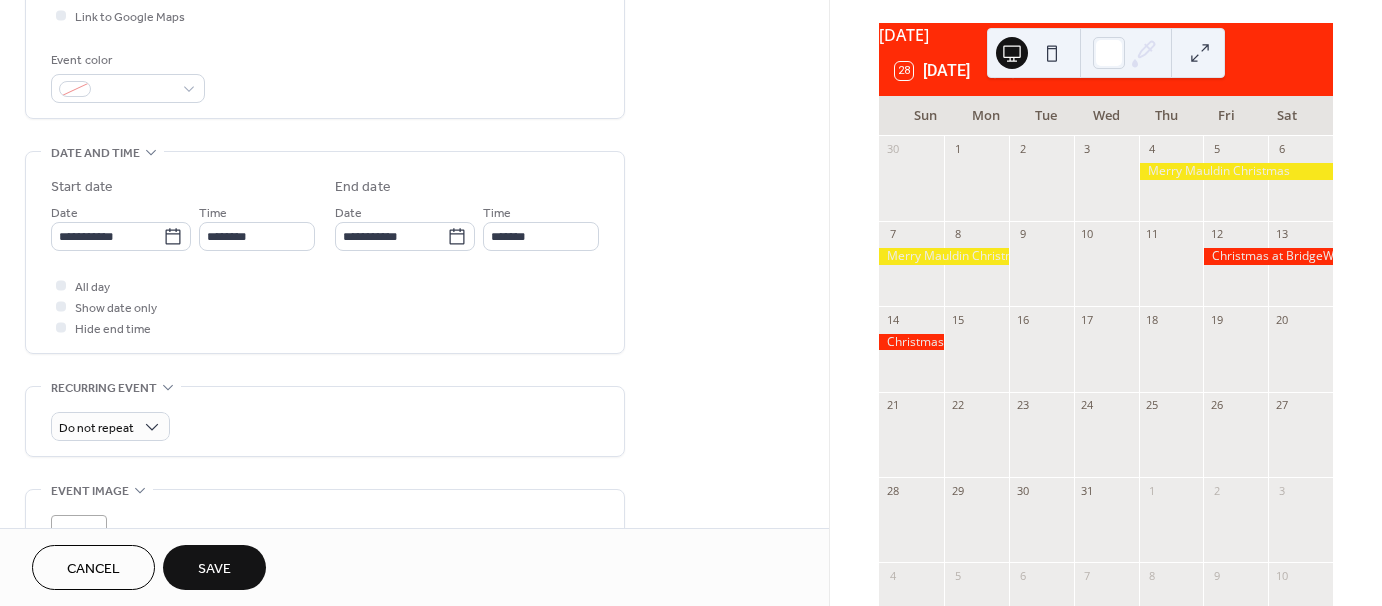 scroll, scrollTop: 600, scrollLeft: 0, axis: vertical 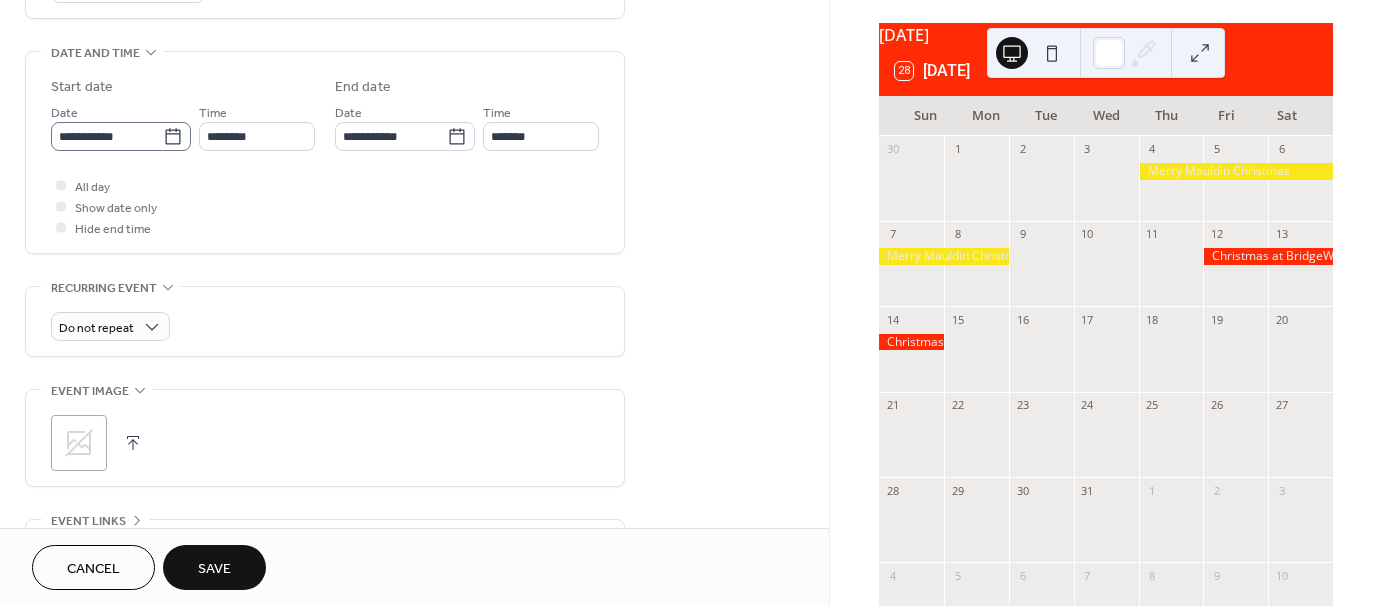 type on "**********" 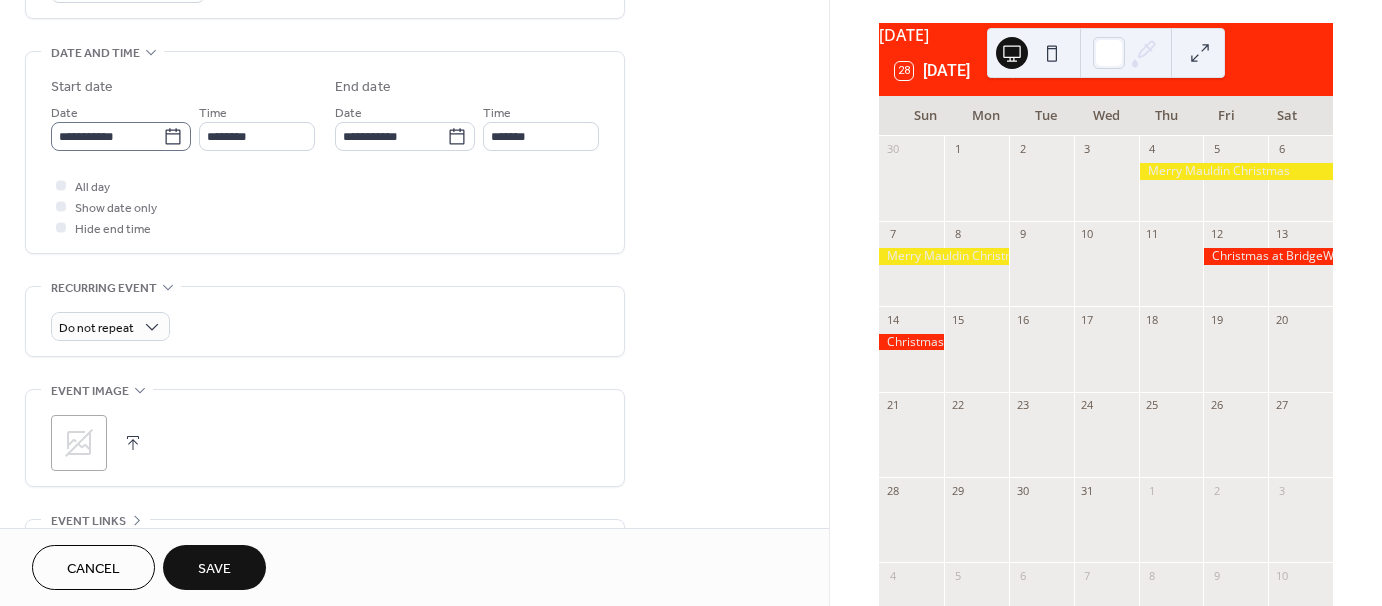 click 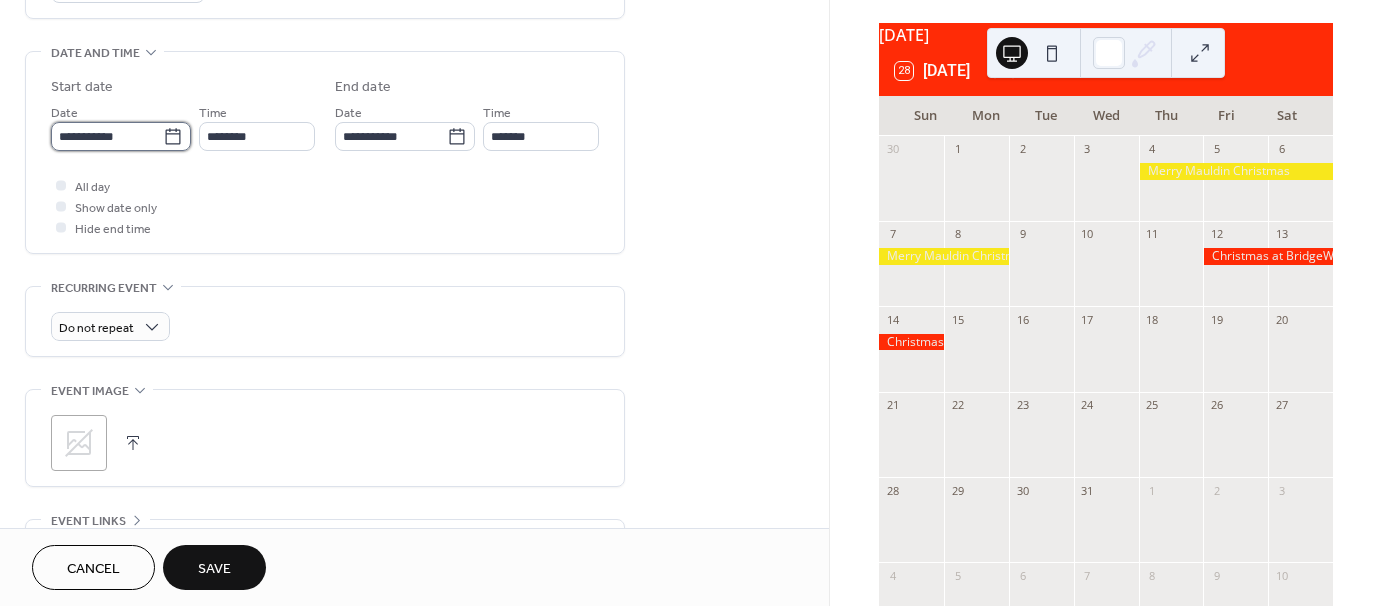 click on "**********" at bounding box center [107, 136] 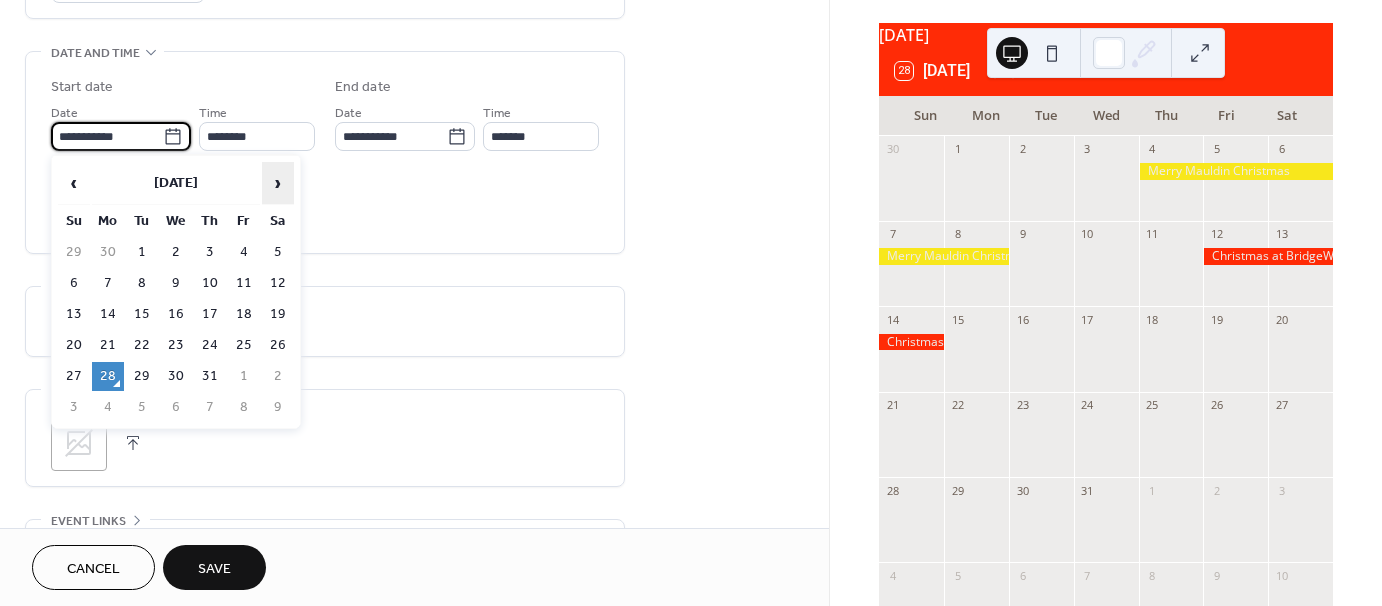 click on "›" at bounding box center (278, 183) 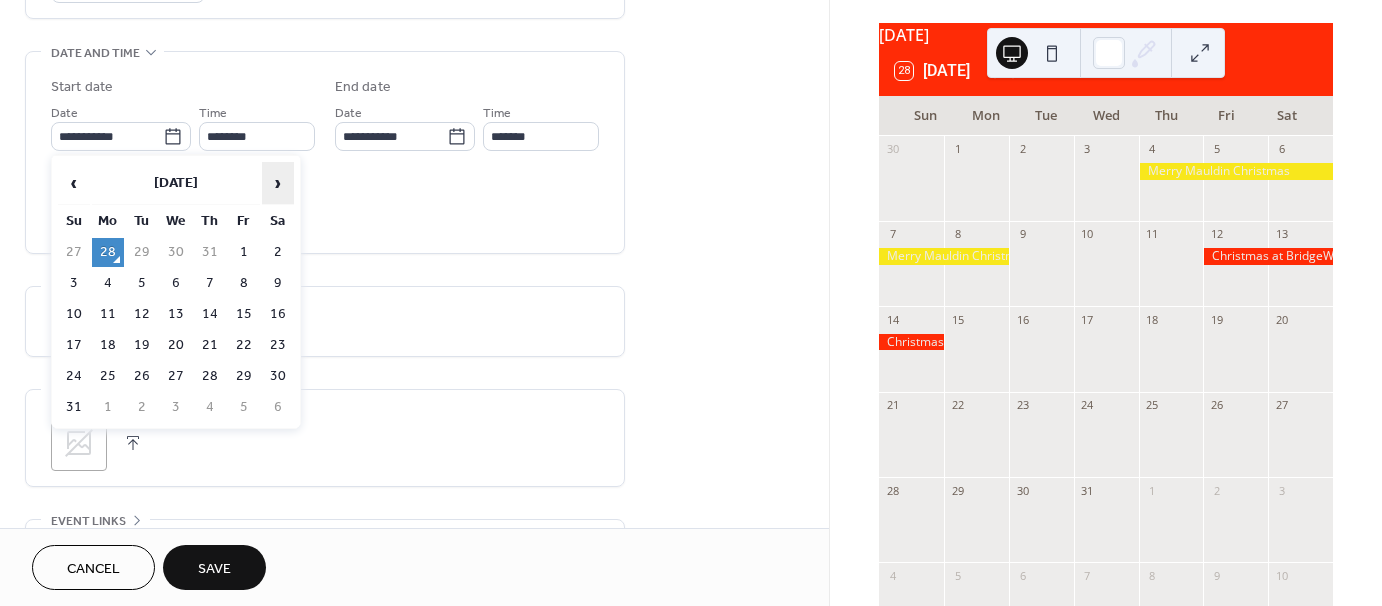 click on "›" at bounding box center [278, 183] 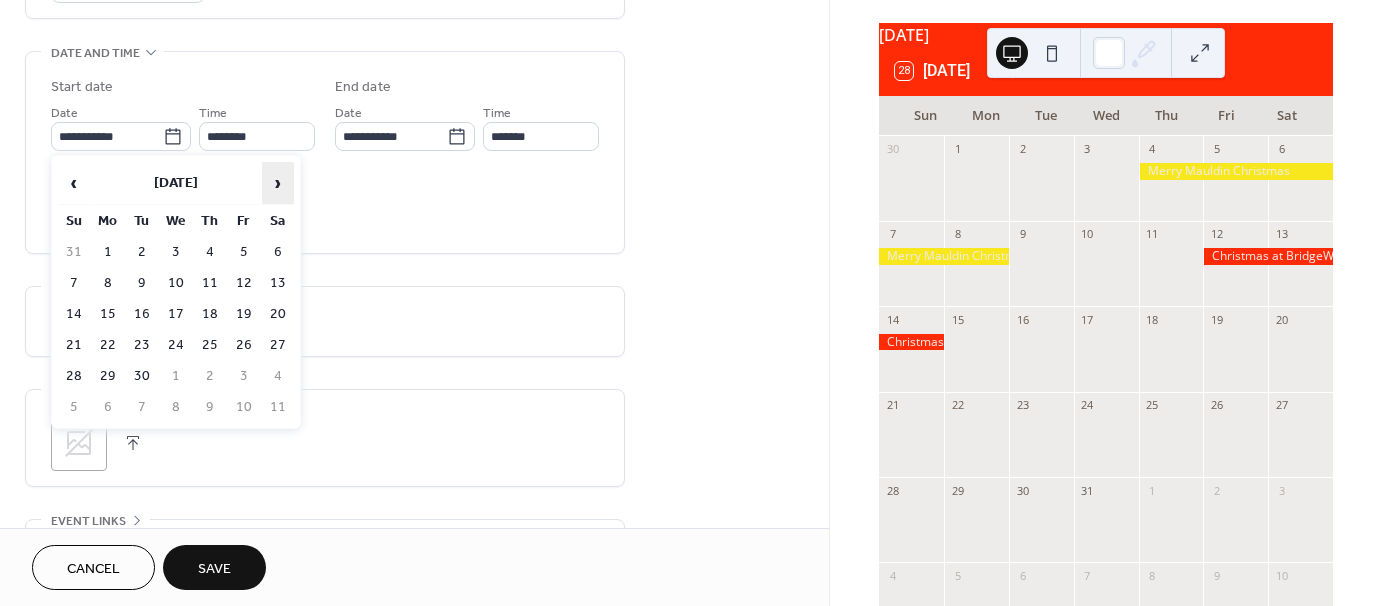 click on "›" at bounding box center [278, 183] 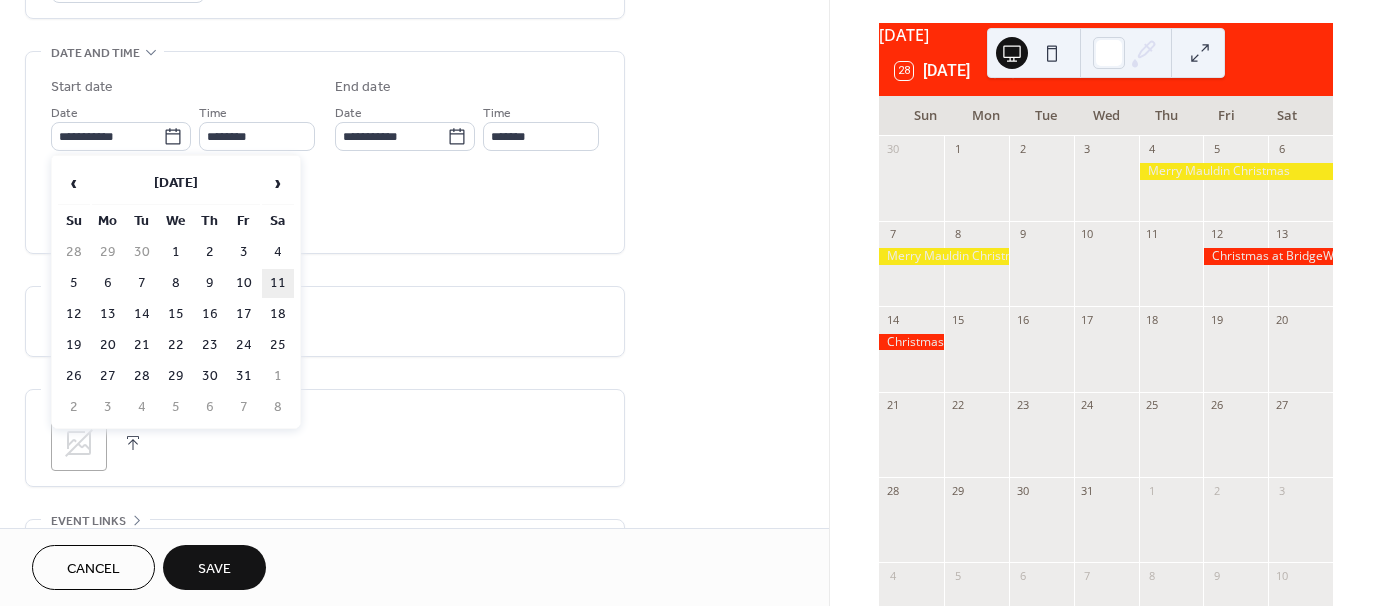 click on "11" at bounding box center [278, 283] 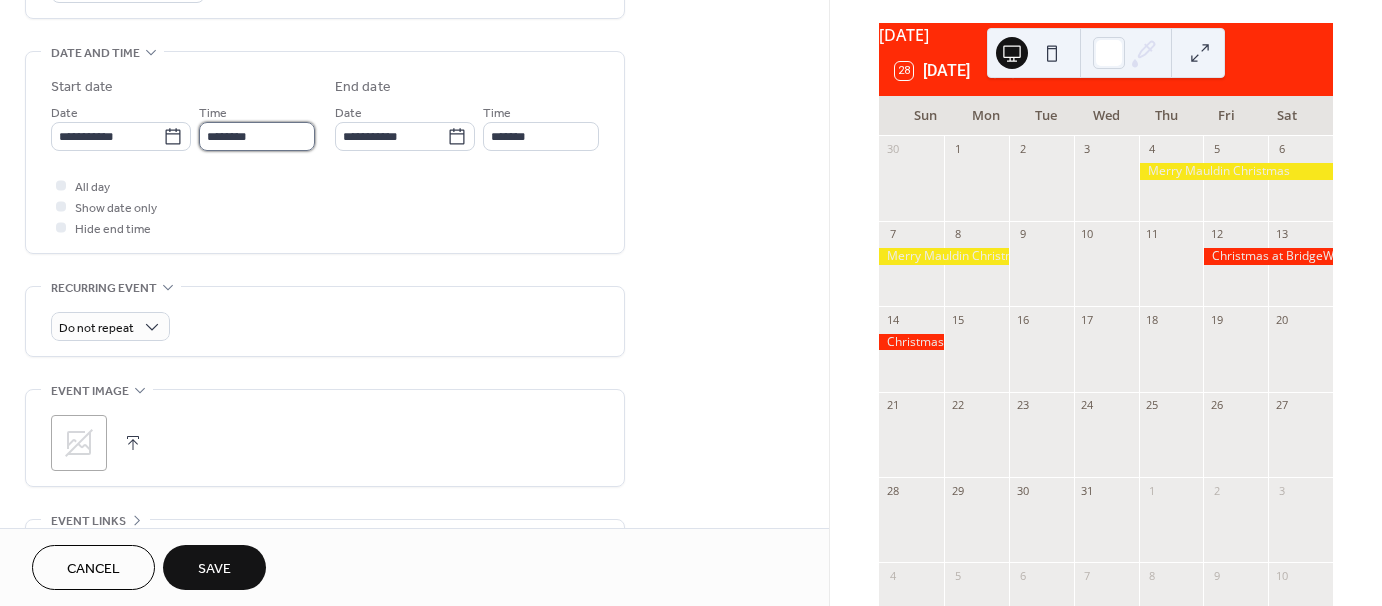 click on "********" at bounding box center (257, 136) 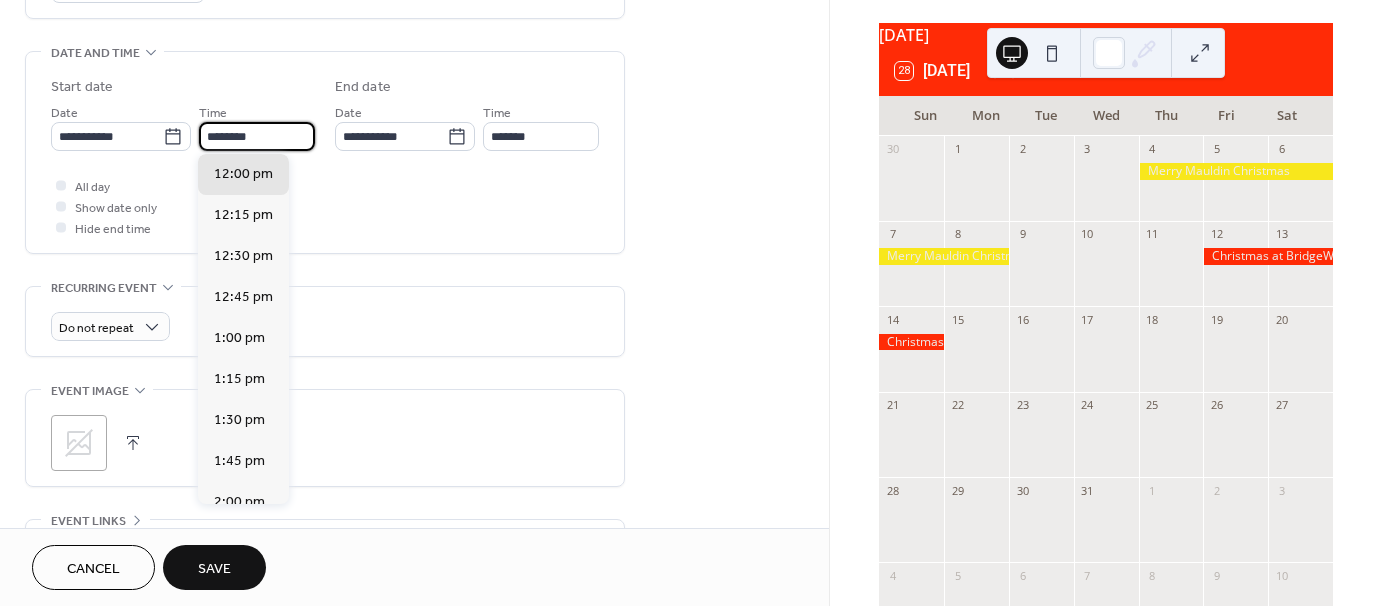 scroll, scrollTop: 1568, scrollLeft: 0, axis: vertical 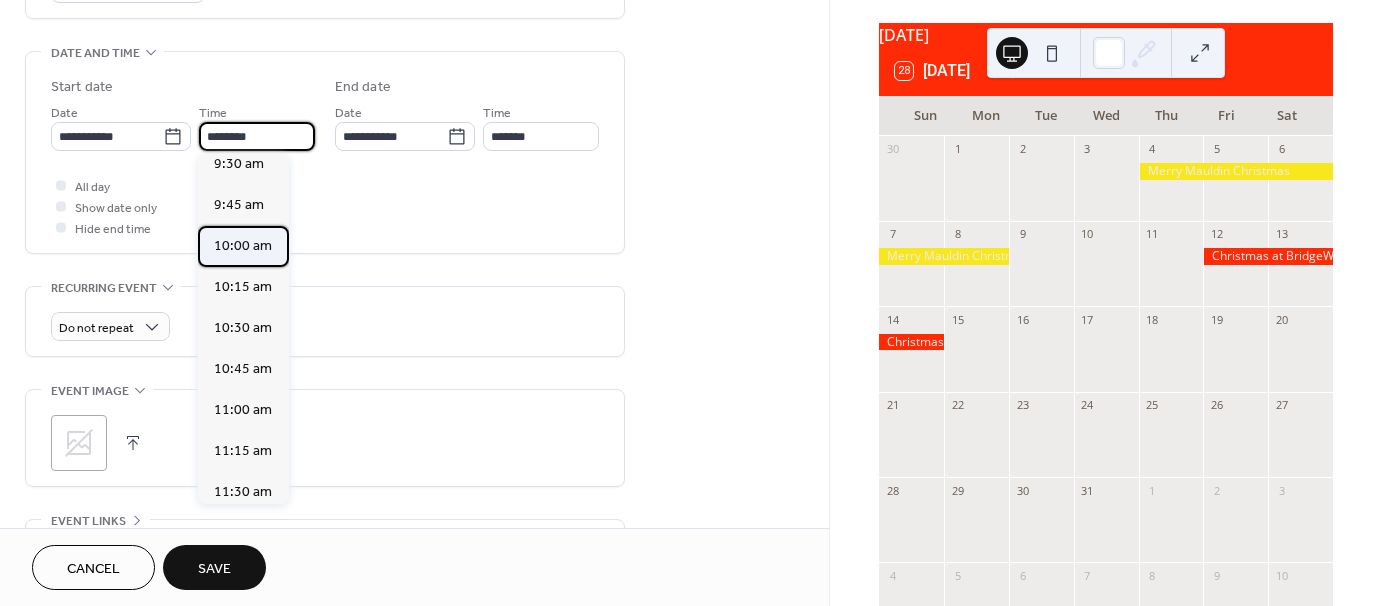click on "10:00 am" at bounding box center [243, 246] 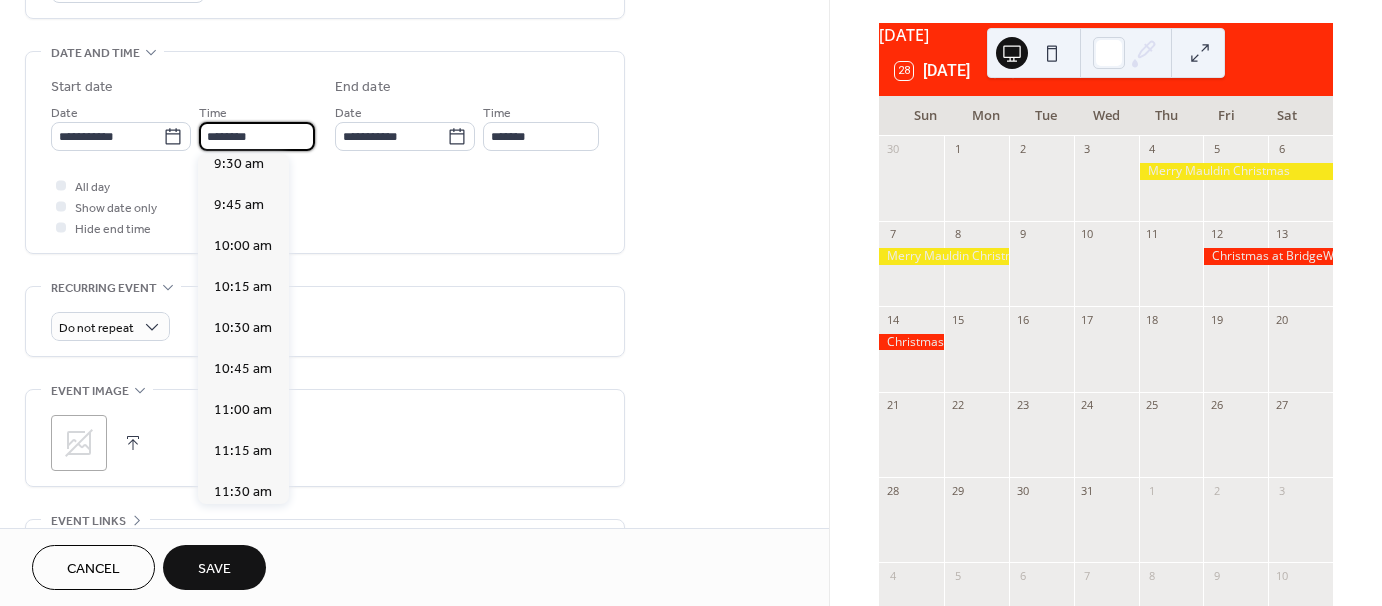 type on "********" 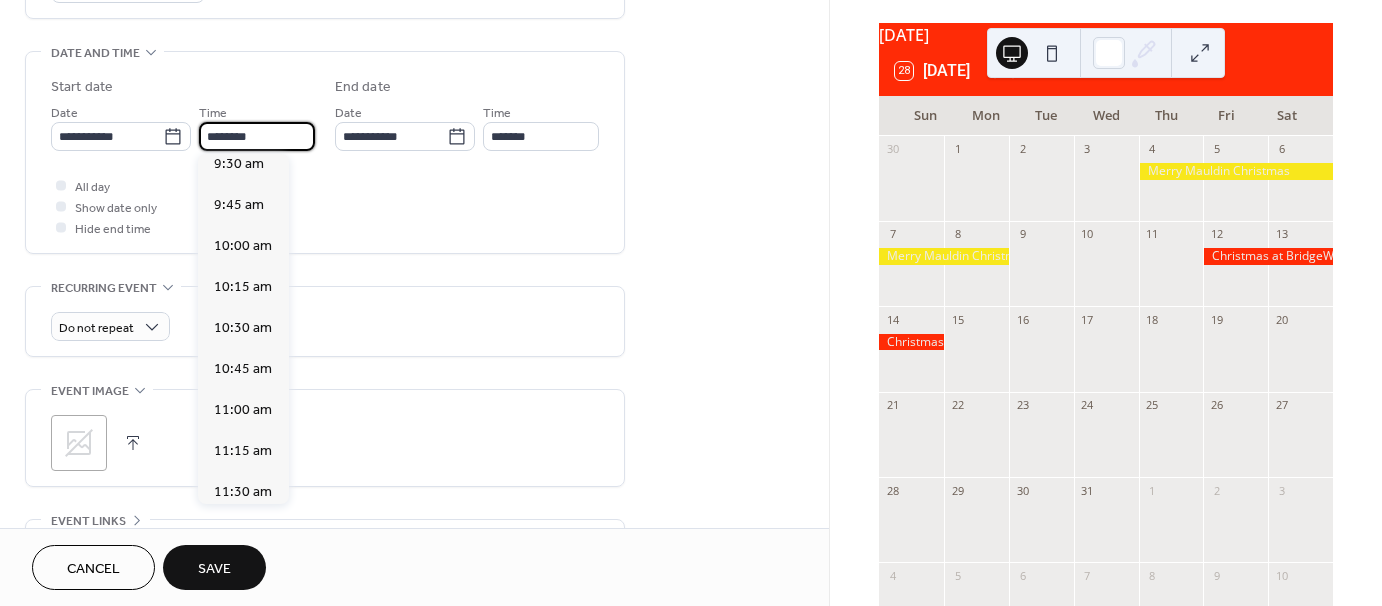 type on "********" 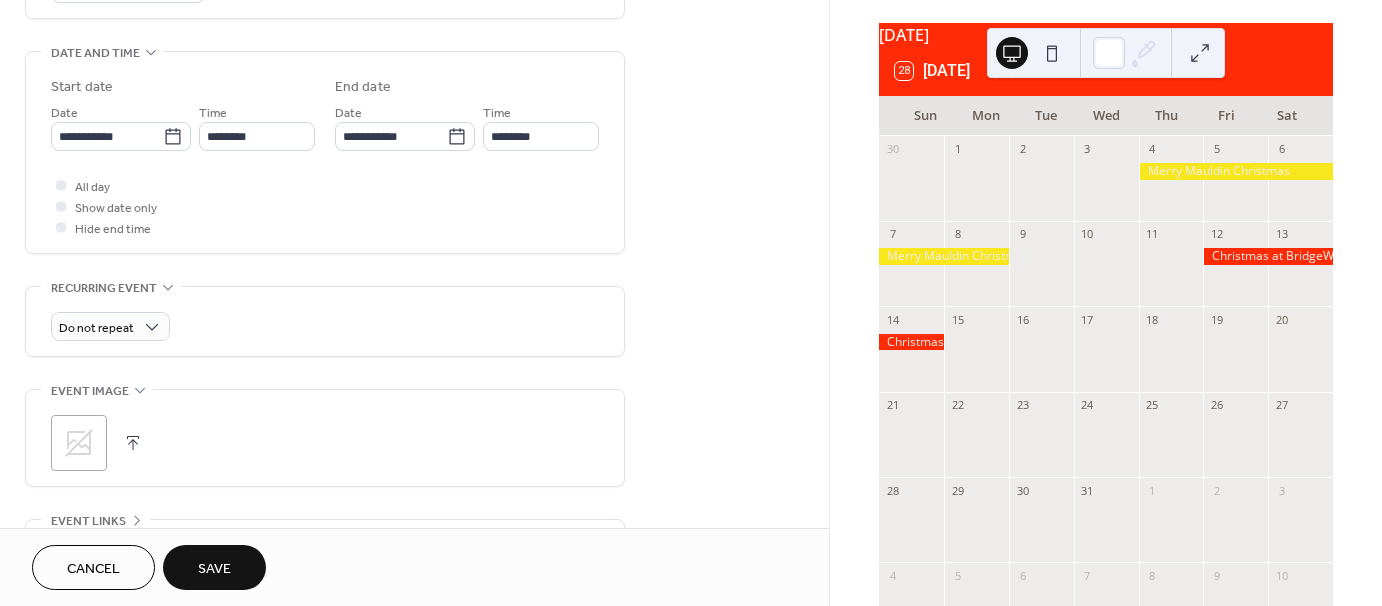 click on "Save" at bounding box center [214, 567] 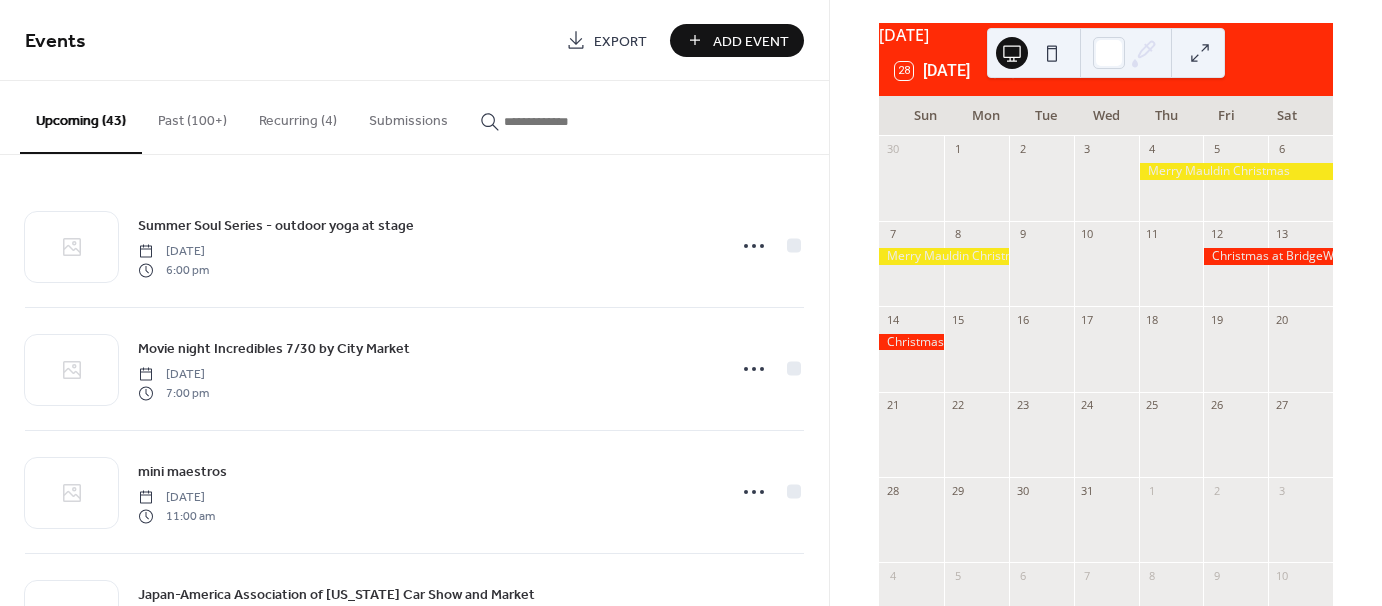 click on "Add Event" at bounding box center [737, 40] 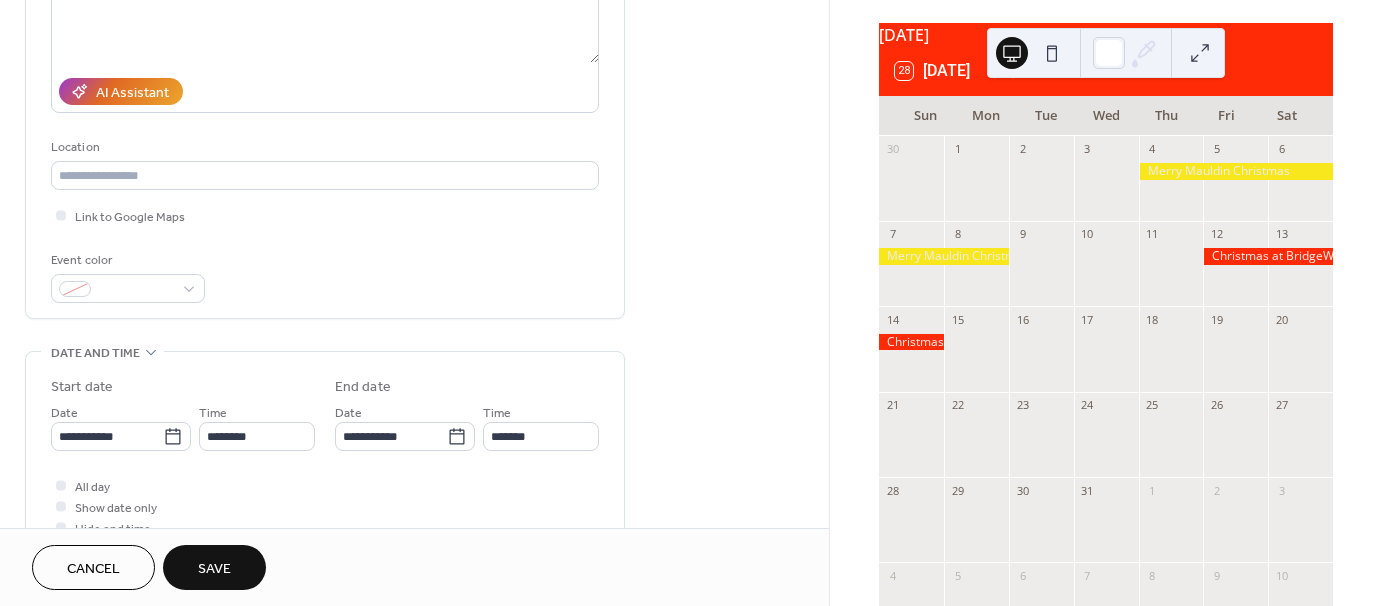 scroll, scrollTop: 400, scrollLeft: 0, axis: vertical 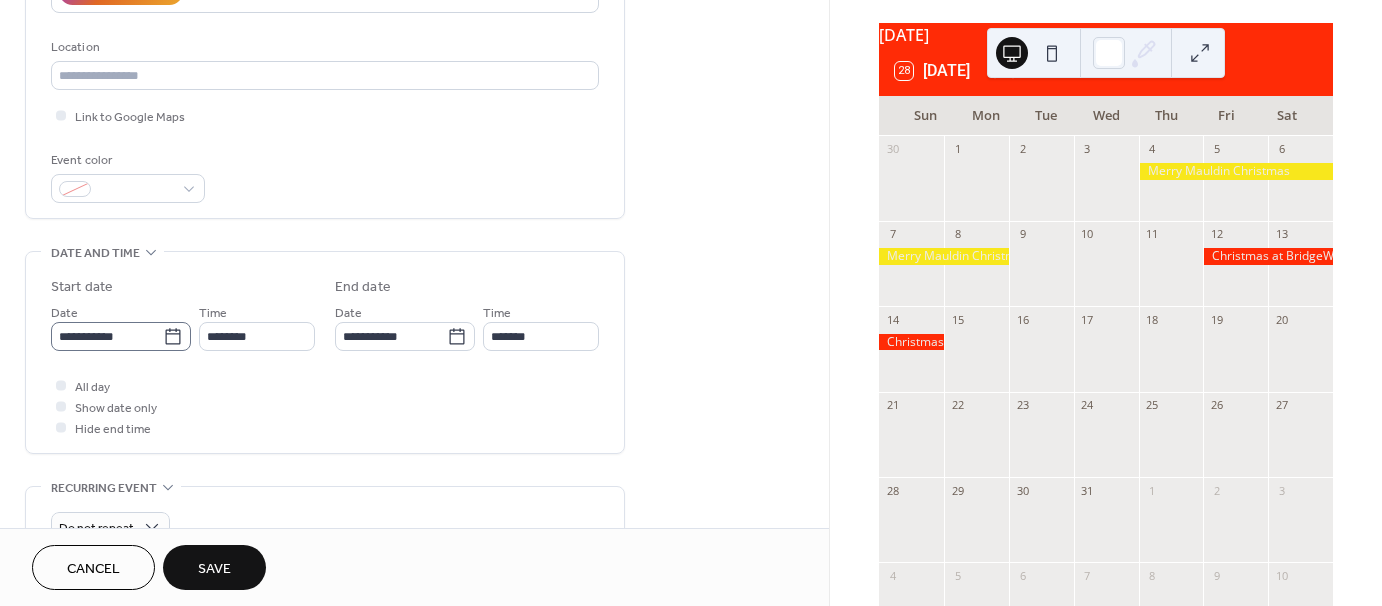 type on "**********" 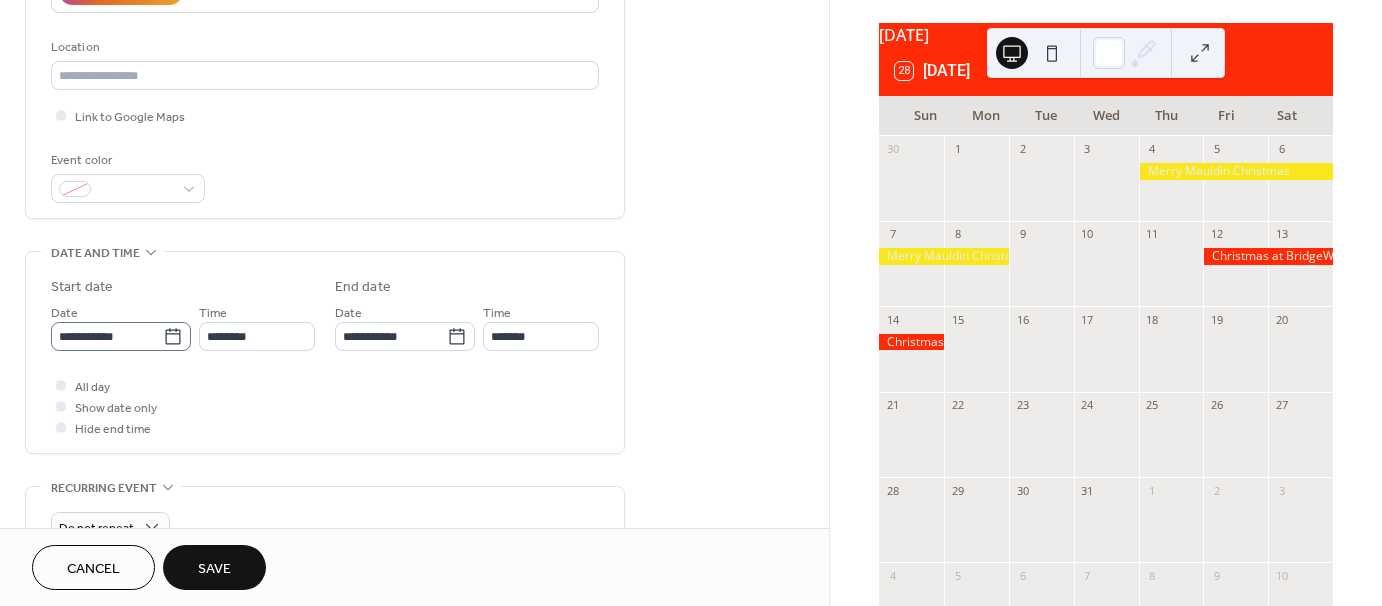 click 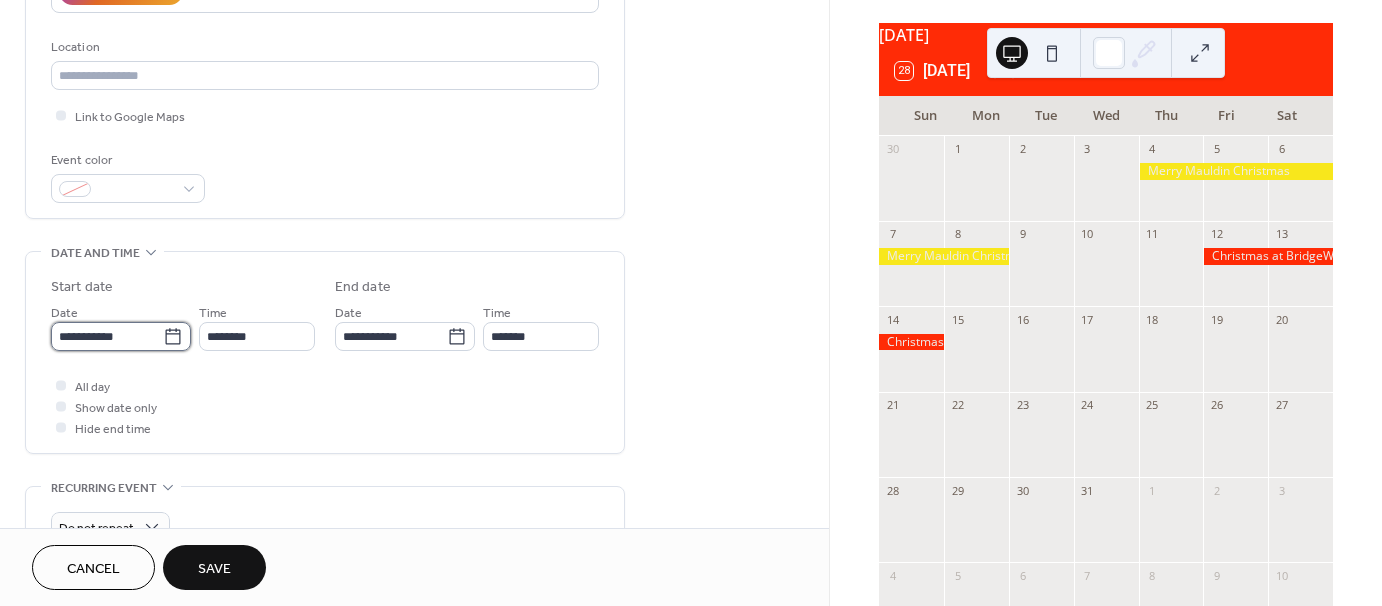 click on "**********" at bounding box center (107, 336) 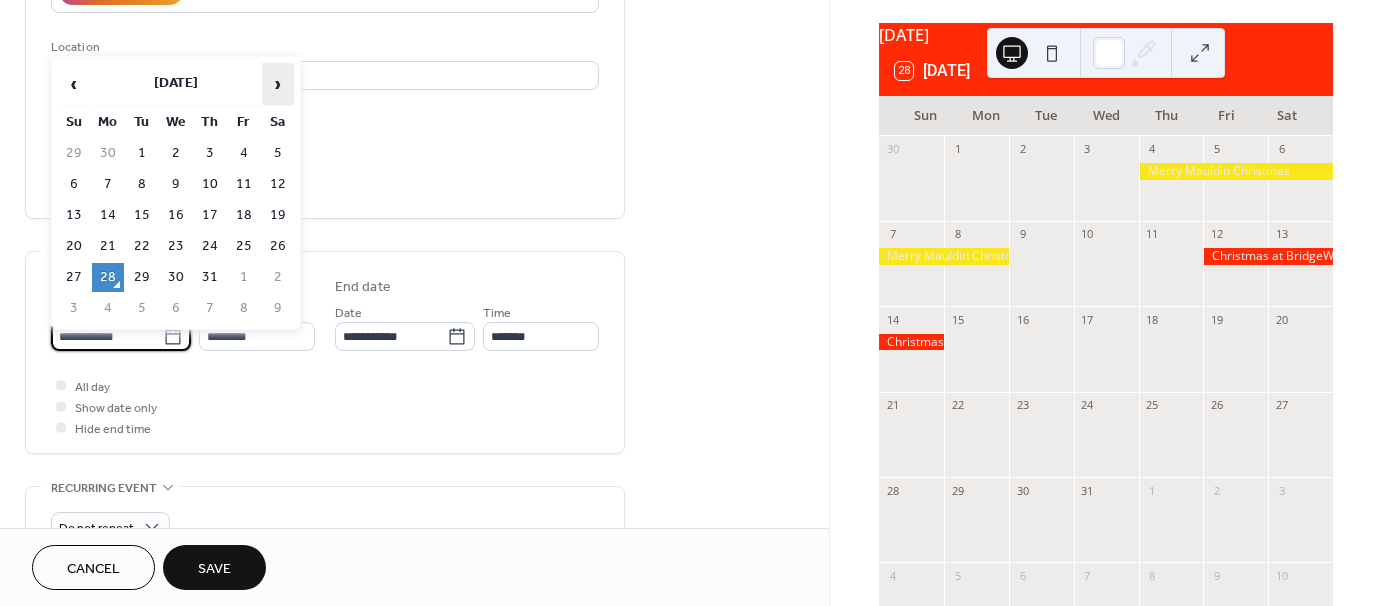 click on "›" at bounding box center [278, 84] 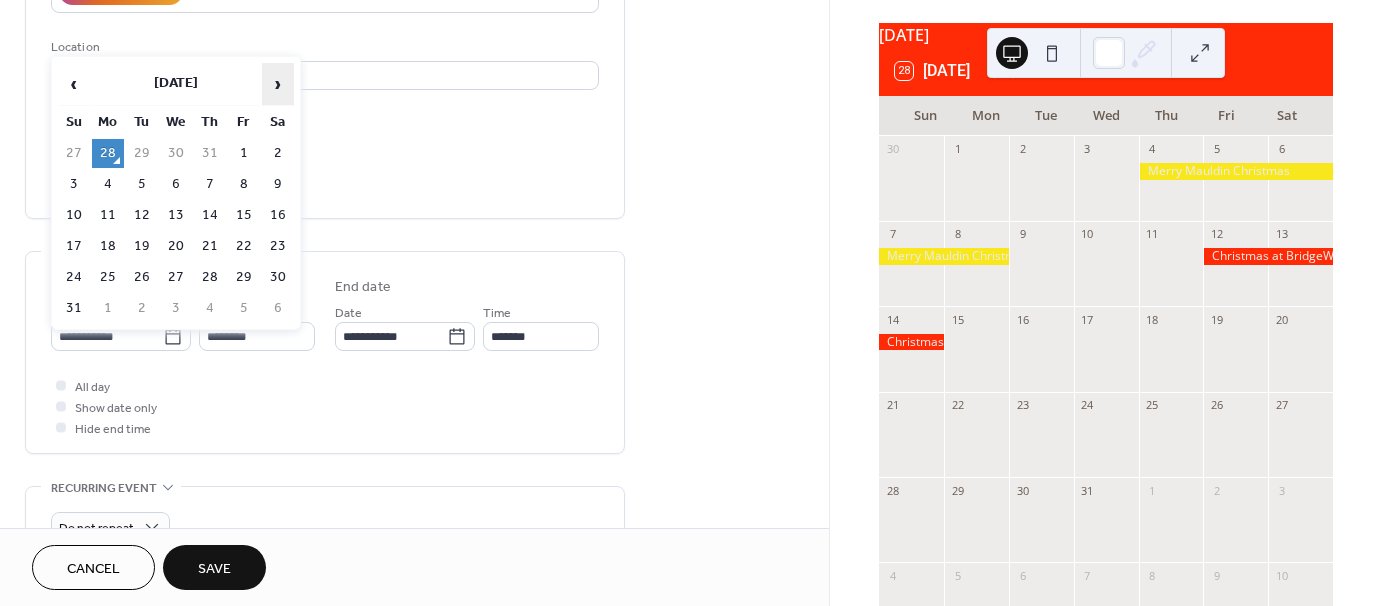 click on "›" at bounding box center [278, 84] 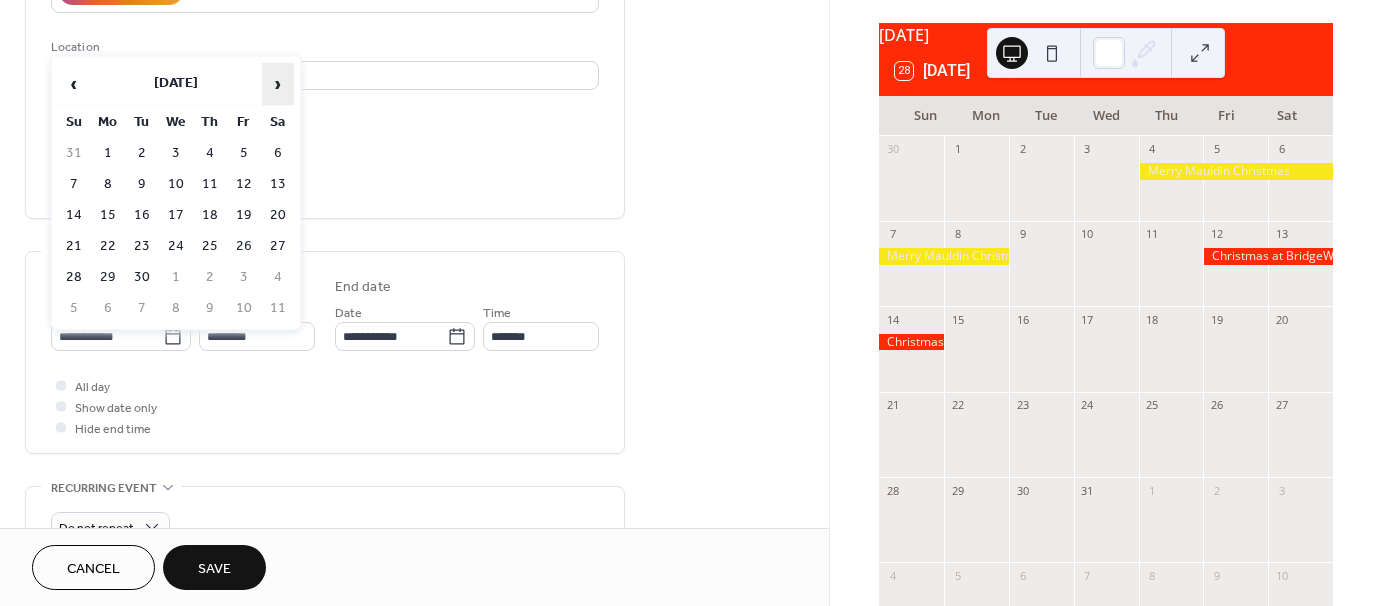 click on "›" at bounding box center (278, 84) 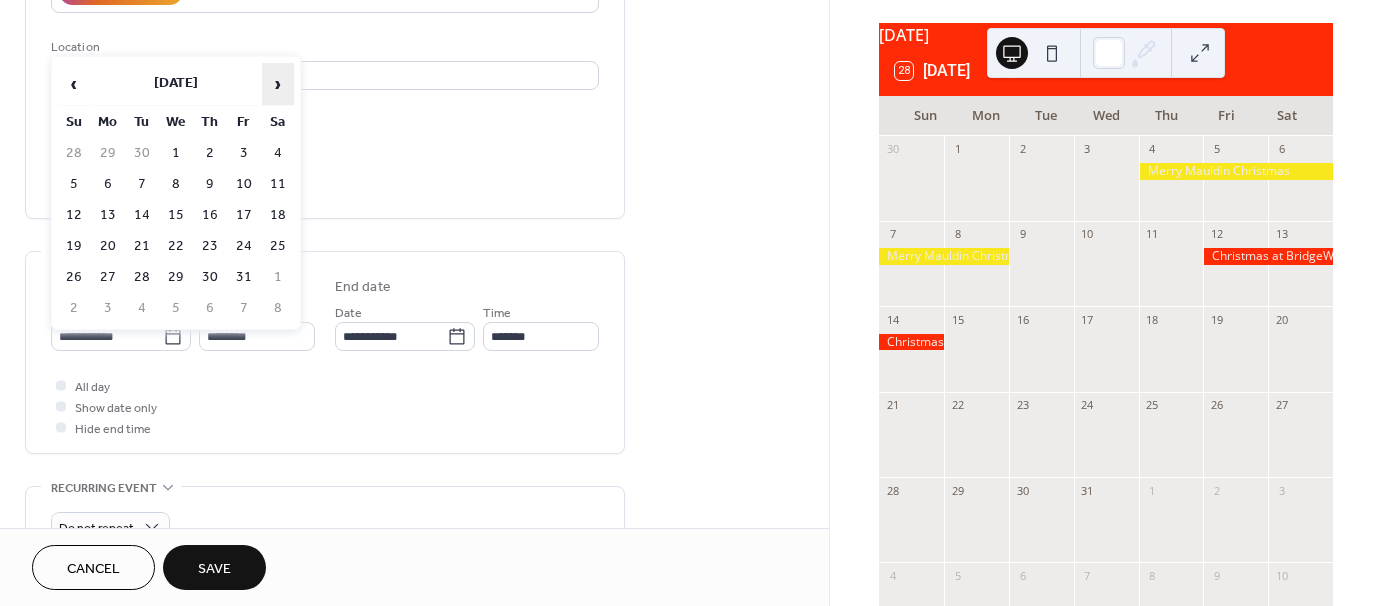 click on "›" at bounding box center [278, 84] 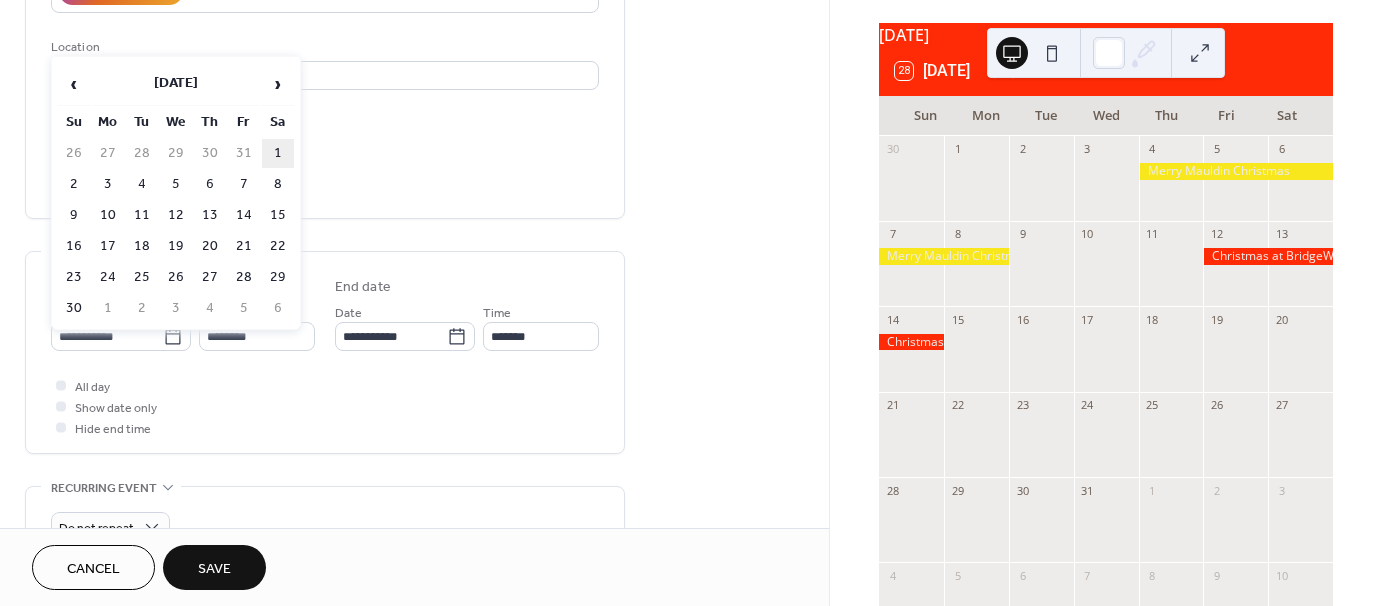 click on "1" at bounding box center (278, 153) 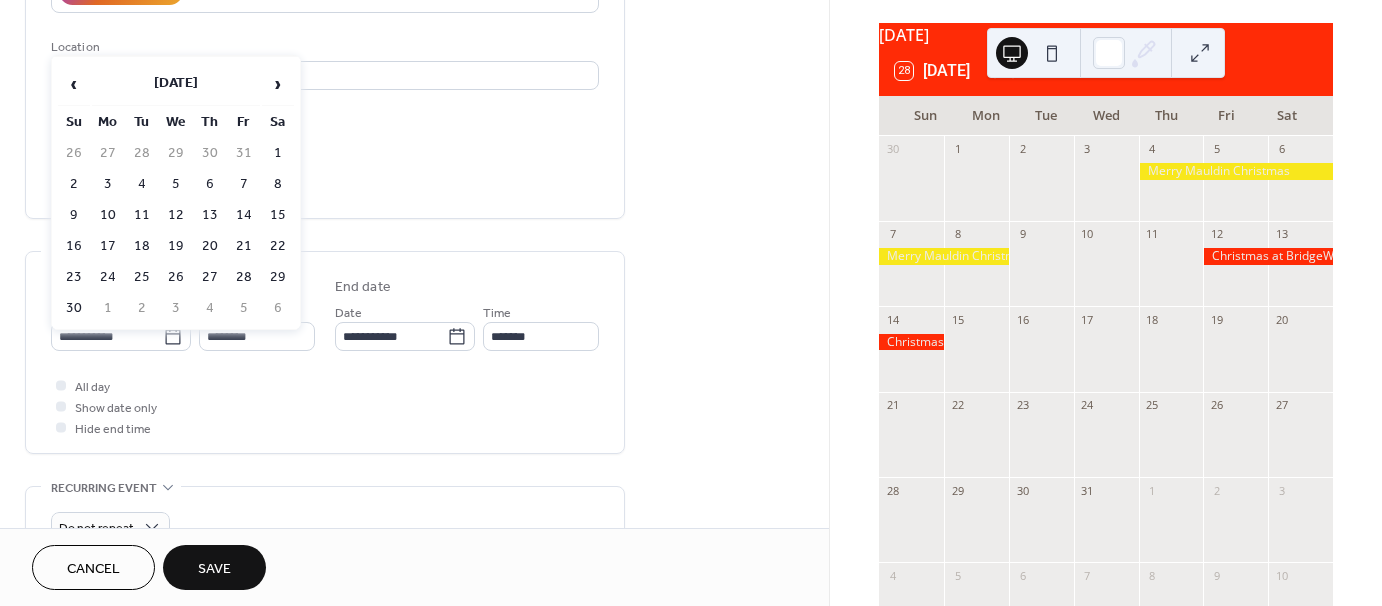 type on "**********" 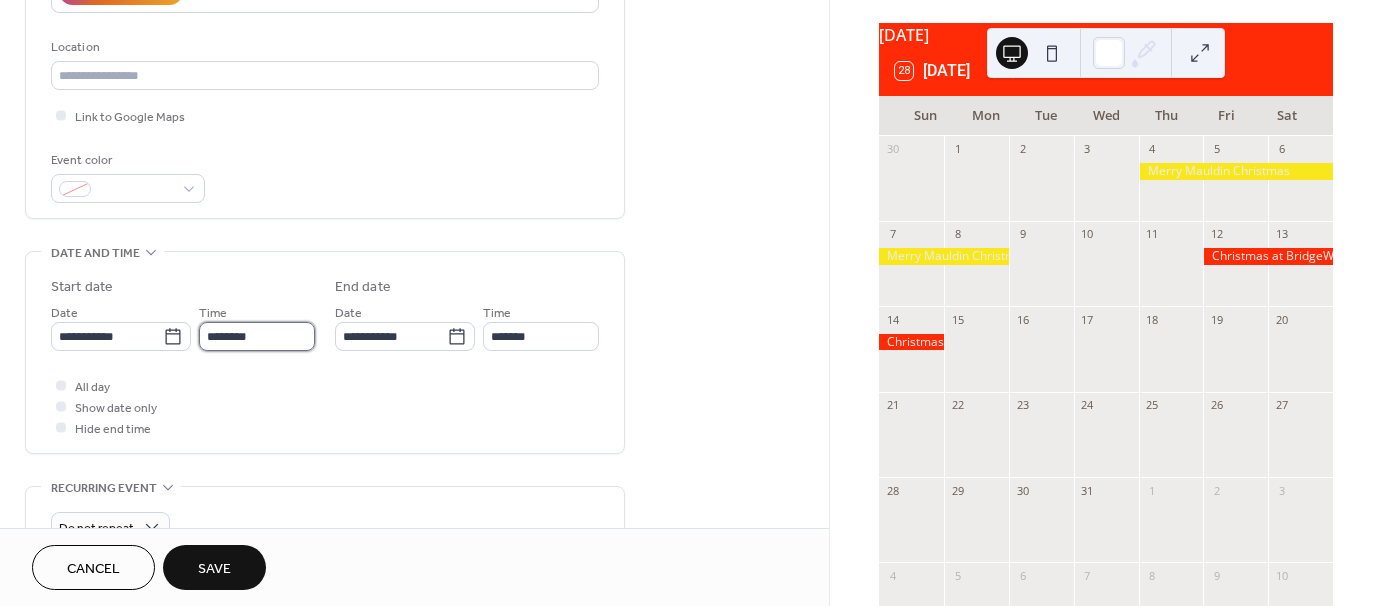 click on "********" at bounding box center [257, 336] 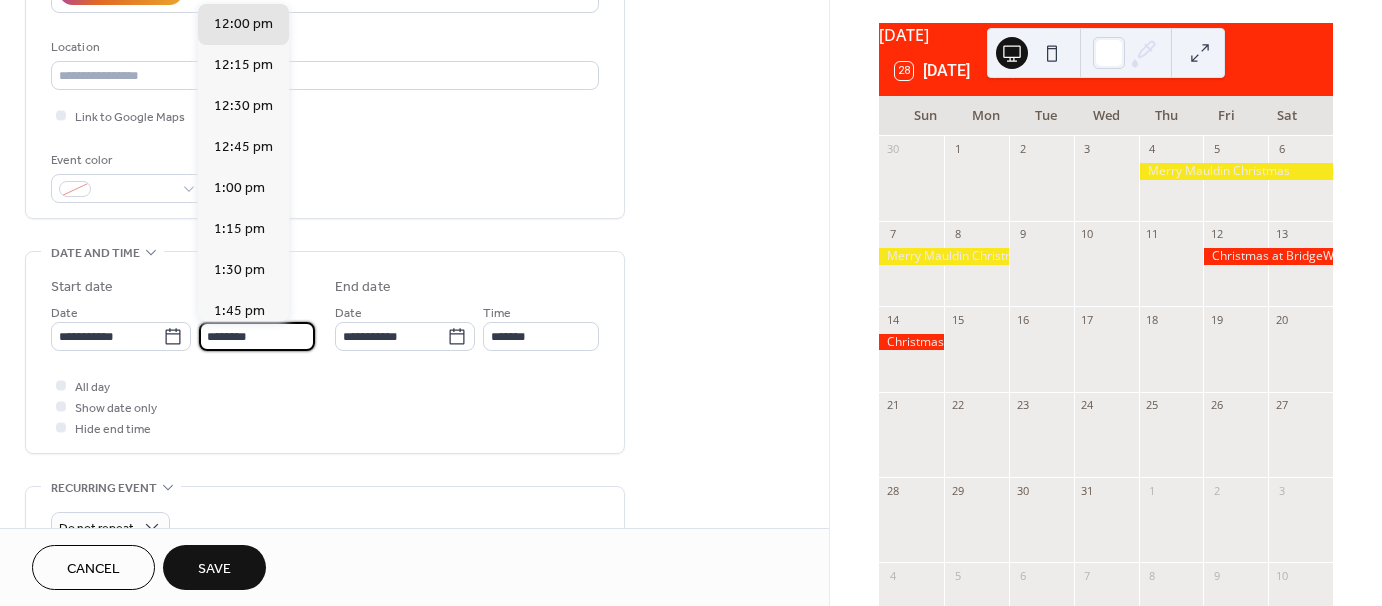 scroll, scrollTop: 1568, scrollLeft: 0, axis: vertical 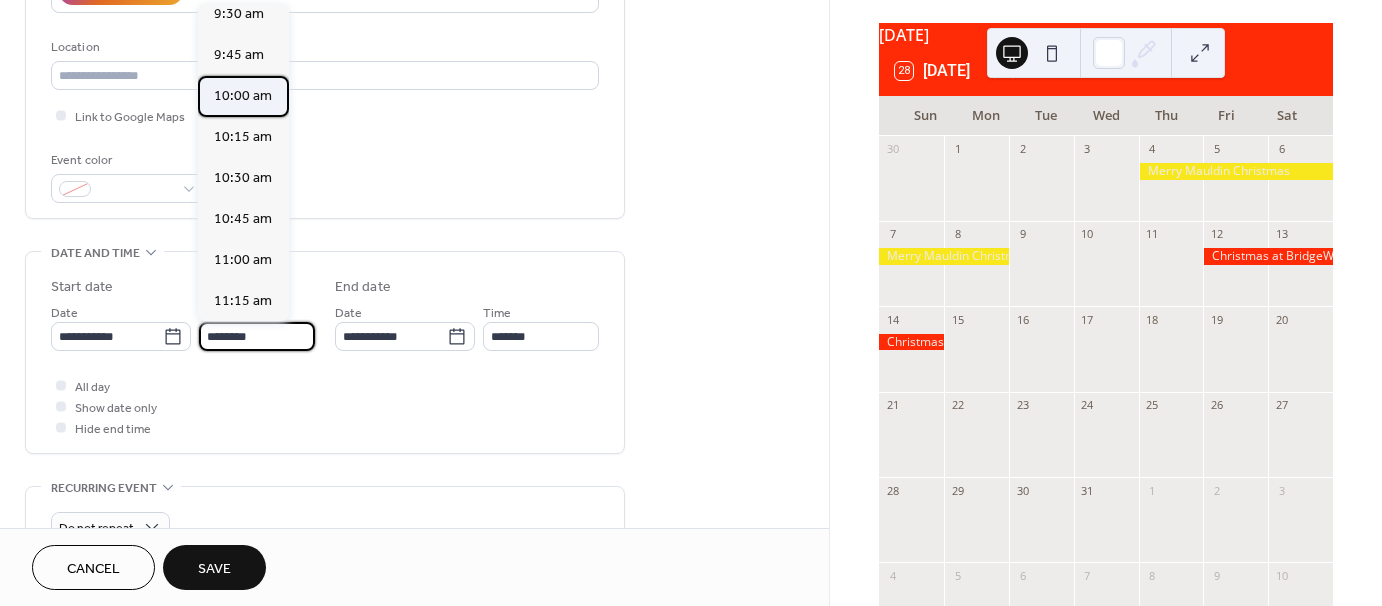 click on "10:00 am" at bounding box center (243, 96) 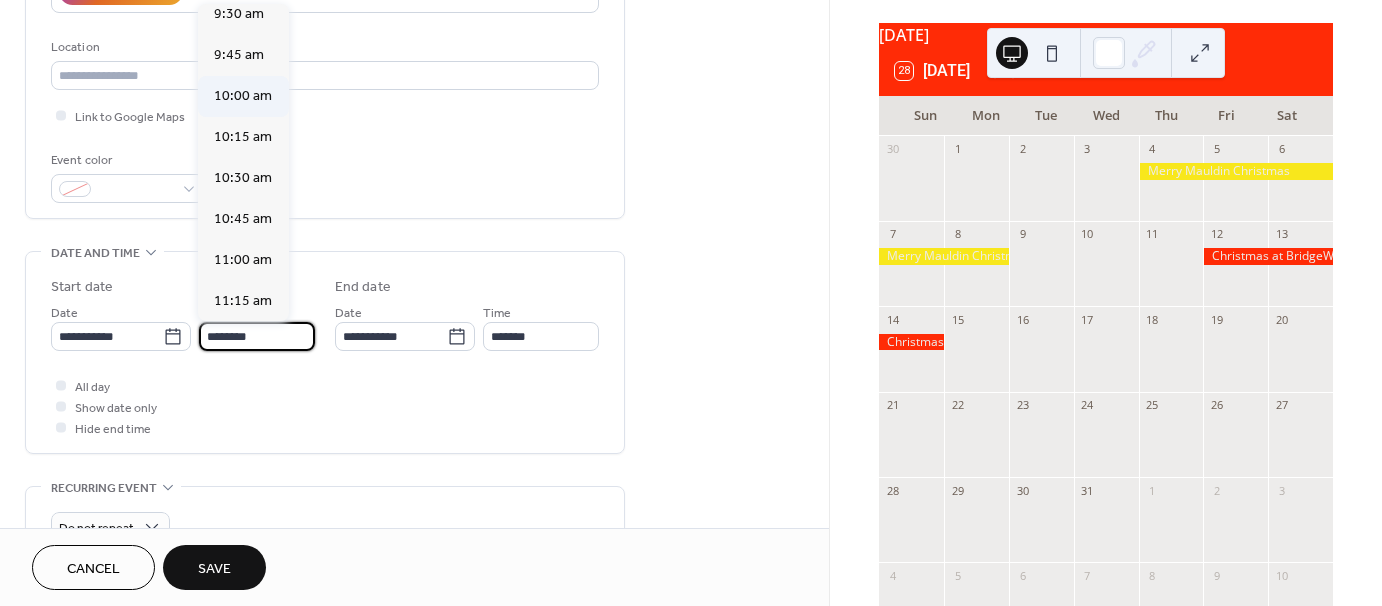 type on "********" 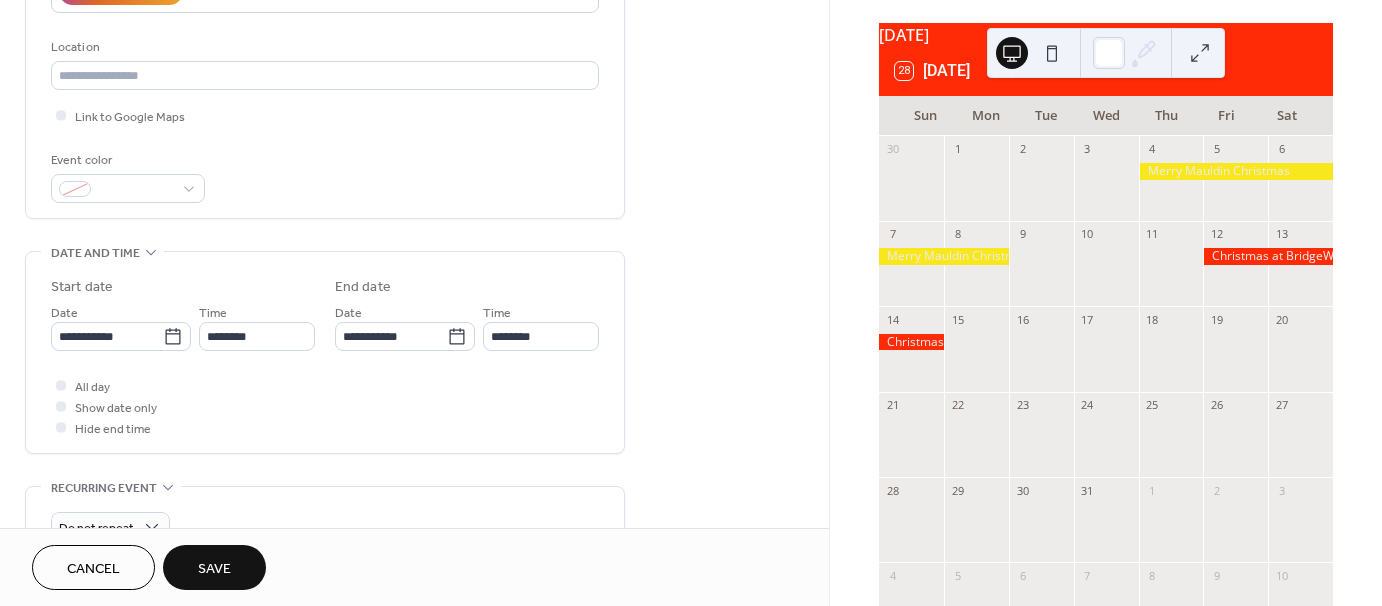 click on "Save" at bounding box center (214, 569) 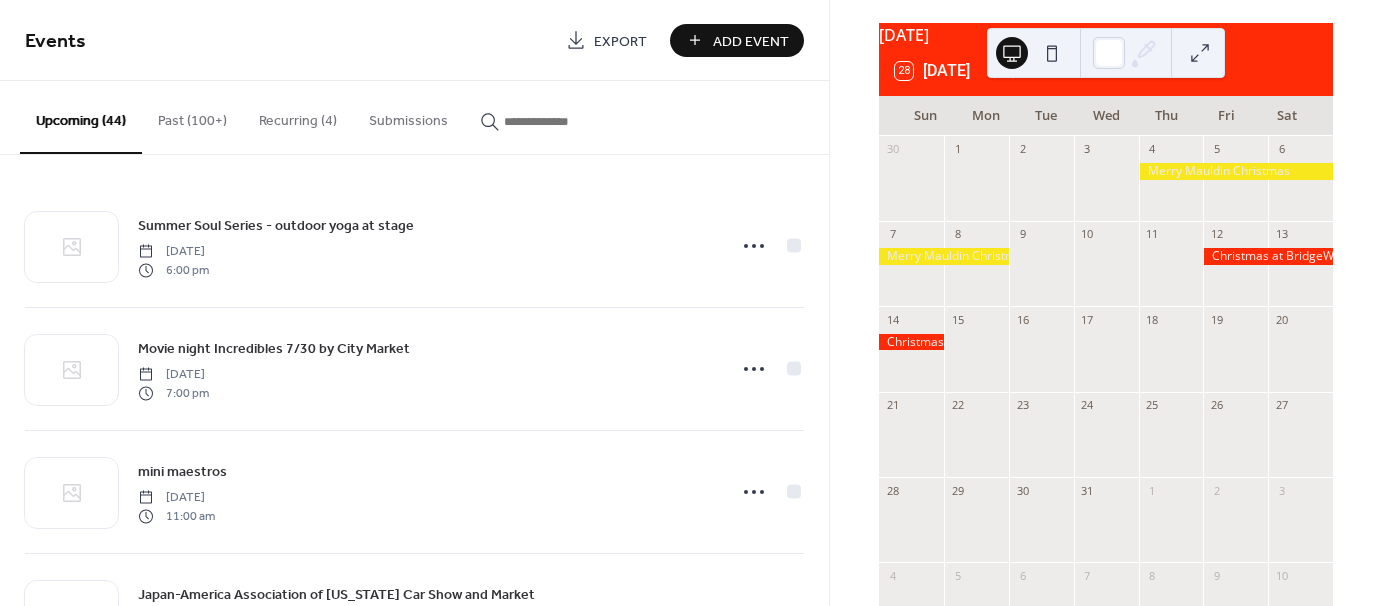 click on "Add Event" at bounding box center (737, 40) 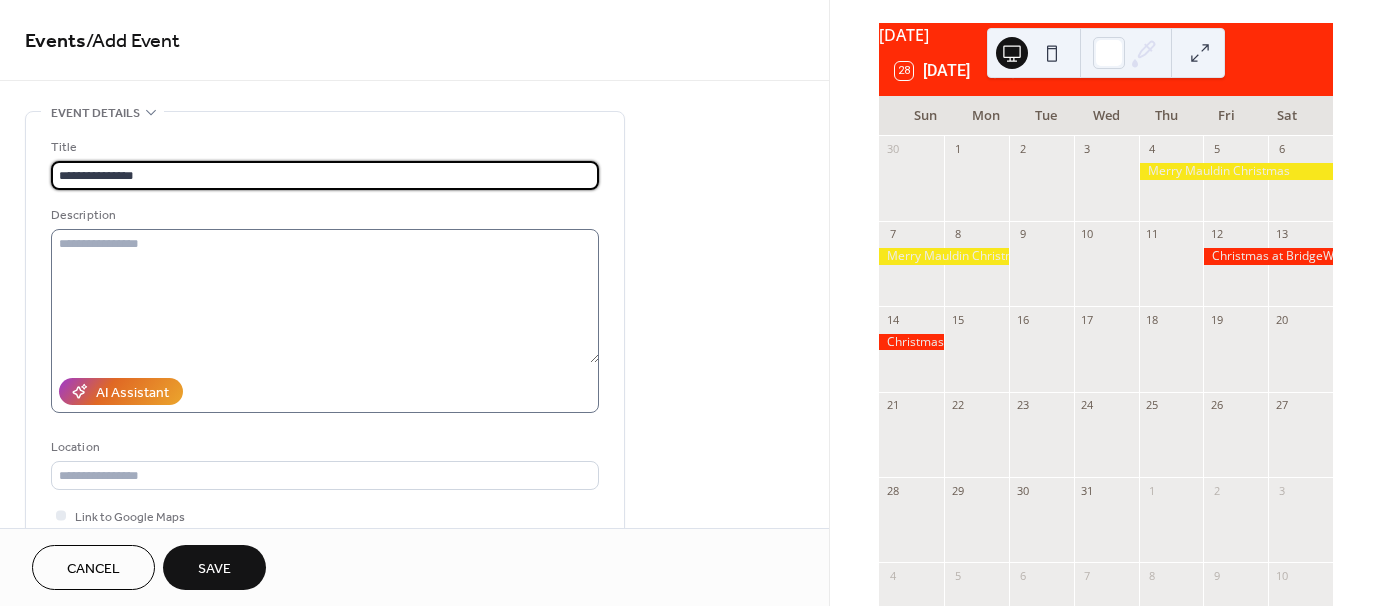 scroll, scrollTop: 400, scrollLeft: 0, axis: vertical 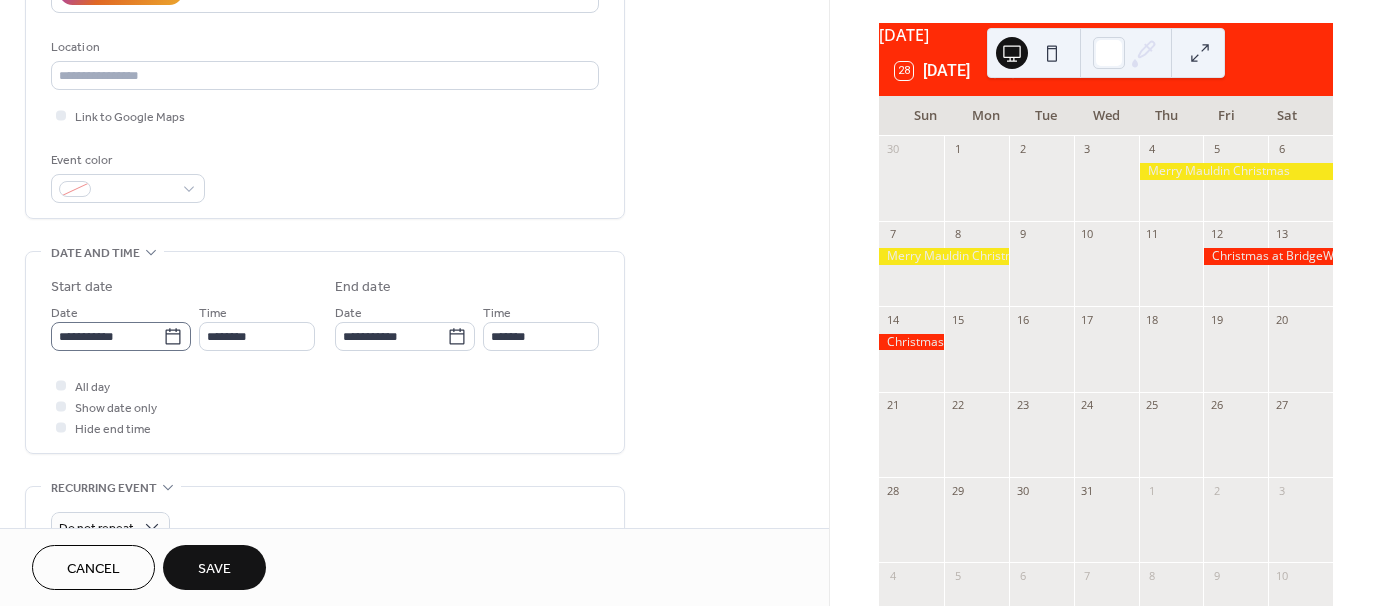 type on "**********" 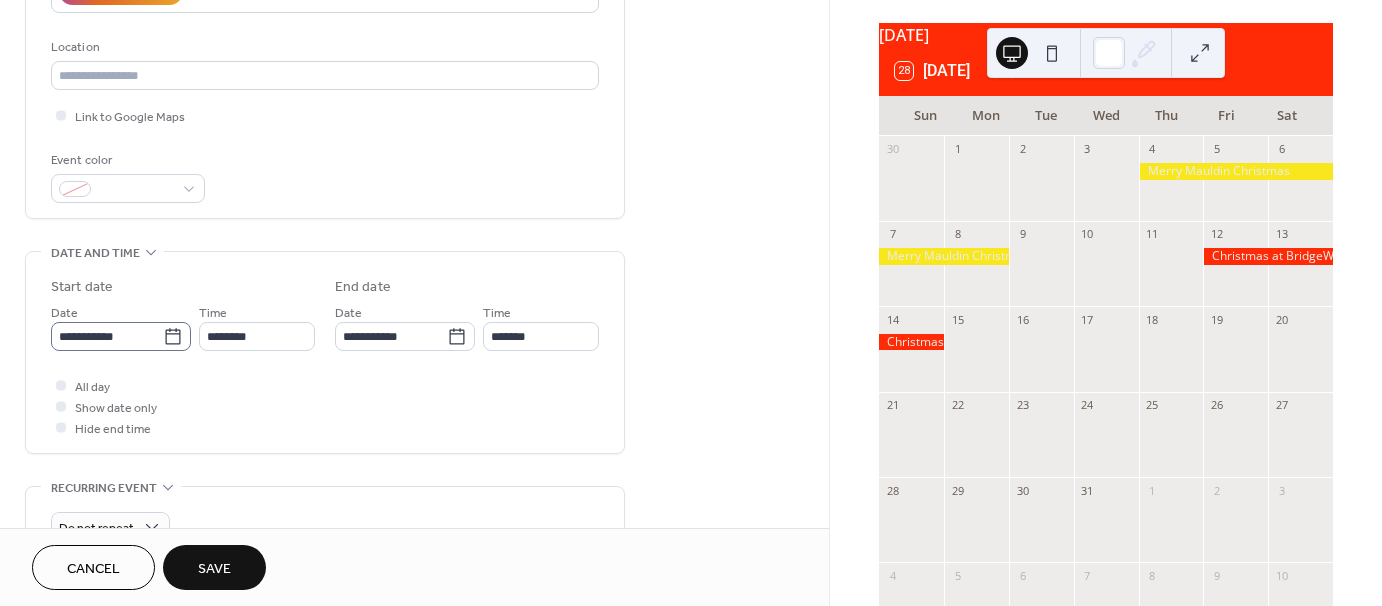 click 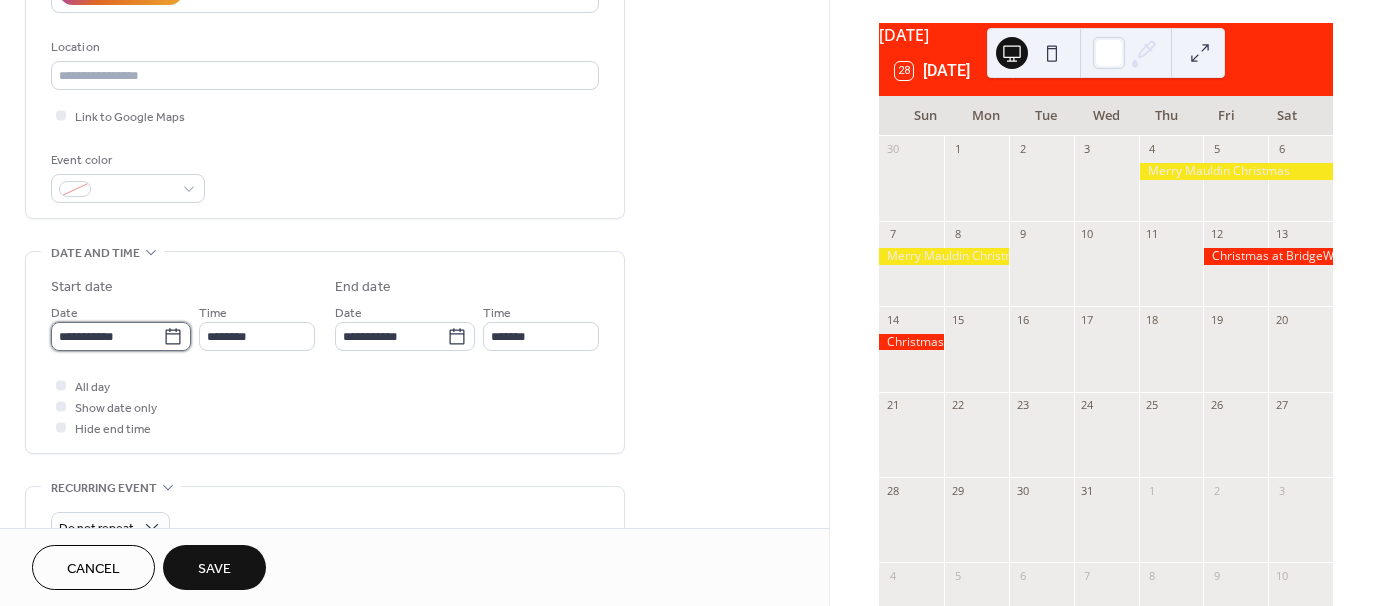 click on "**********" at bounding box center [107, 336] 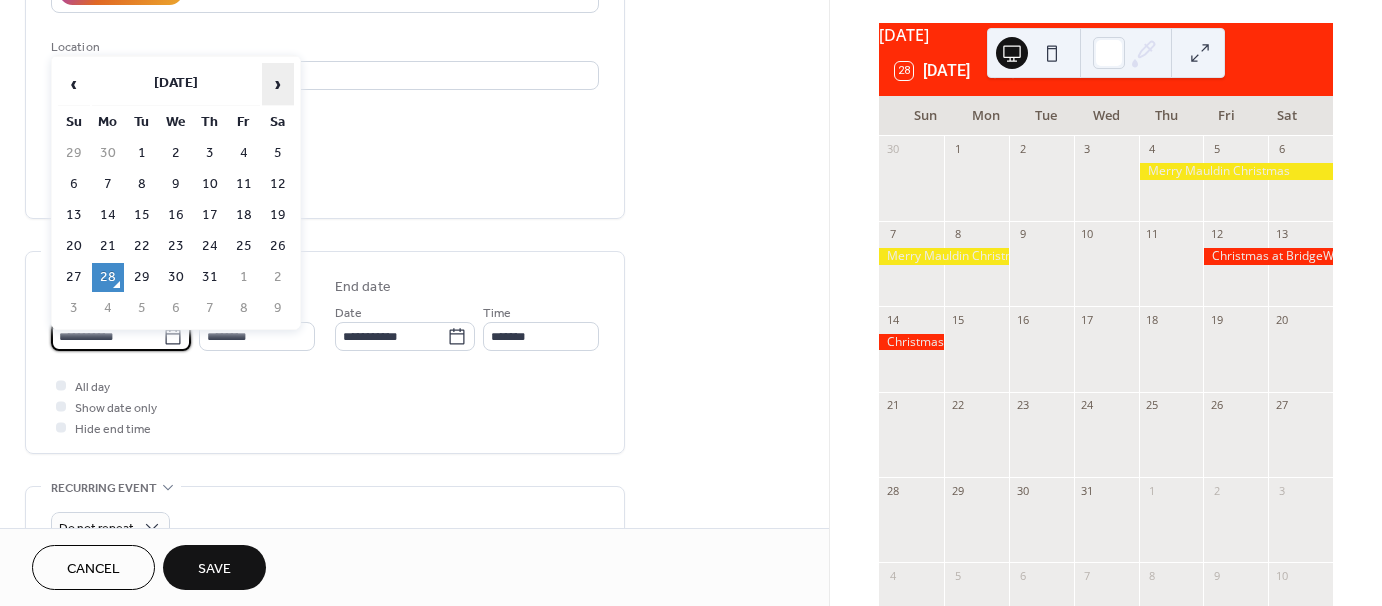 click on "›" at bounding box center [278, 84] 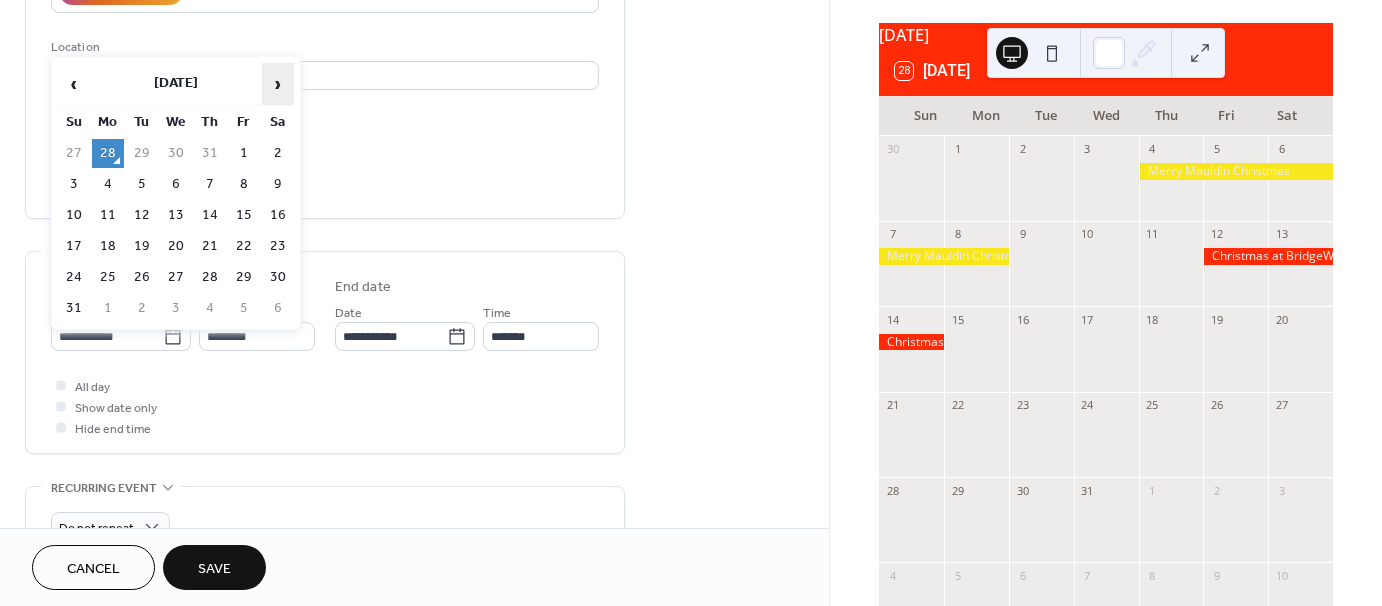 click on "›" at bounding box center (278, 84) 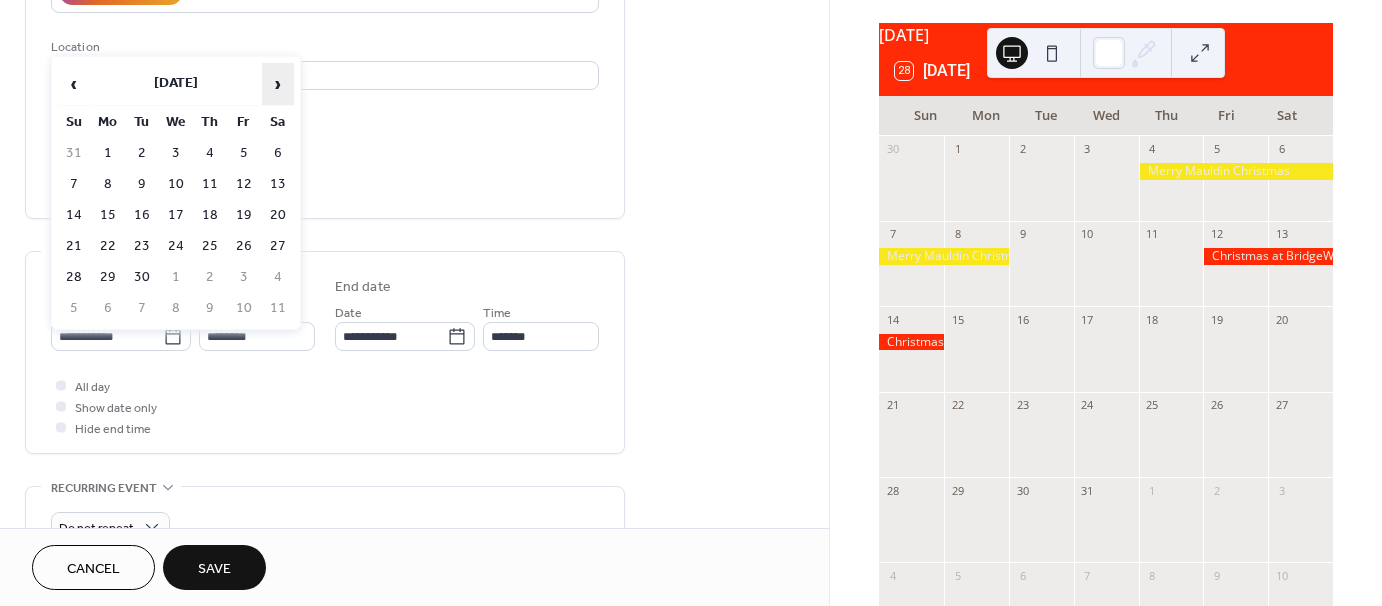 click on "›" at bounding box center (278, 84) 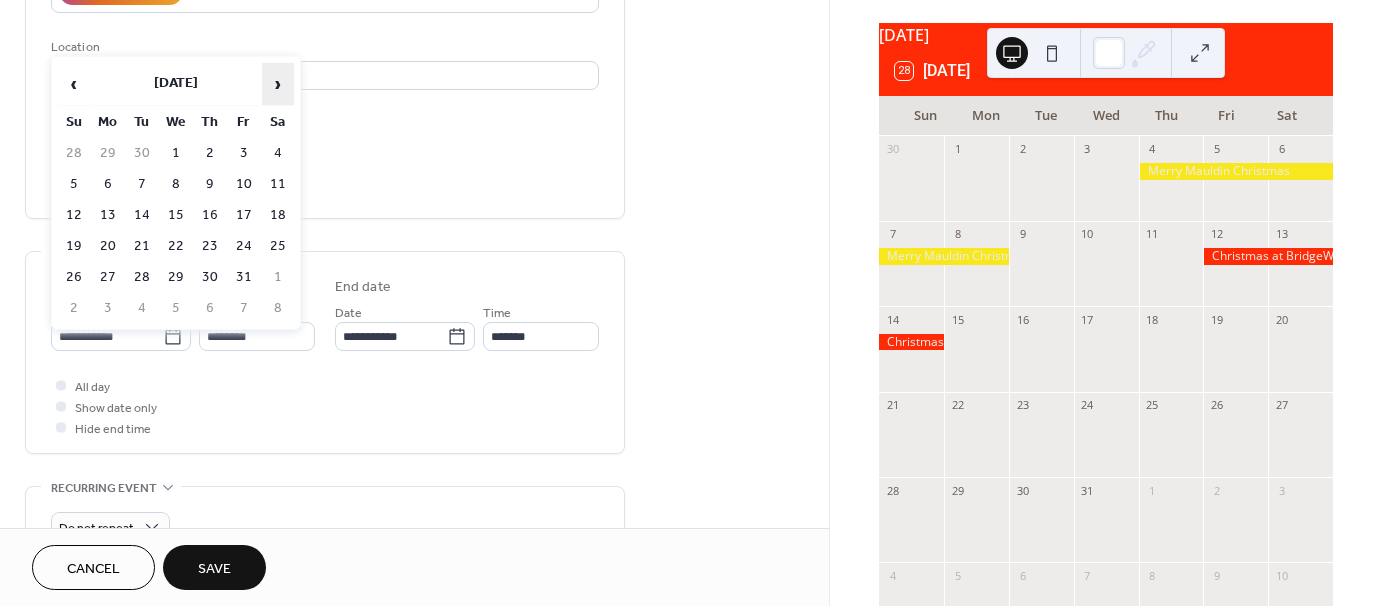 click on "›" at bounding box center [278, 84] 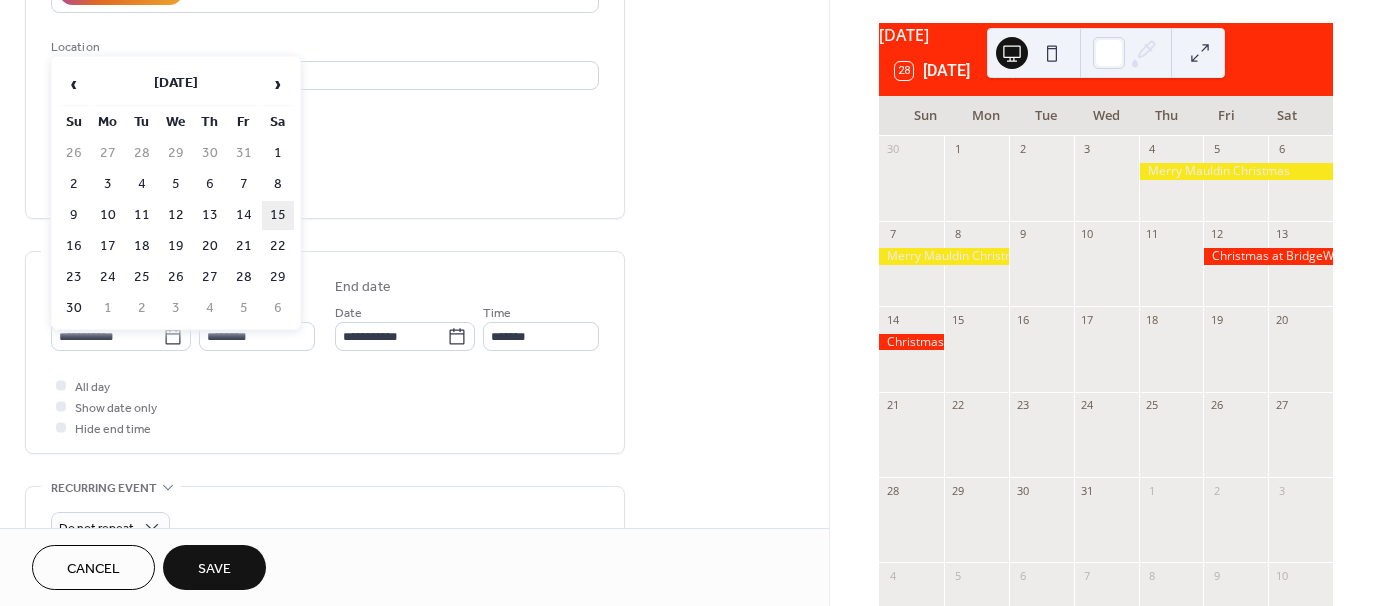 click on "15" at bounding box center [278, 215] 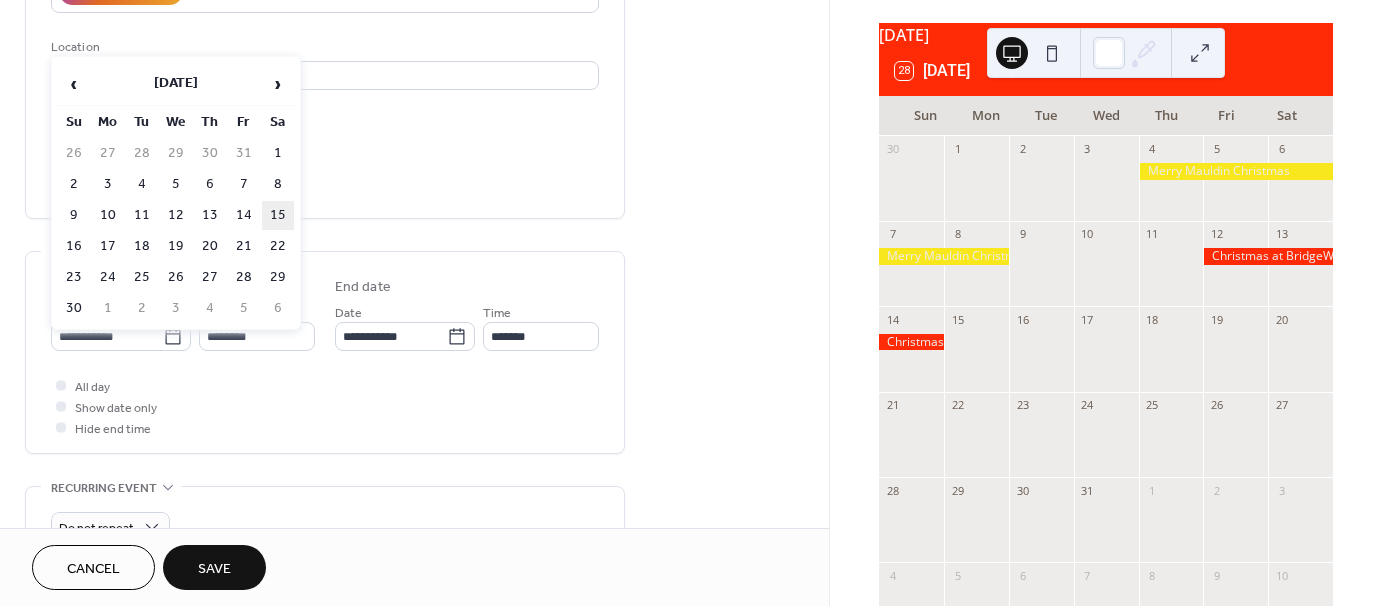 type on "**********" 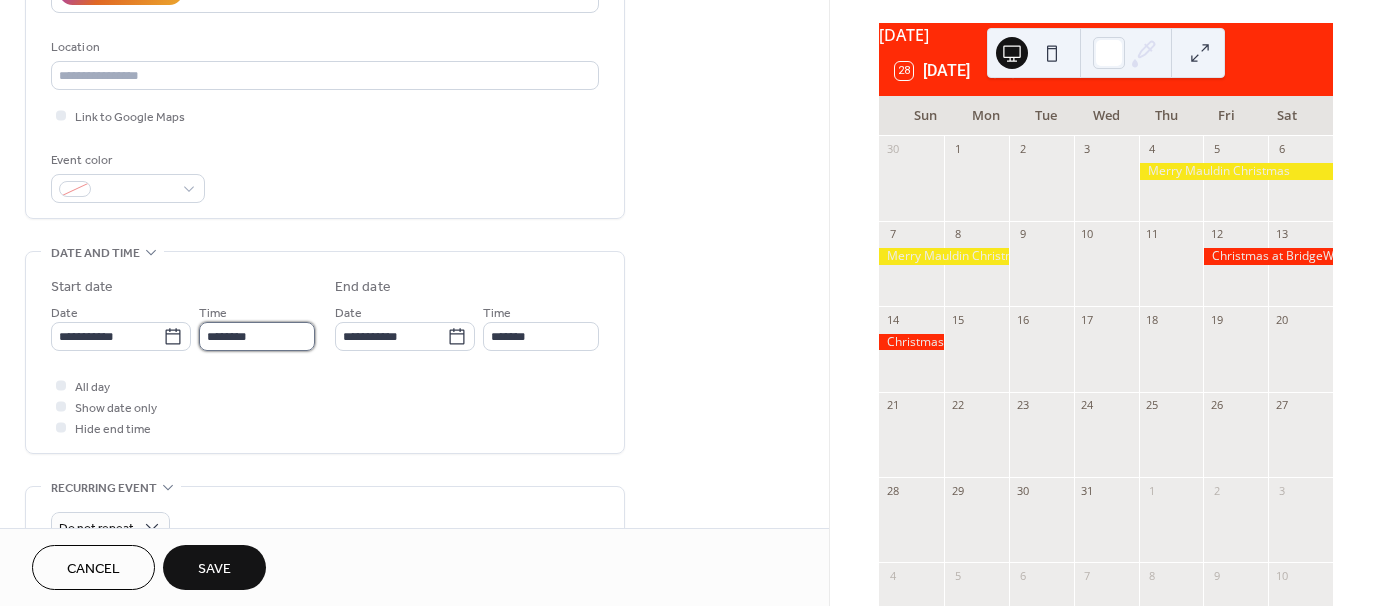 drag, startPoint x: 237, startPoint y: 336, endPoint x: 245, endPoint y: 321, distance: 17 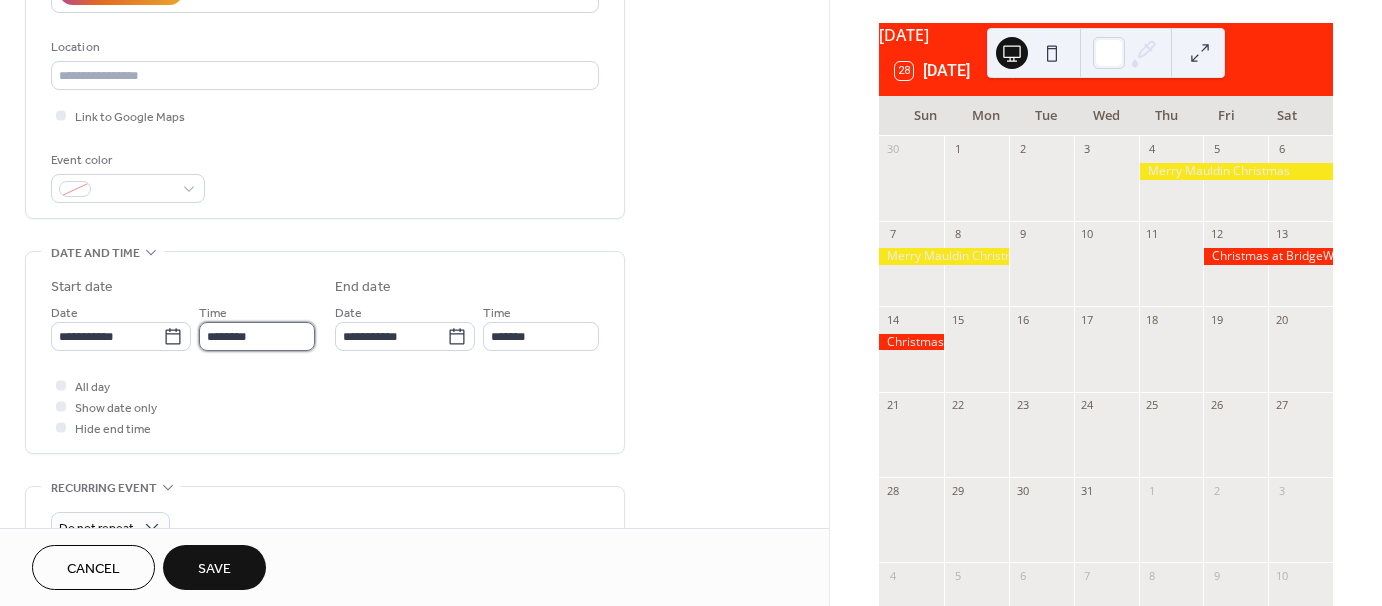 click on "********" at bounding box center [257, 336] 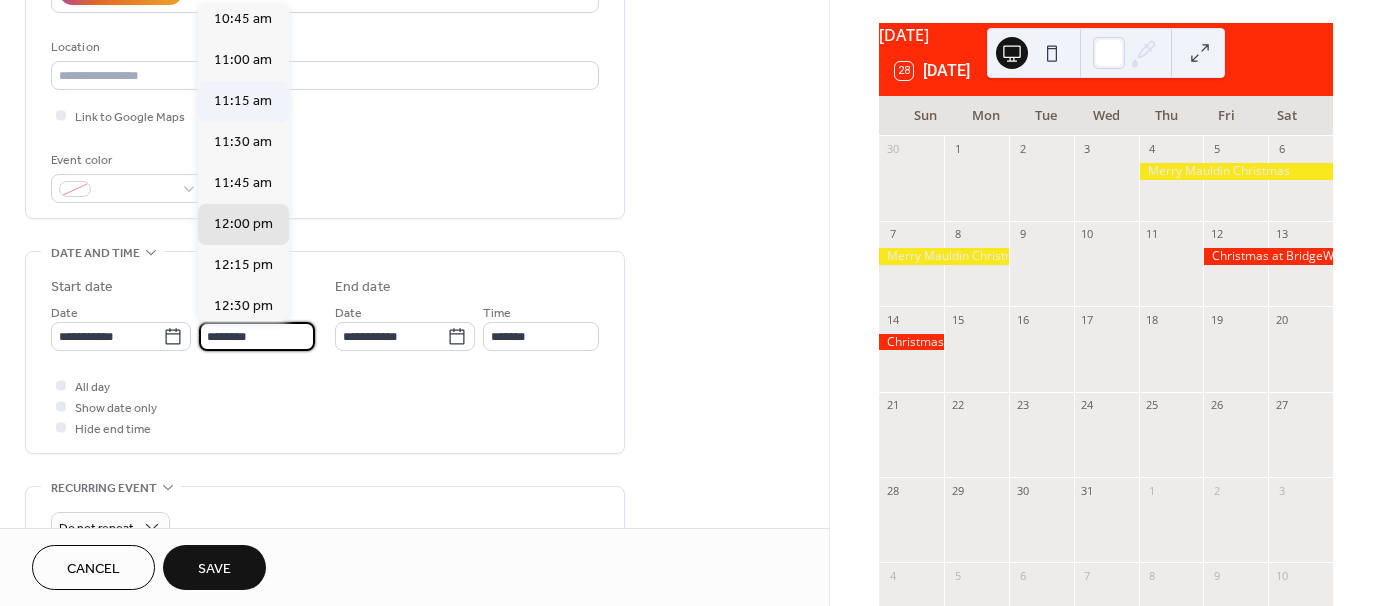 scroll, scrollTop: 1568, scrollLeft: 0, axis: vertical 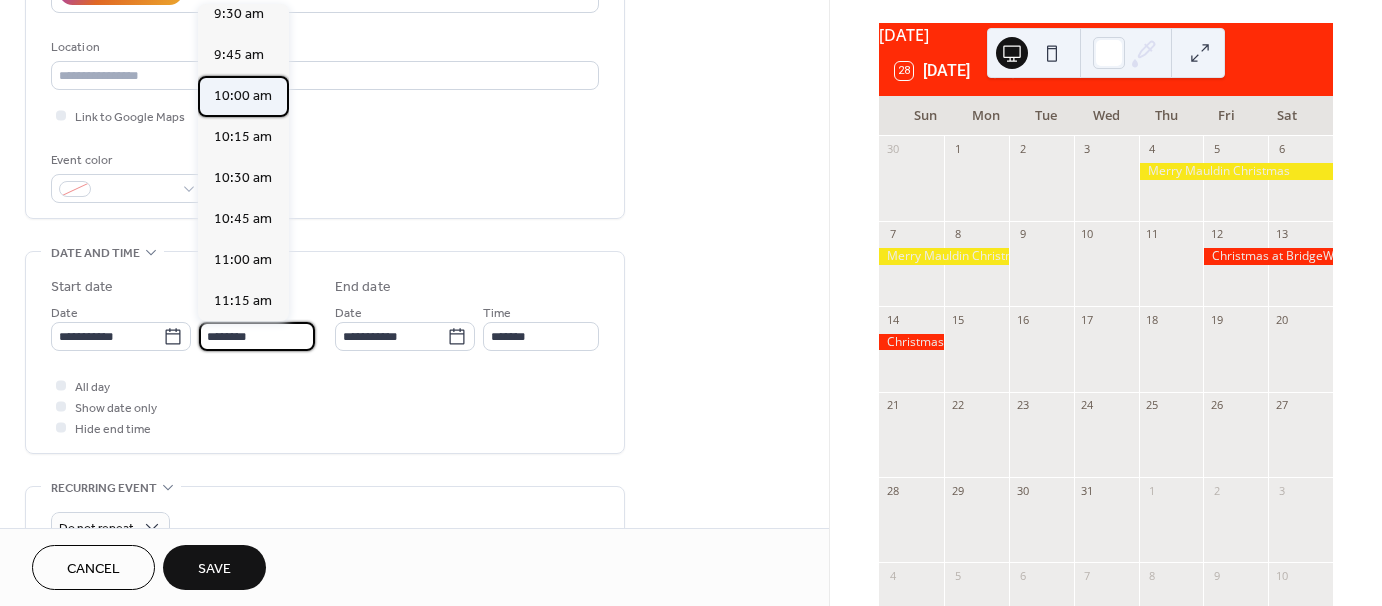 click on "10:00 am" at bounding box center [243, 96] 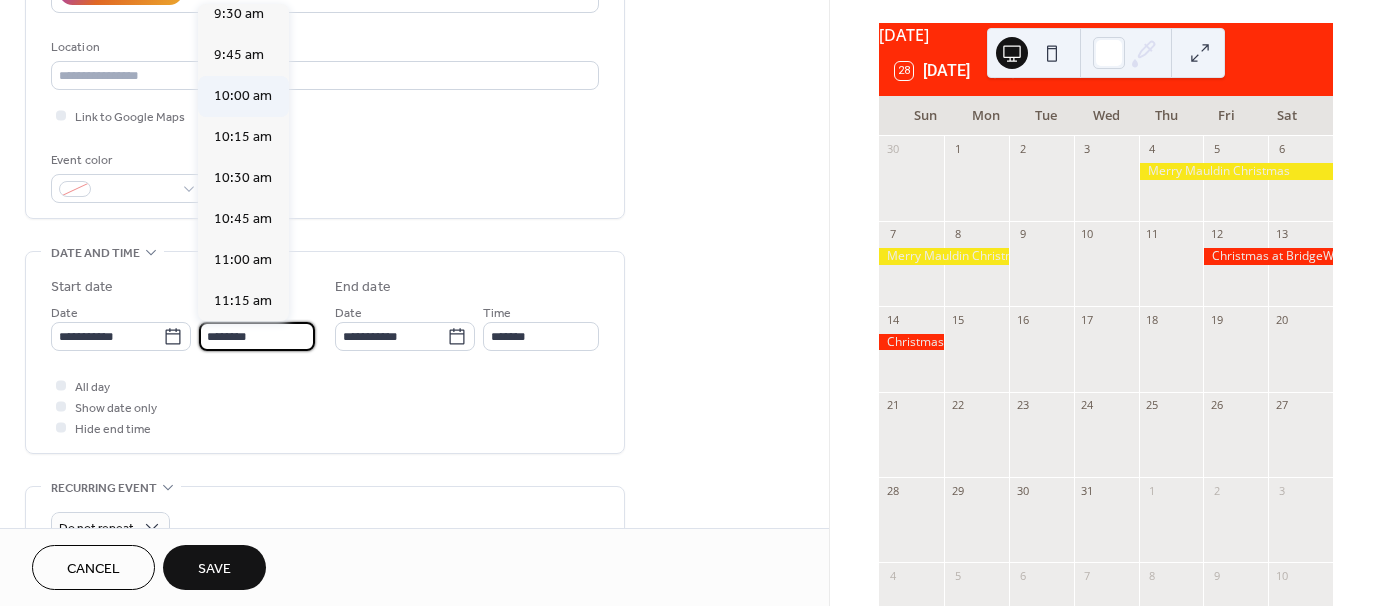 type on "********" 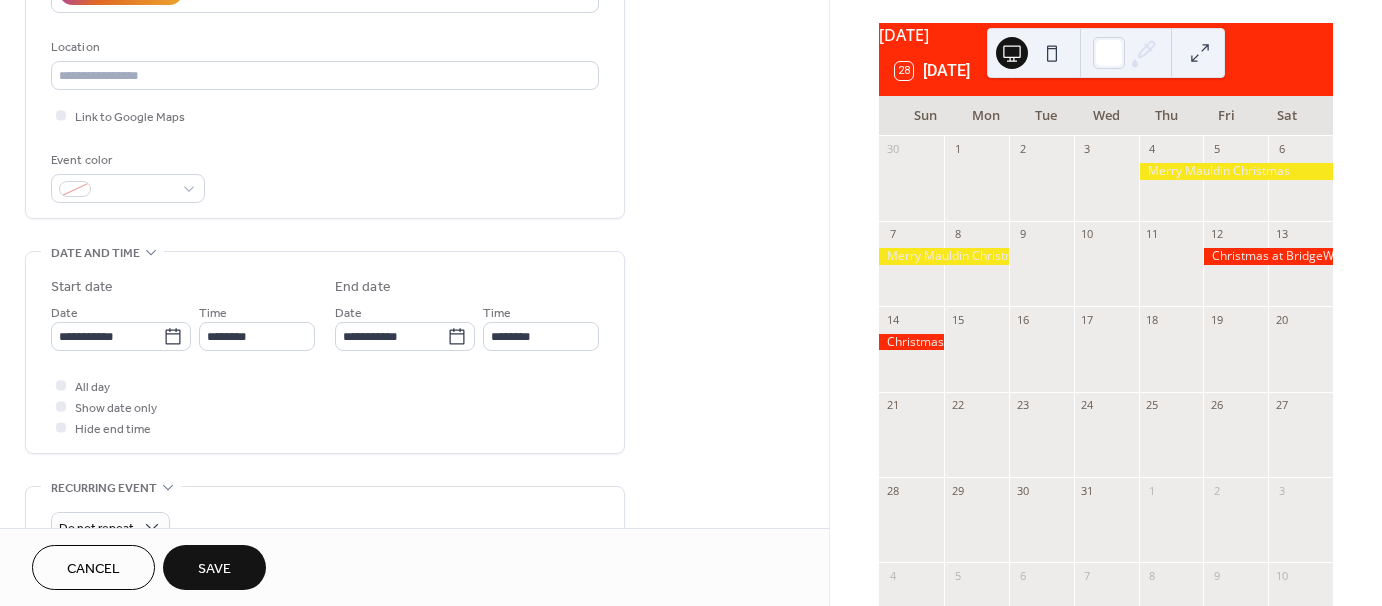 drag, startPoint x: 216, startPoint y: 561, endPoint x: 301, endPoint y: 499, distance: 105.20931 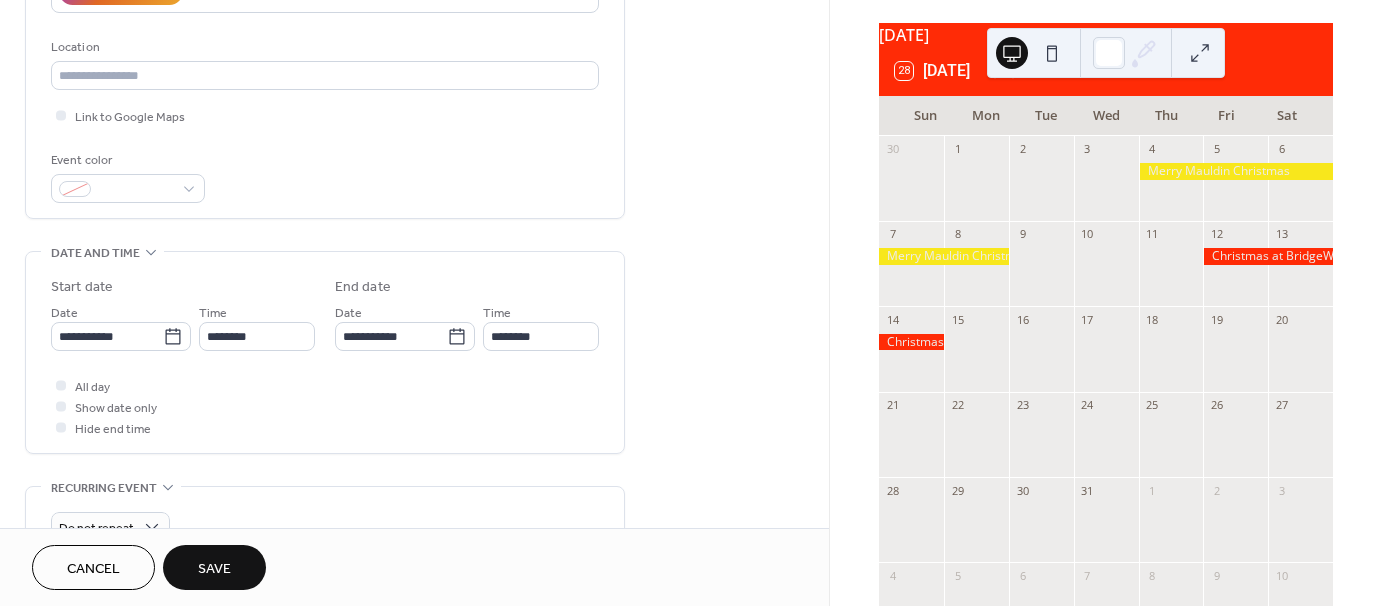click on "Save" at bounding box center (214, 569) 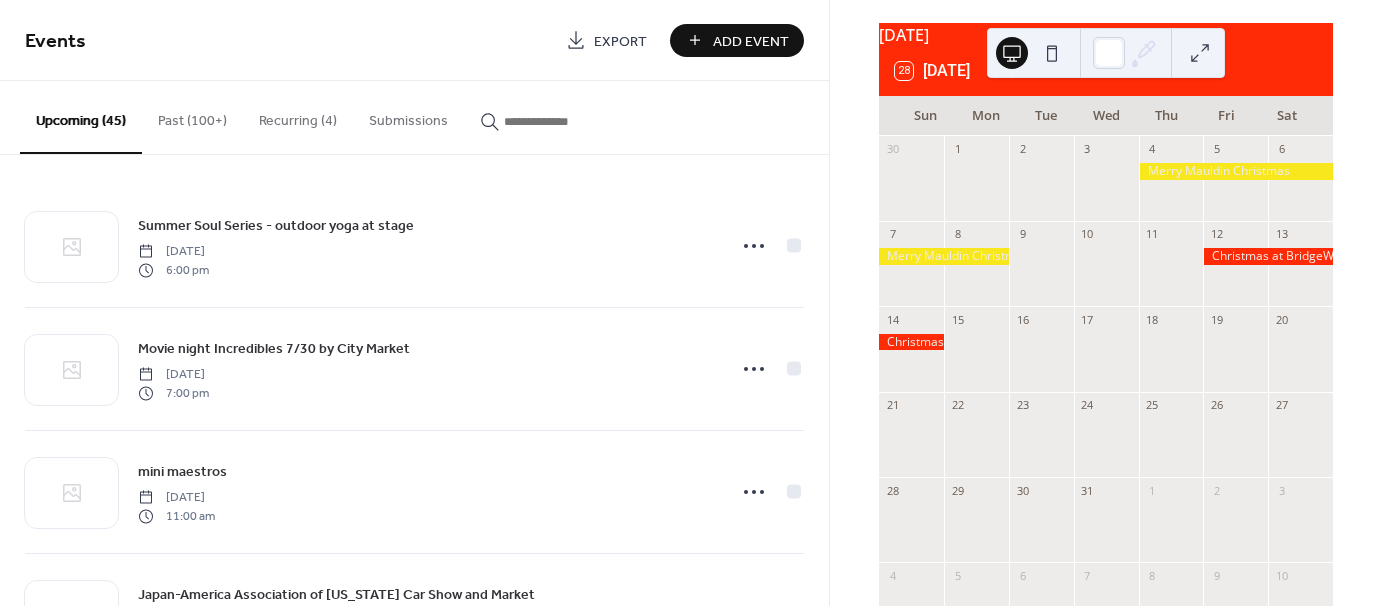 click on "Add Event" at bounding box center (737, 40) 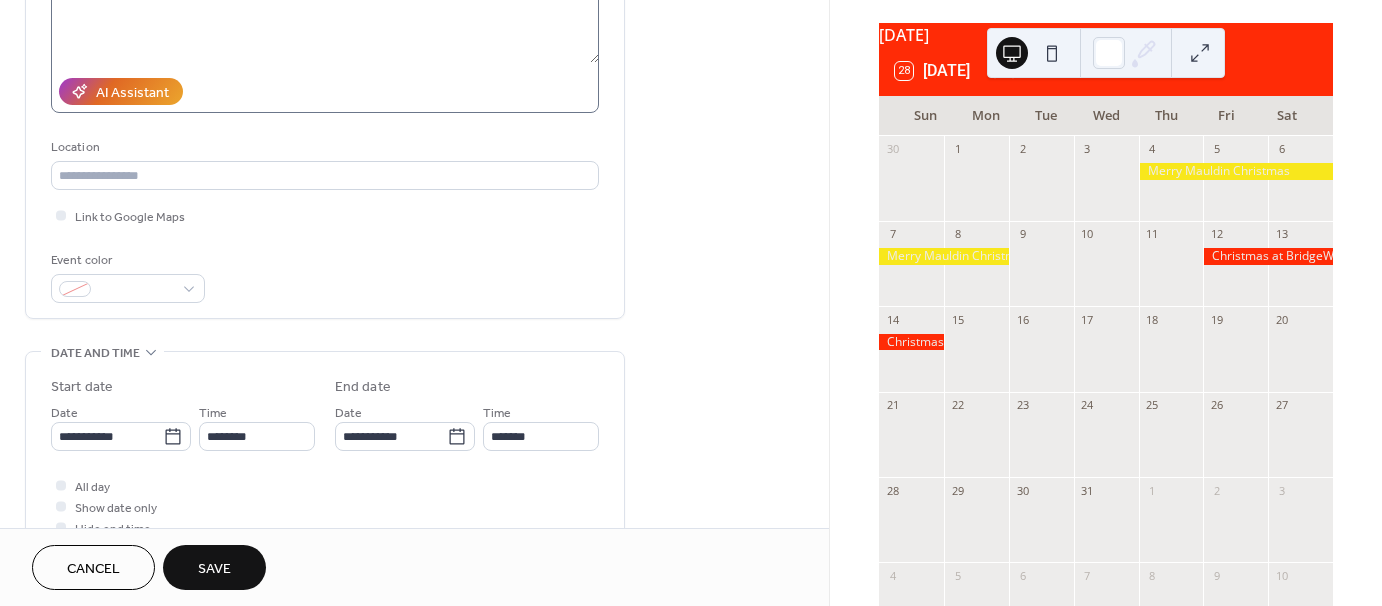 scroll, scrollTop: 500, scrollLeft: 0, axis: vertical 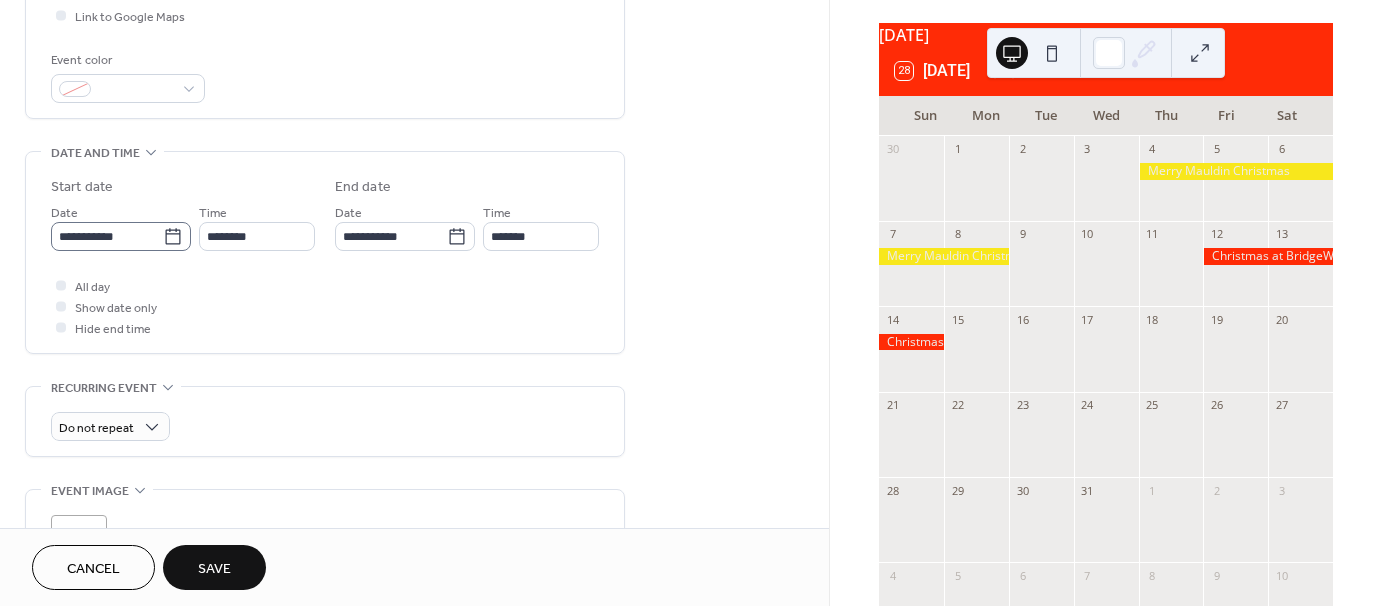 type on "**********" 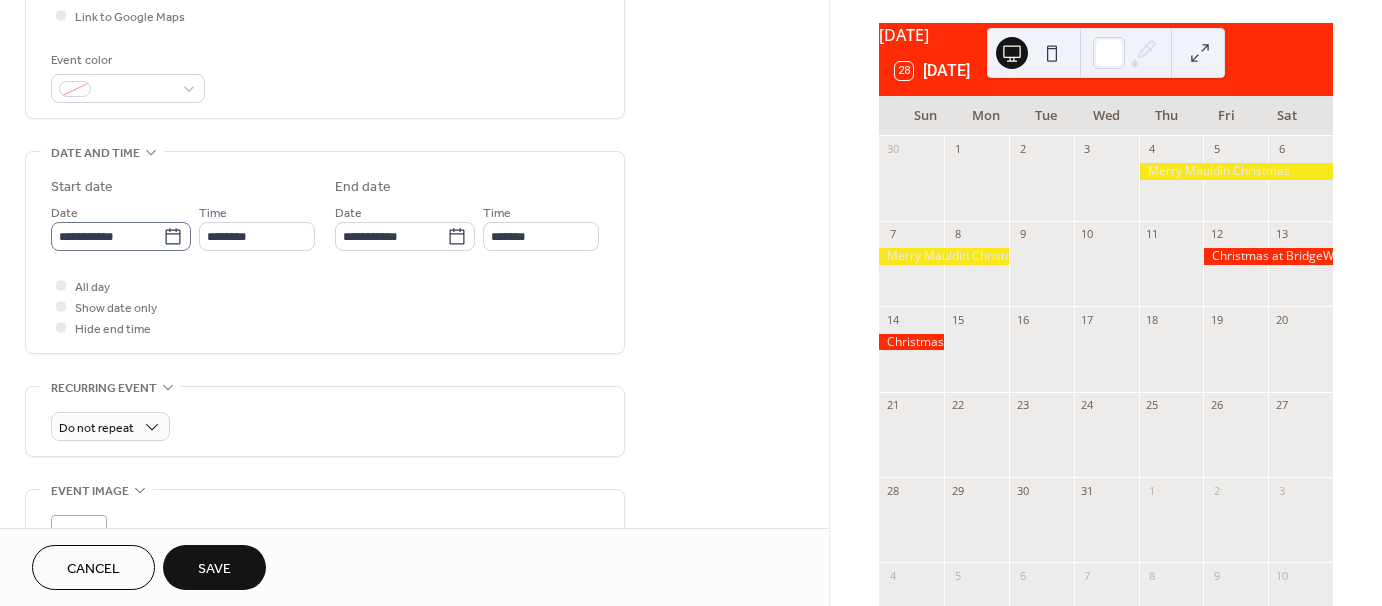 click on "**********" at bounding box center [121, 236] 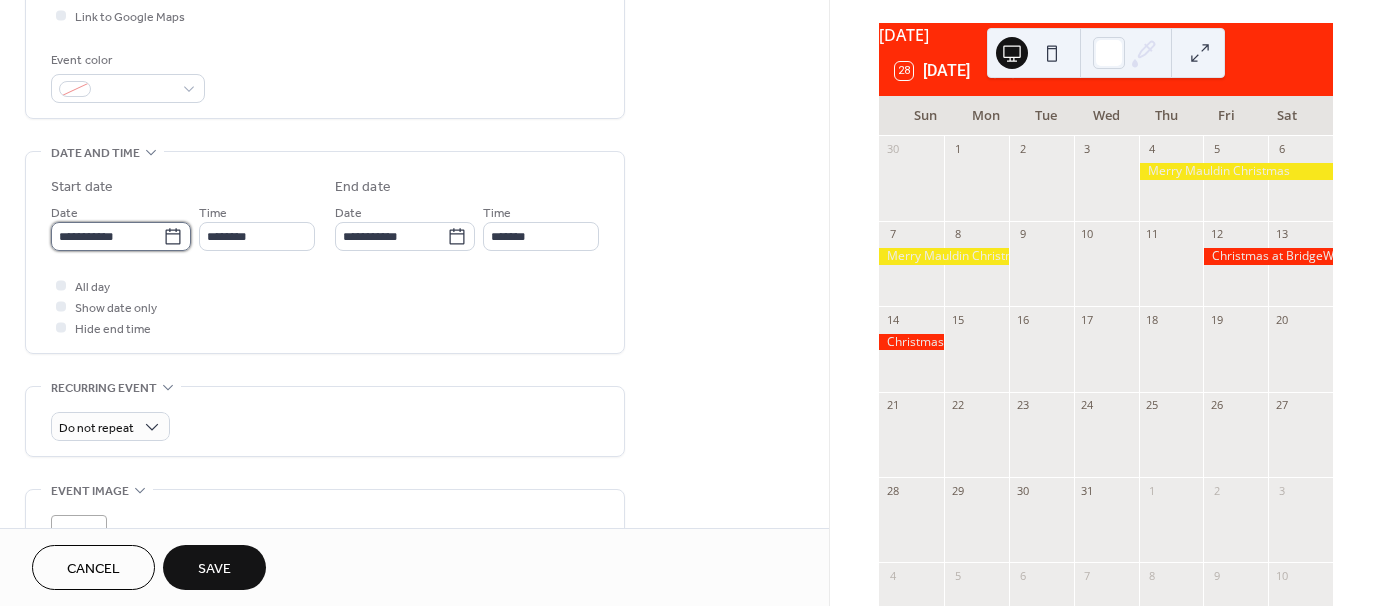 click on "**********" at bounding box center [107, 236] 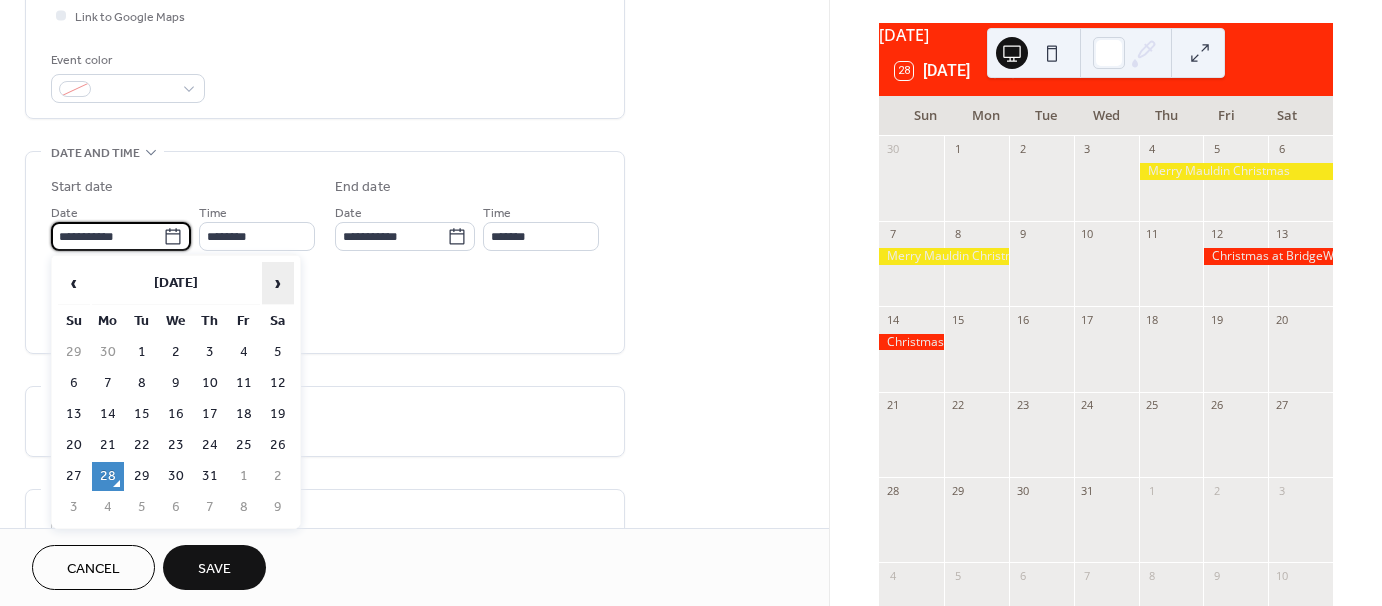 click on "›" at bounding box center [278, 283] 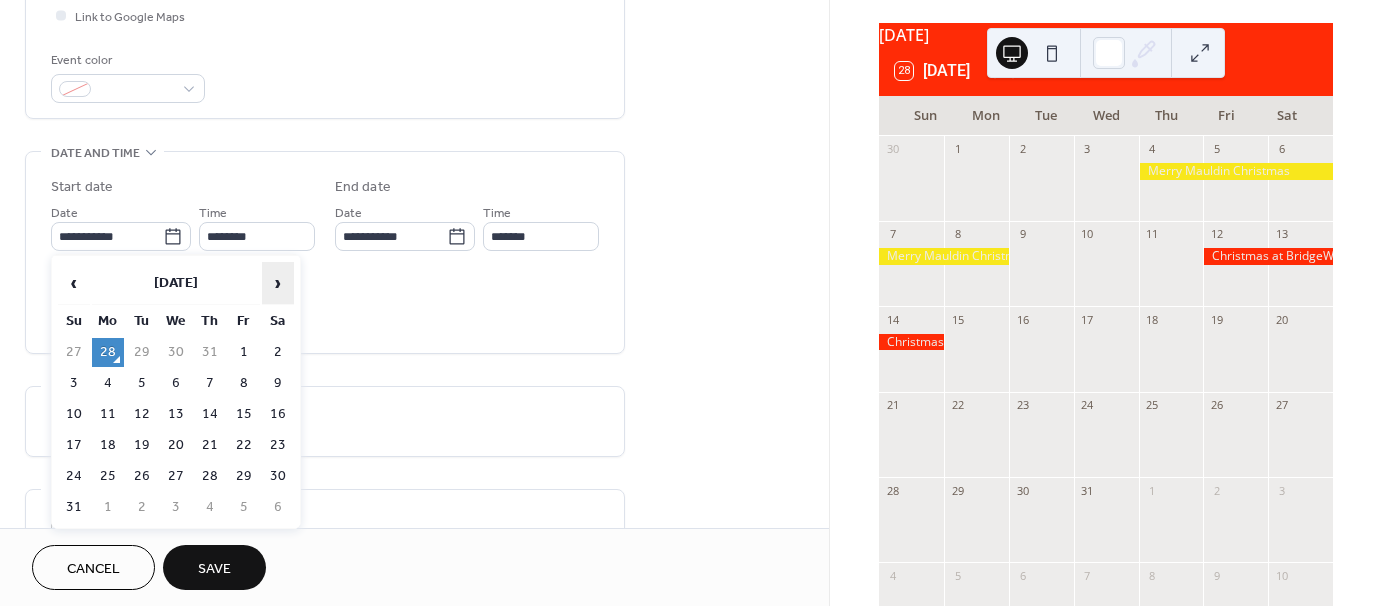 click on "›" at bounding box center [278, 283] 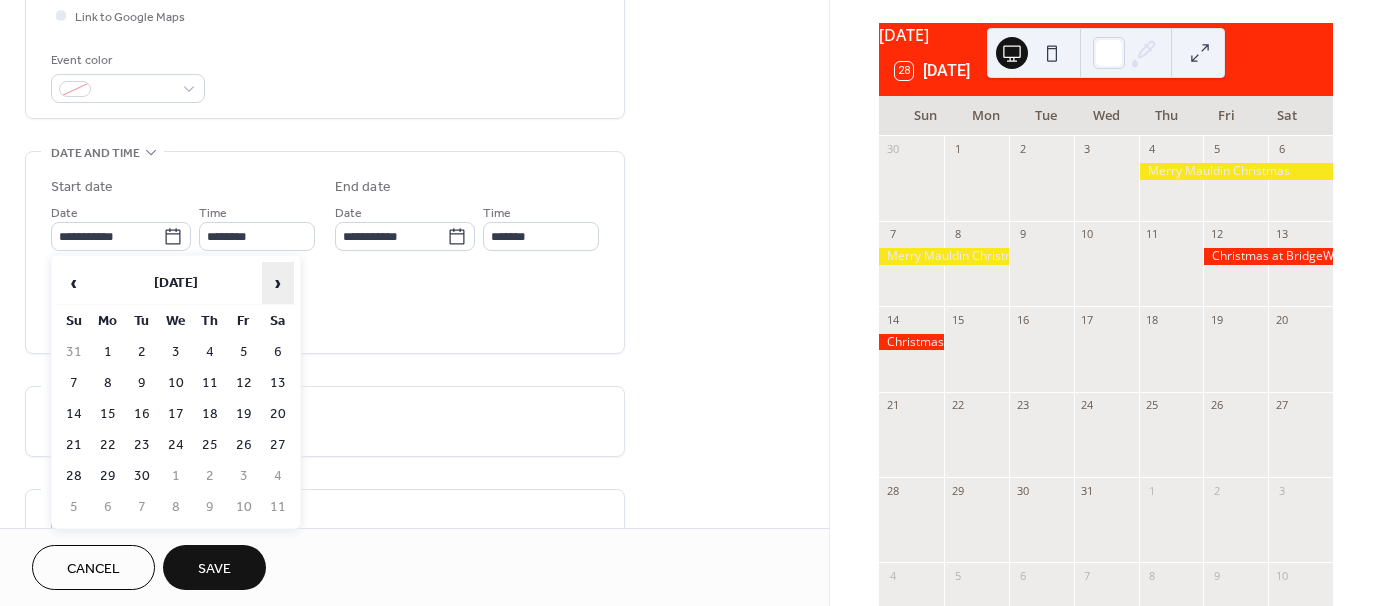 click on "›" at bounding box center [278, 283] 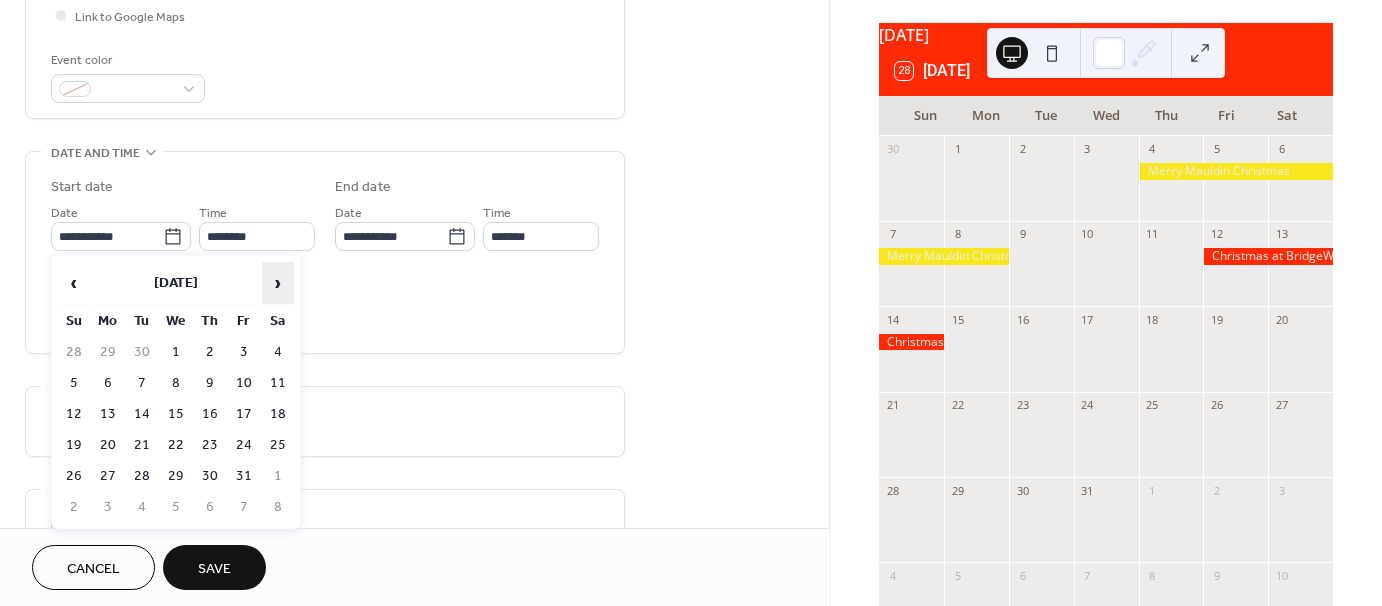 click on "›" at bounding box center [278, 283] 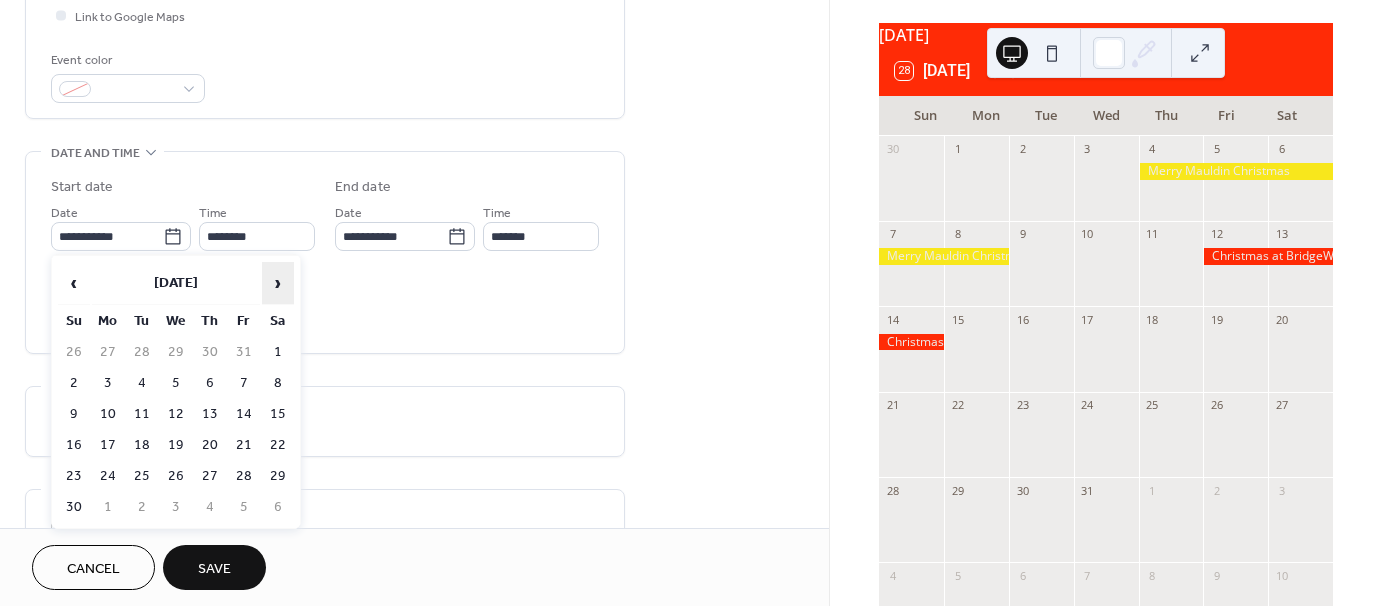 click on "›" at bounding box center (278, 283) 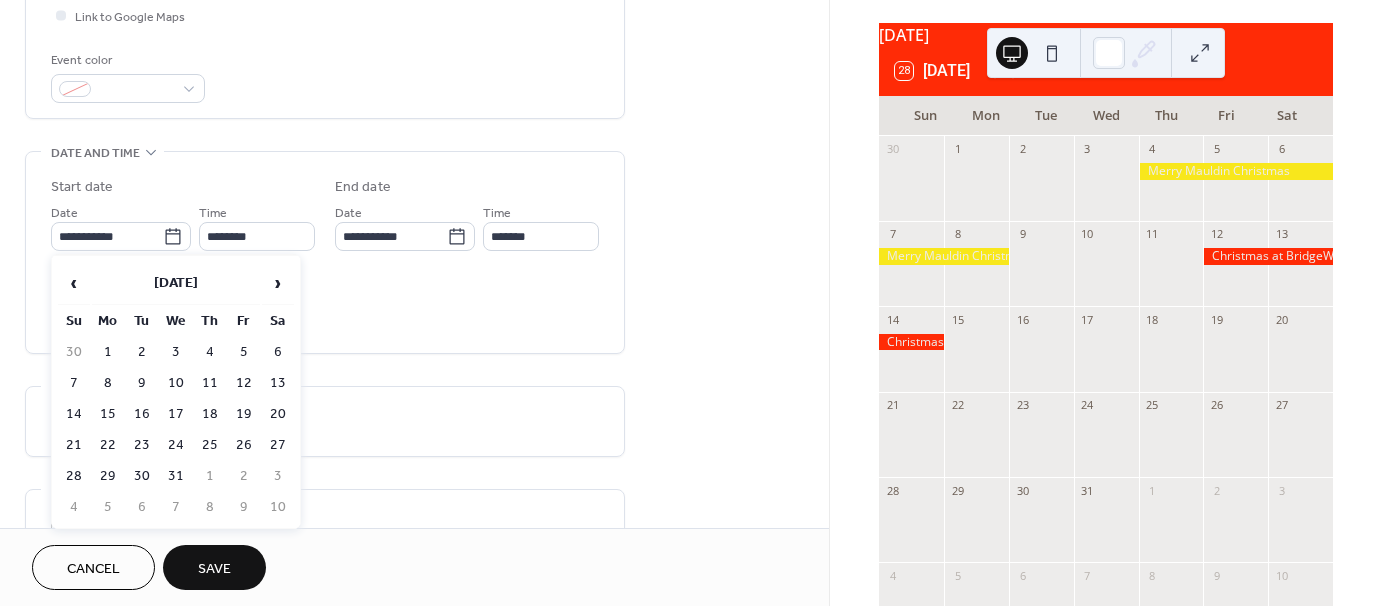 click on "6" at bounding box center (278, 352) 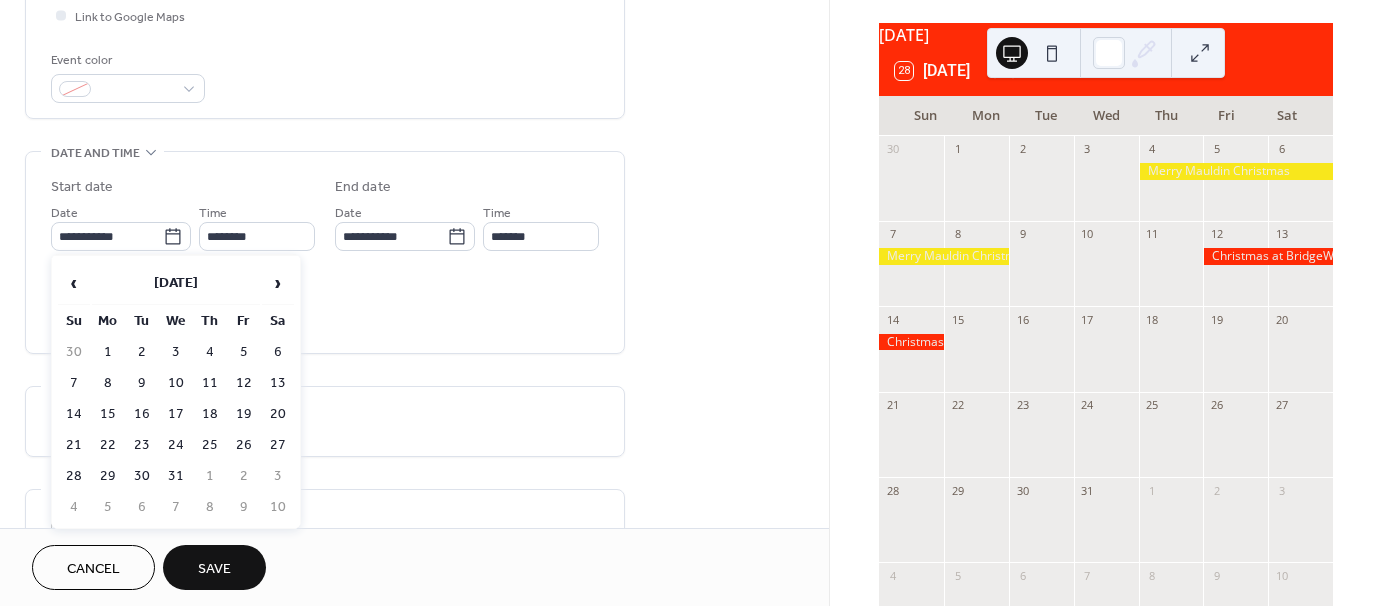 type on "**********" 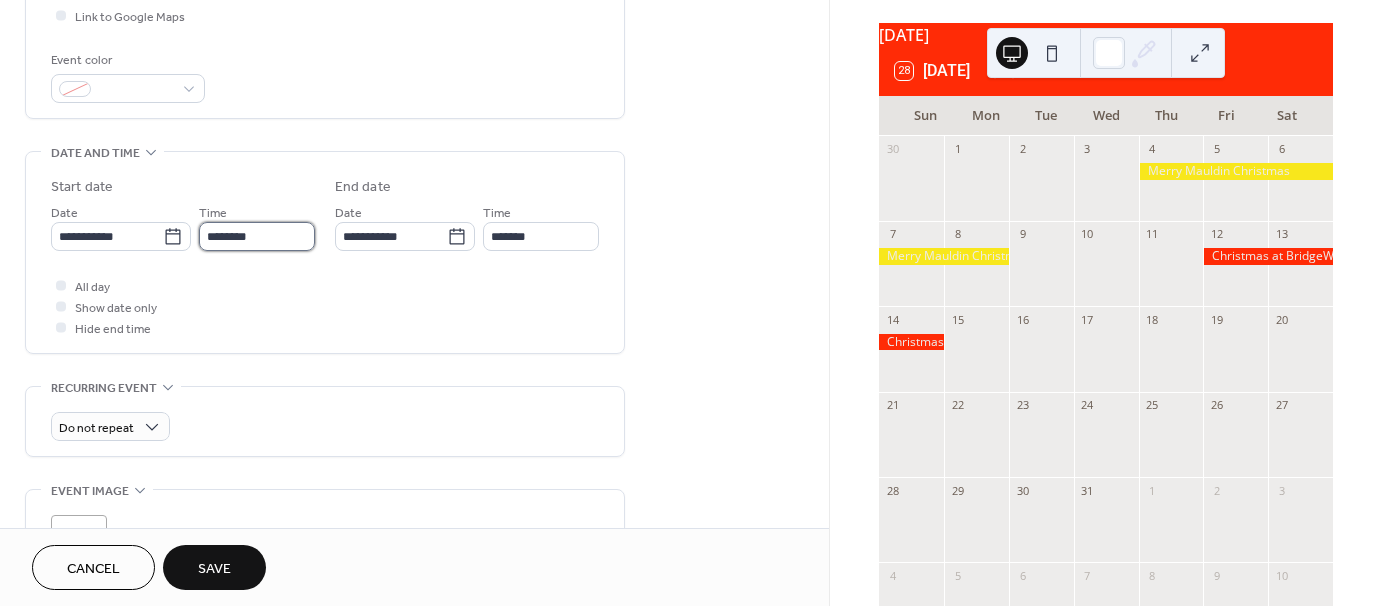 click on "********" at bounding box center (257, 236) 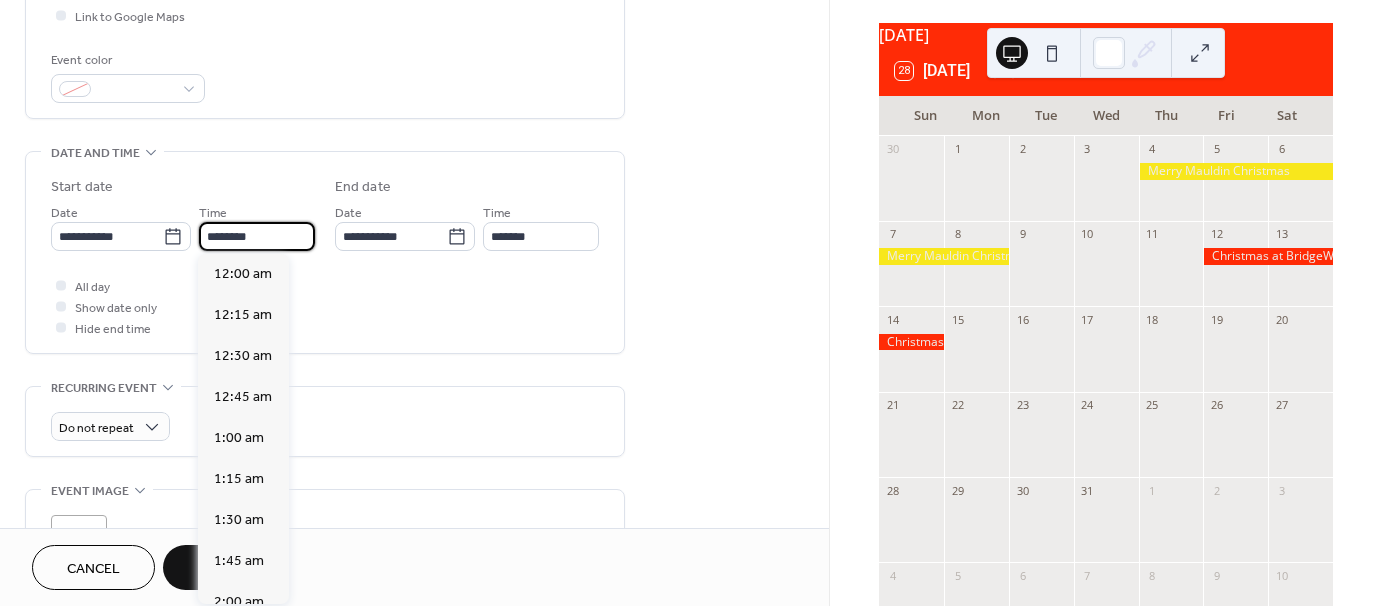 scroll, scrollTop: 1968, scrollLeft: 0, axis: vertical 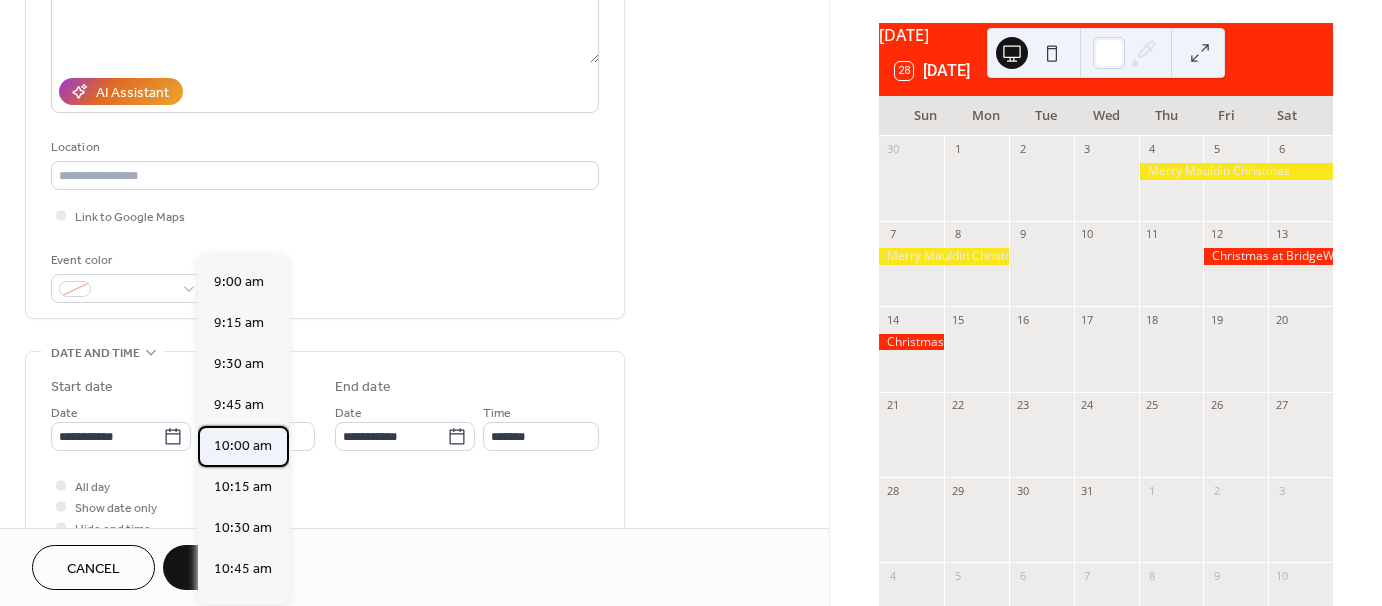 click on "10:00 am" at bounding box center [243, 446] 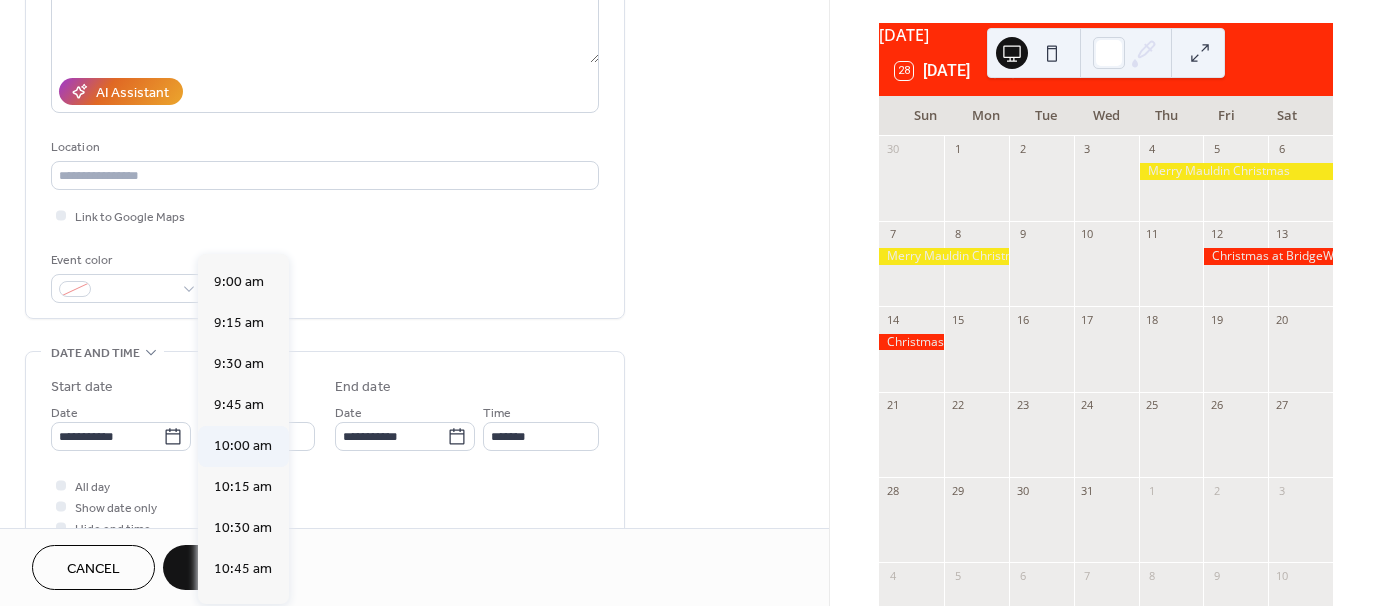 type on "********" 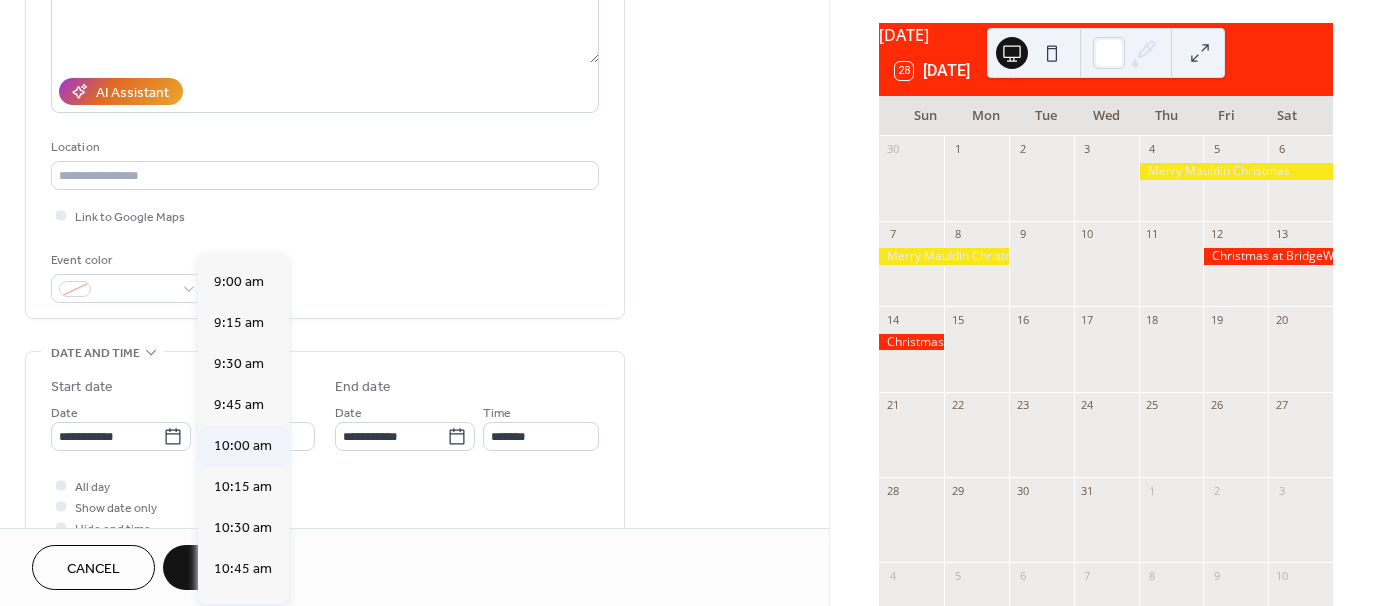 type on "********" 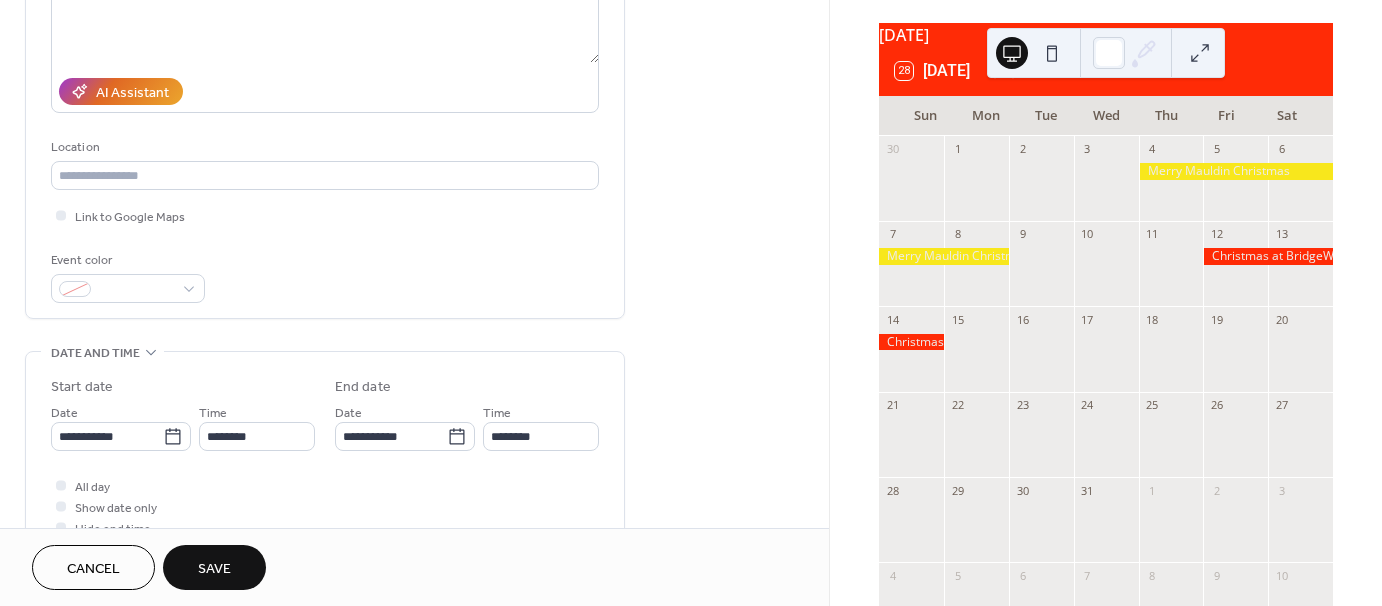 click on "Save" at bounding box center (214, 567) 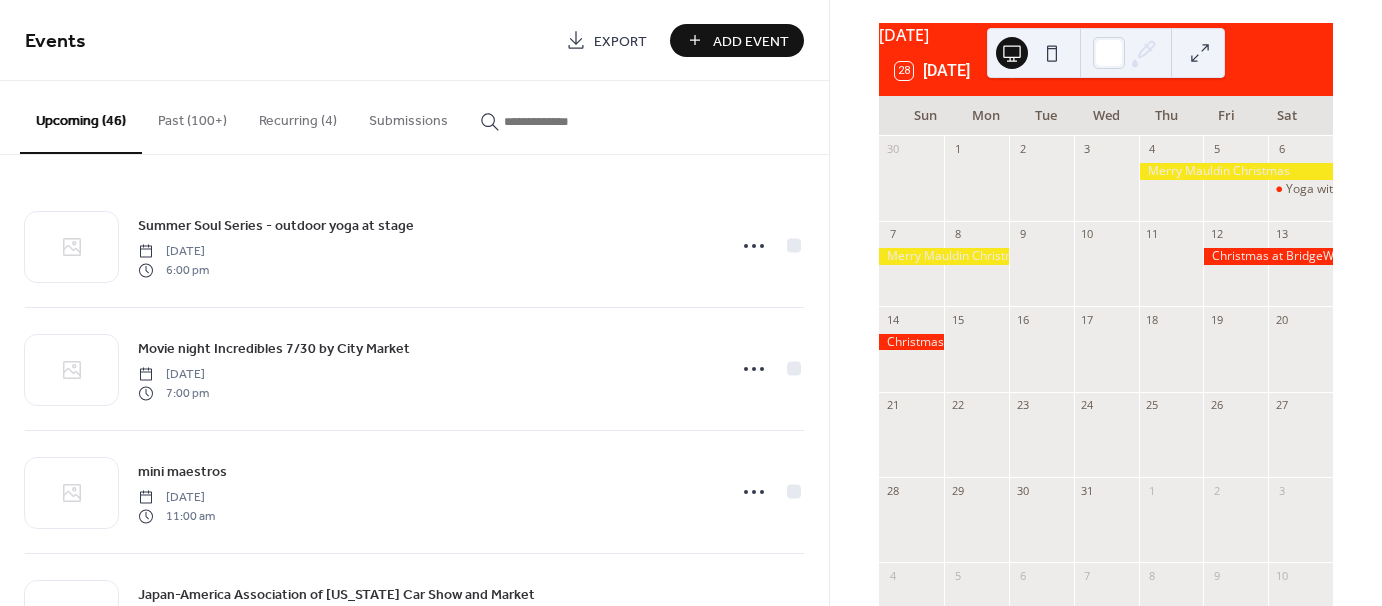click on "Add Event" at bounding box center (751, 41) 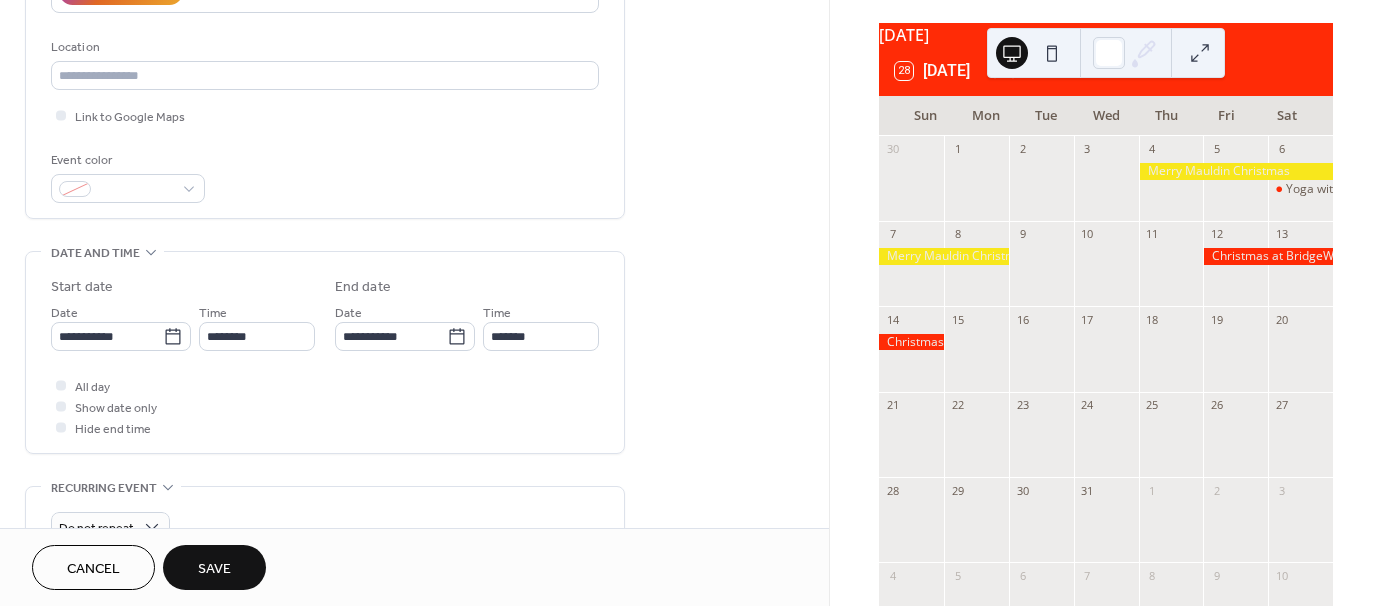 scroll, scrollTop: 500, scrollLeft: 0, axis: vertical 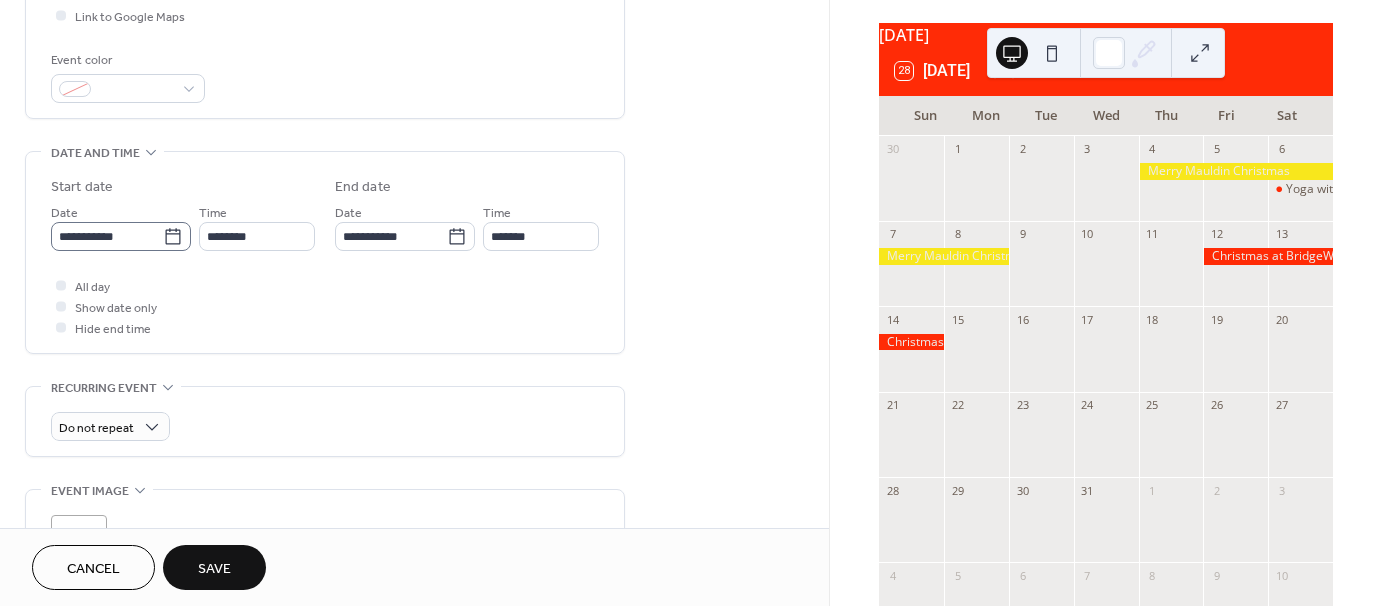 type on "**********" 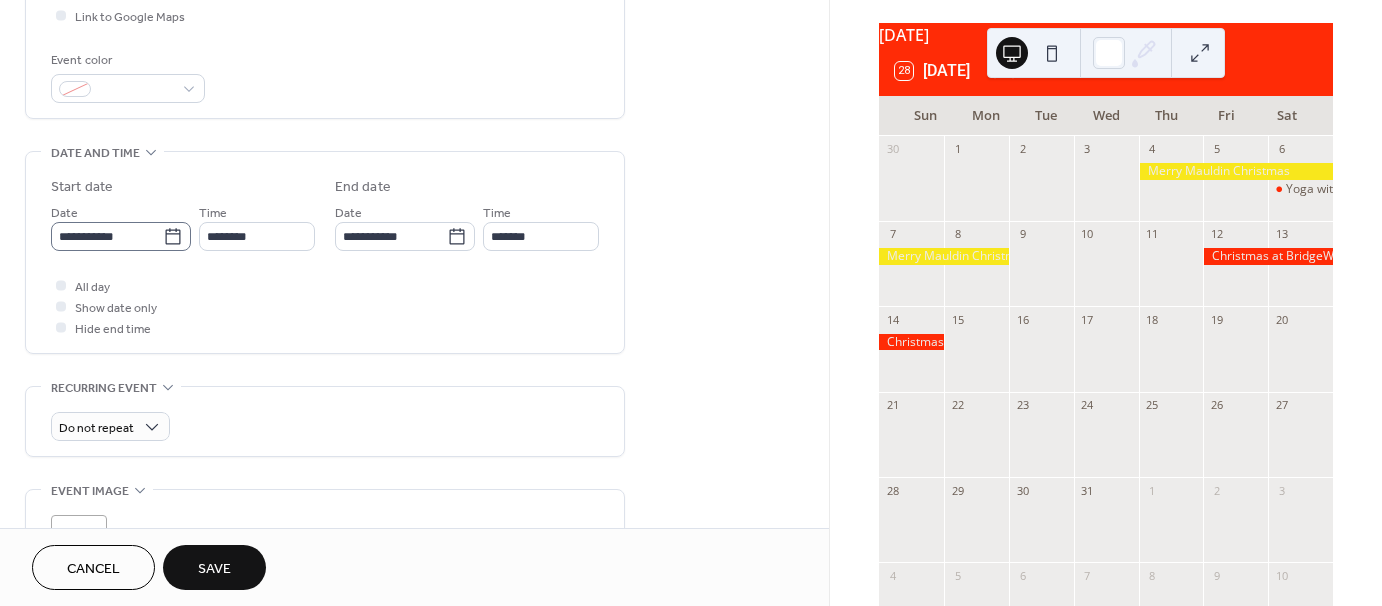click 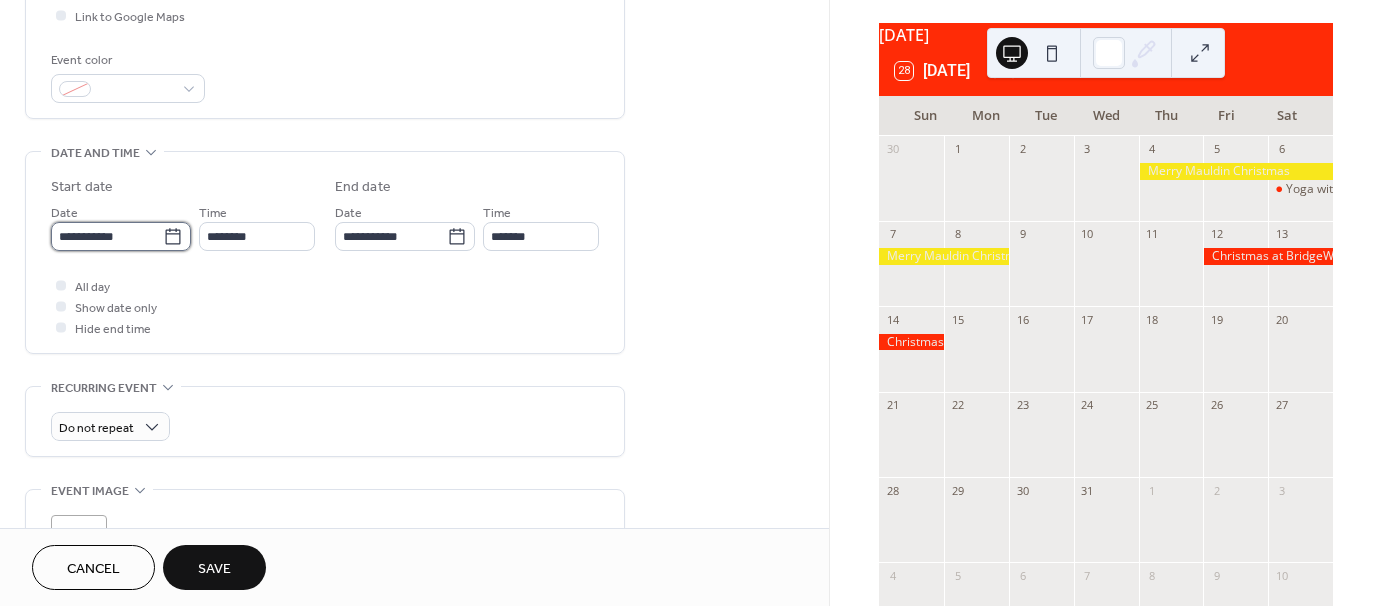 click on "**********" at bounding box center (107, 236) 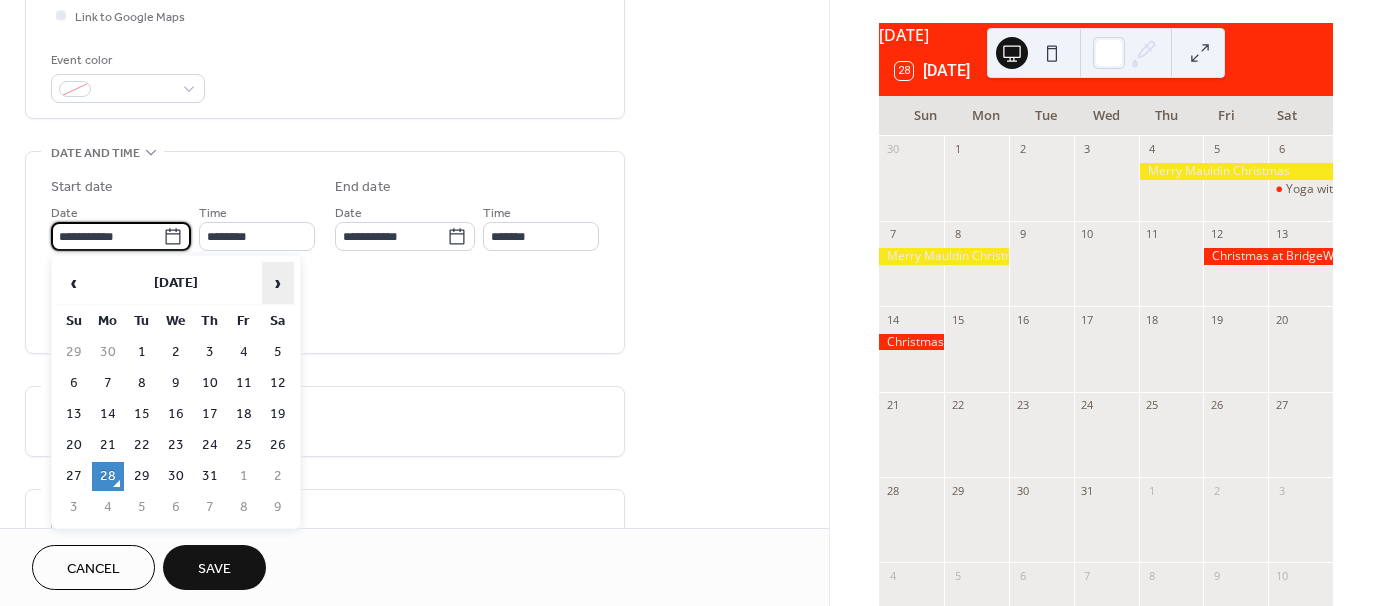 click on "›" at bounding box center [278, 283] 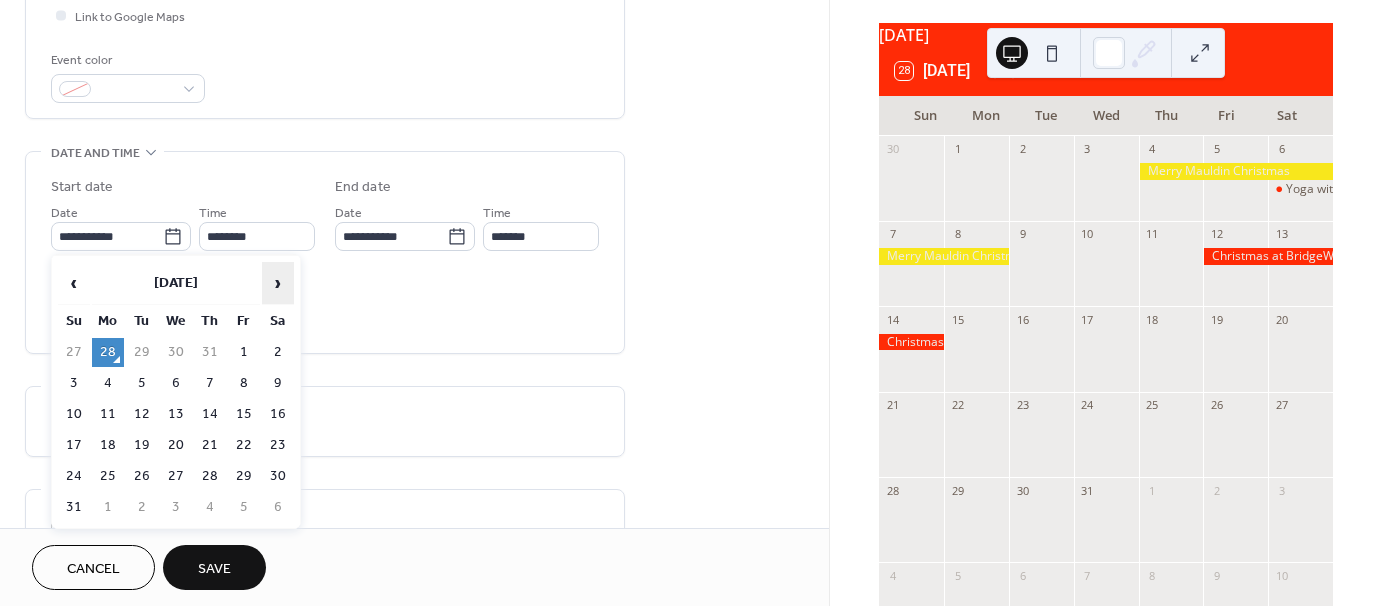 click on "›" at bounding box center (278, 283) 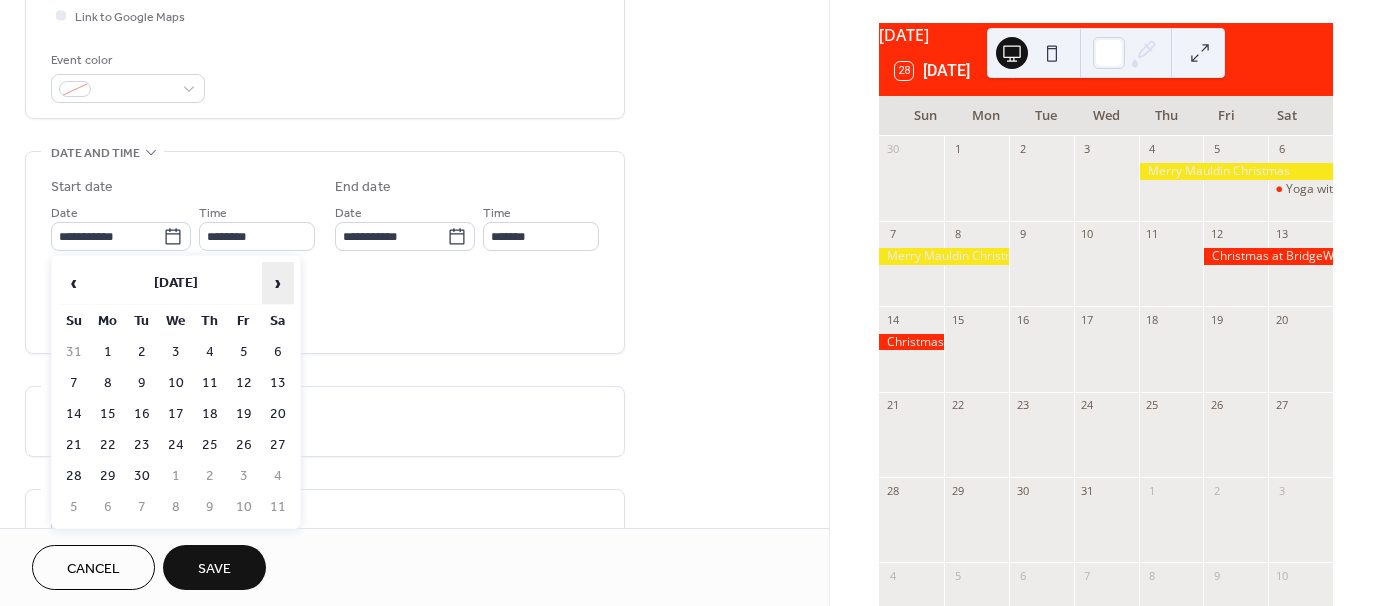 click on "›" at bounding box center [278, 283] 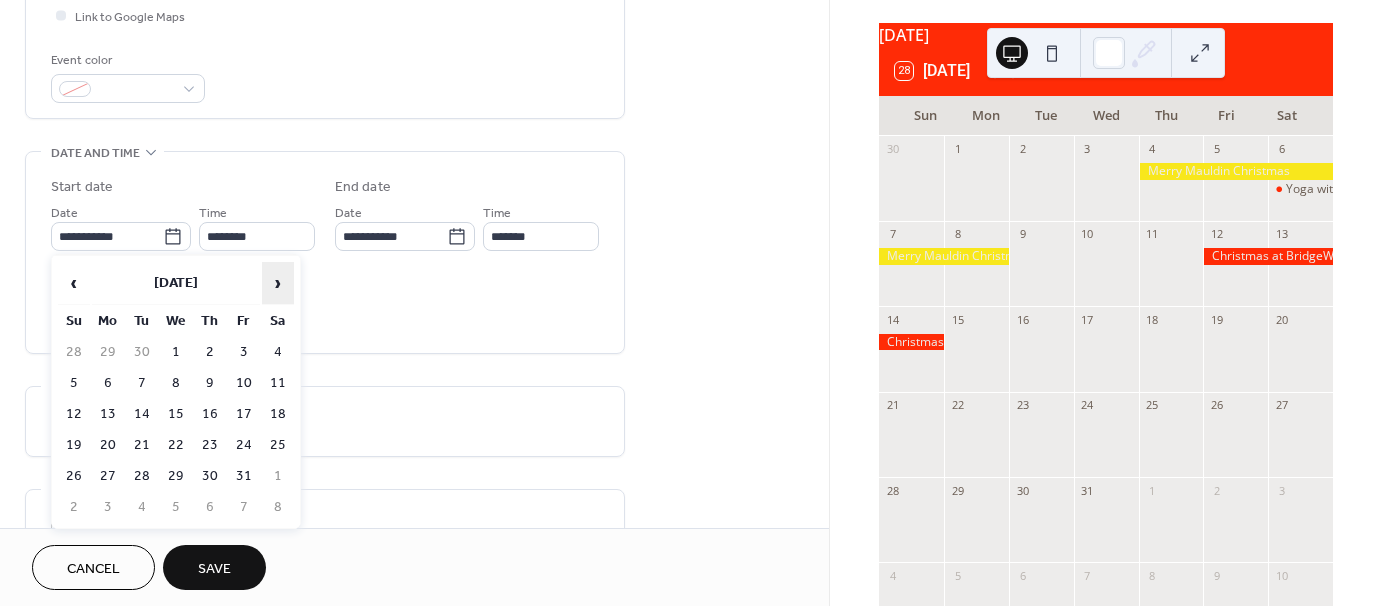 click on "›" at bounding box center [278, 283] 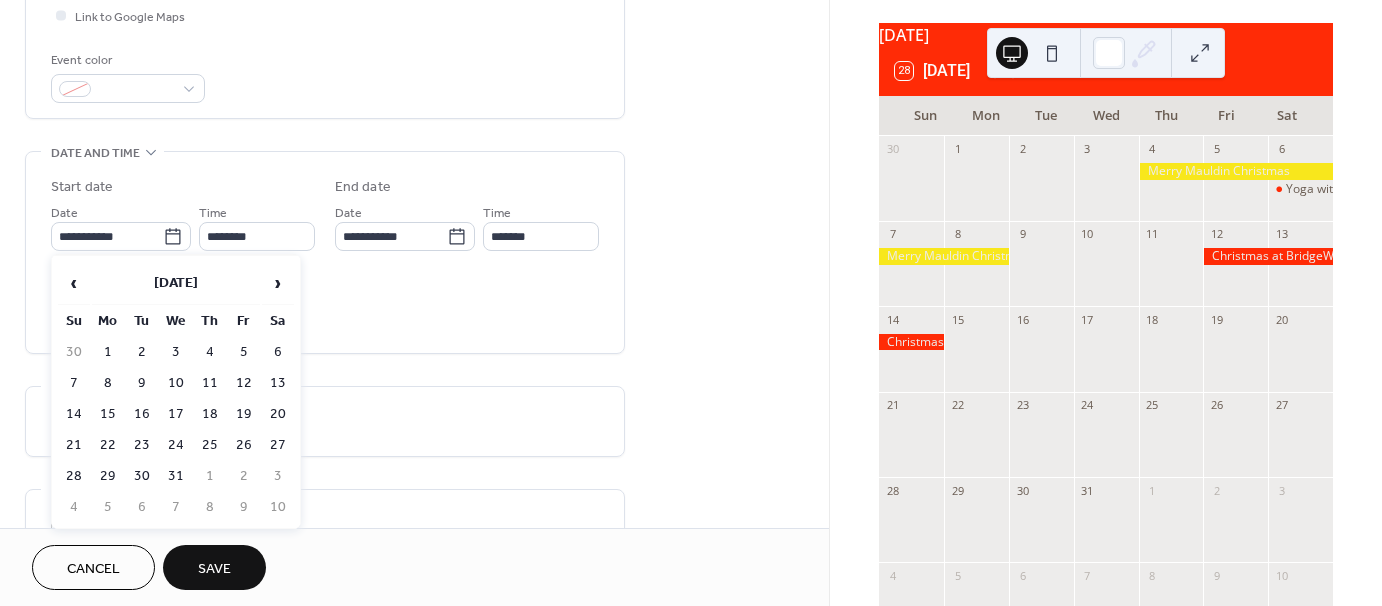 click on "20" at bounding box center [278, 414] 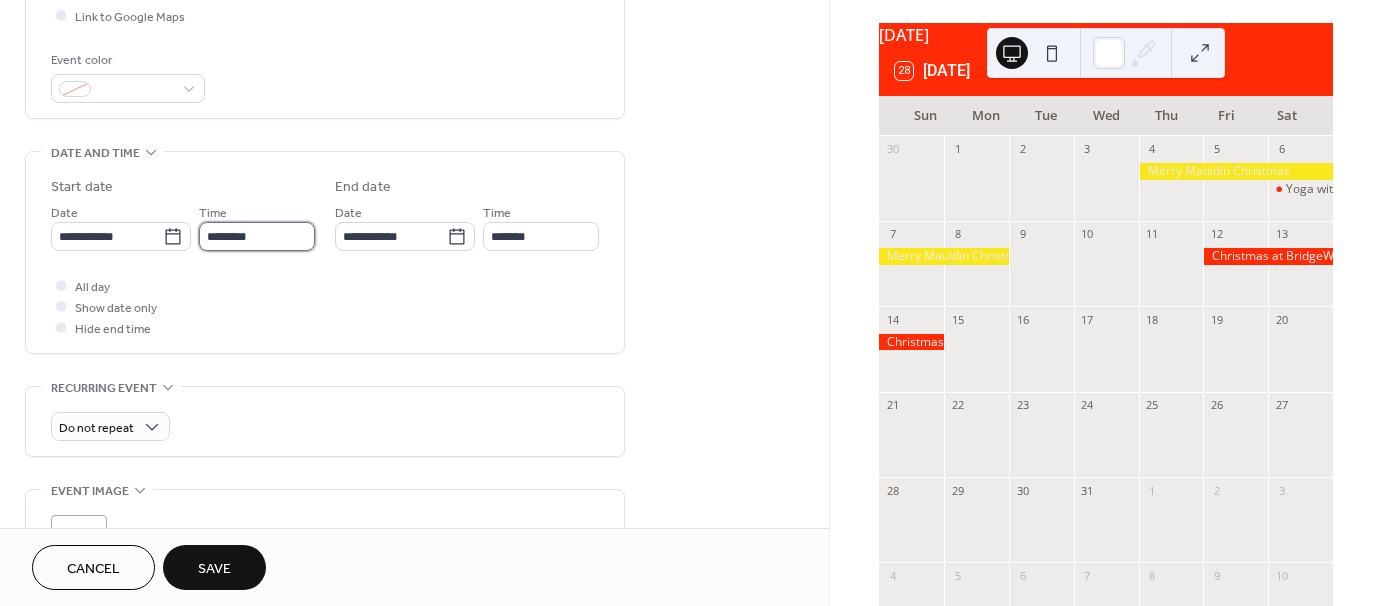 click on "********" at bounding box center [257, 236] 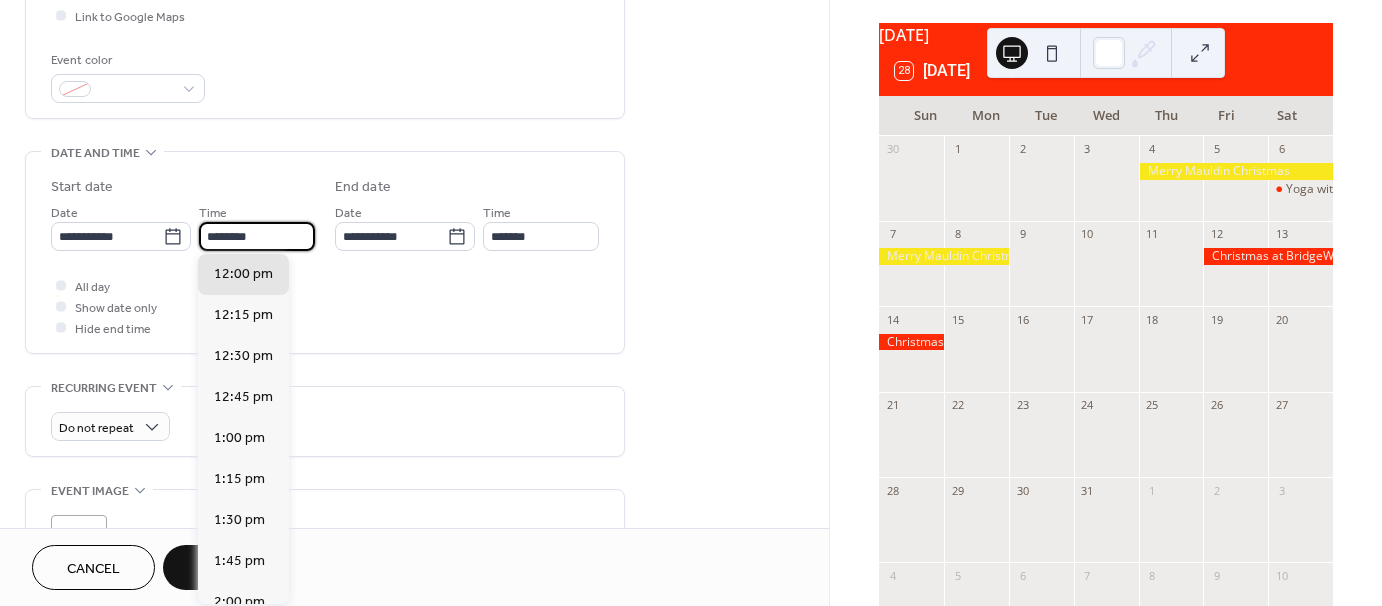 scroll, scrollTop: 1568, scrollLeft: 0, axis: vertical 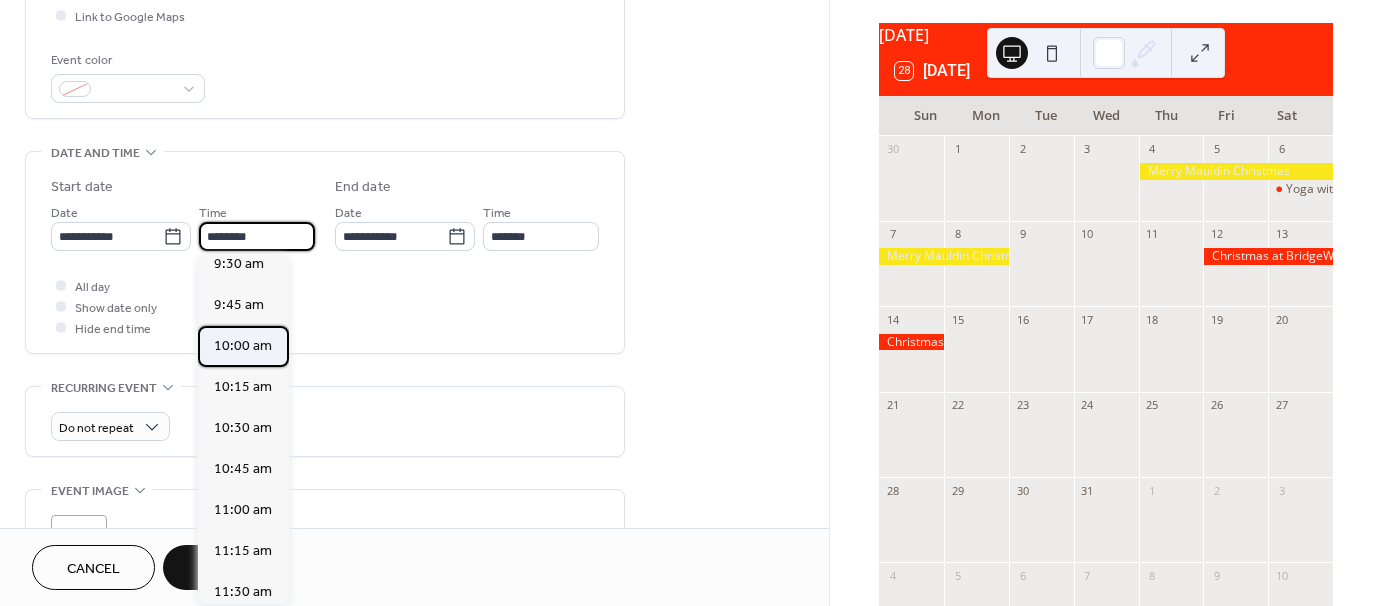 click on "10:00 am" at bounding box center [243, 346] 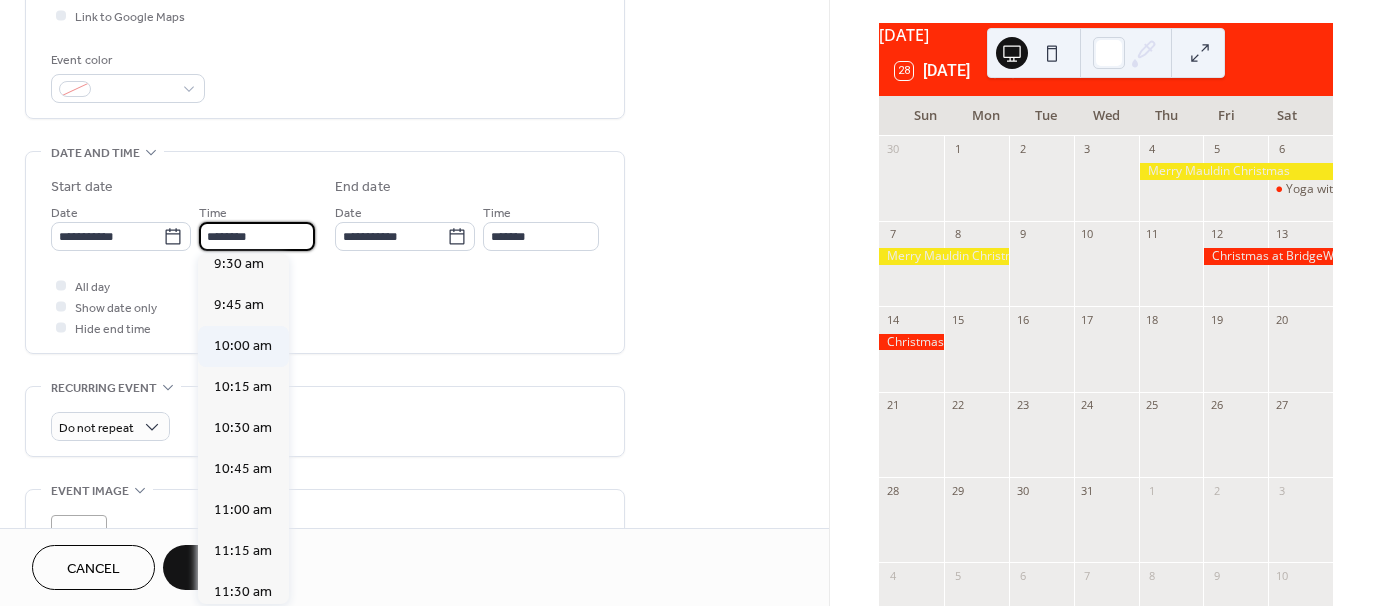 type on "********" 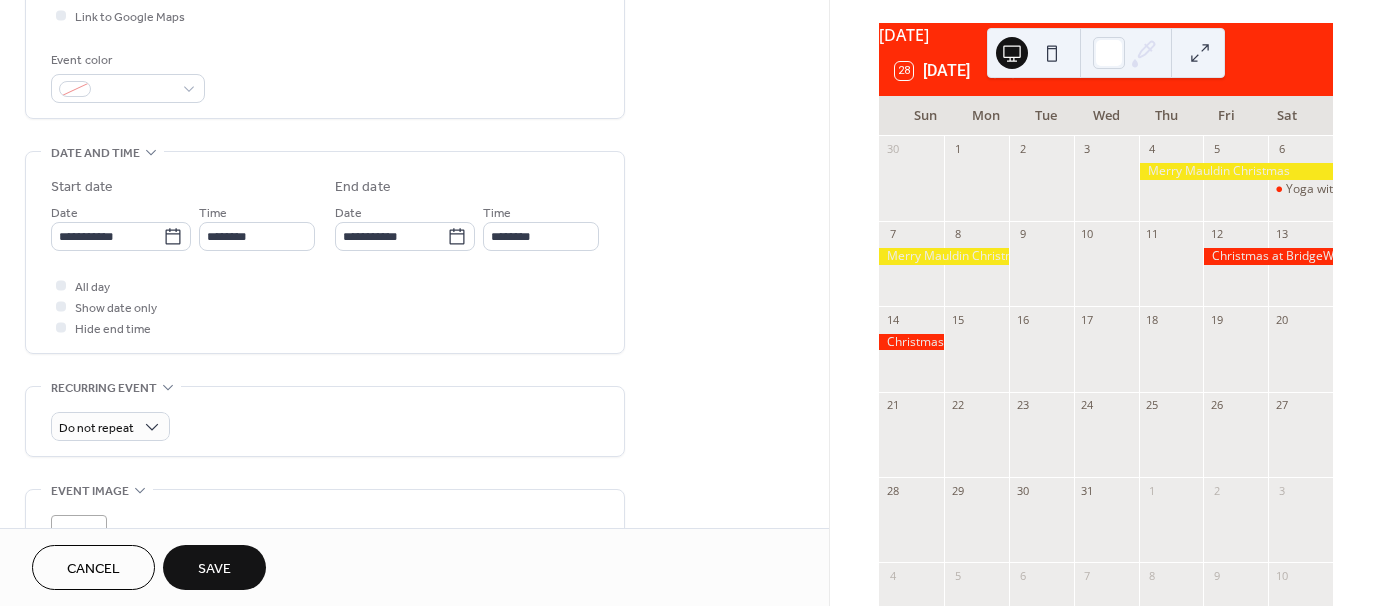 click on "Save" at bounding box center (214, 569) 